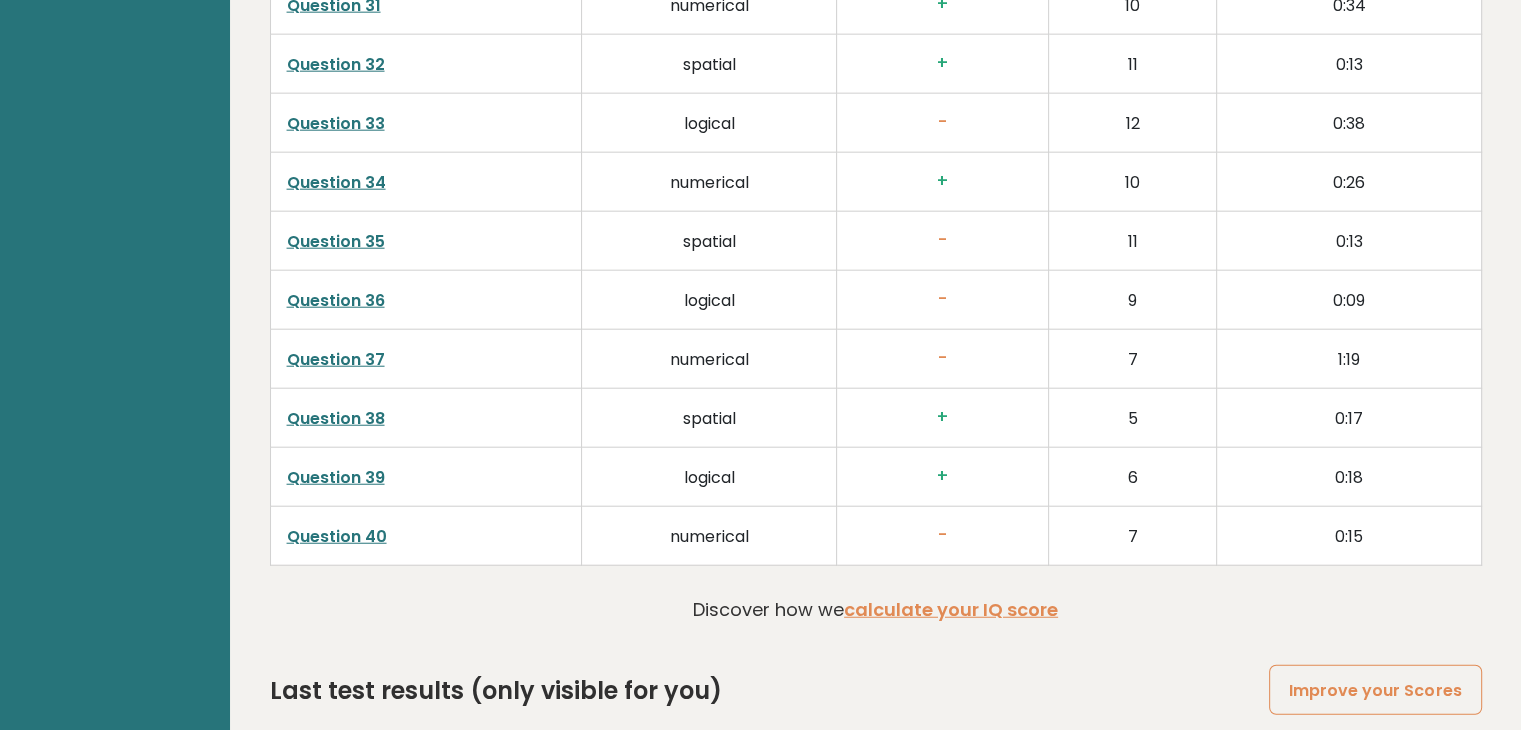 scroll, scrollTop: 5084, scrollLeft: 0, axis: vertical 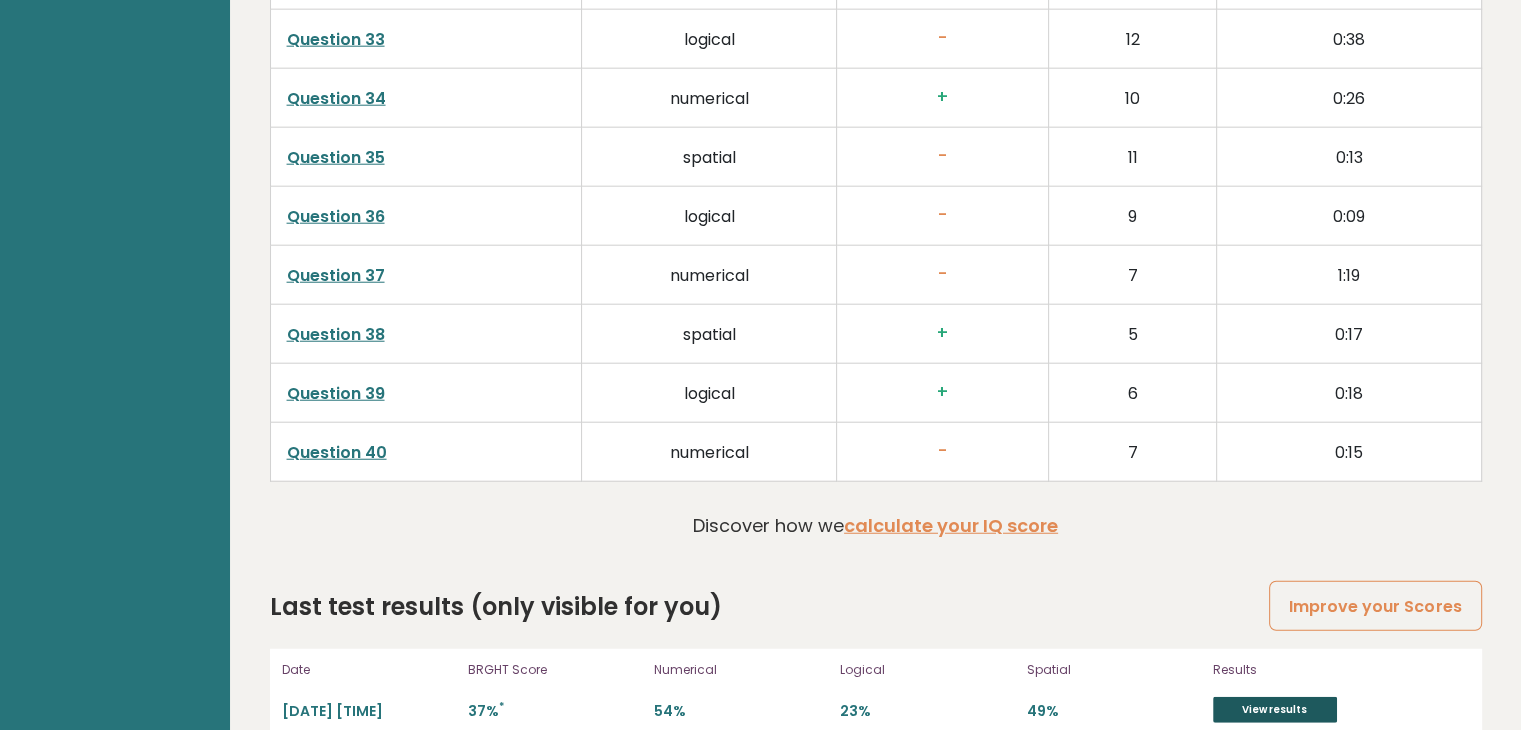 click on "View results" at bounding box center [1275, 710] 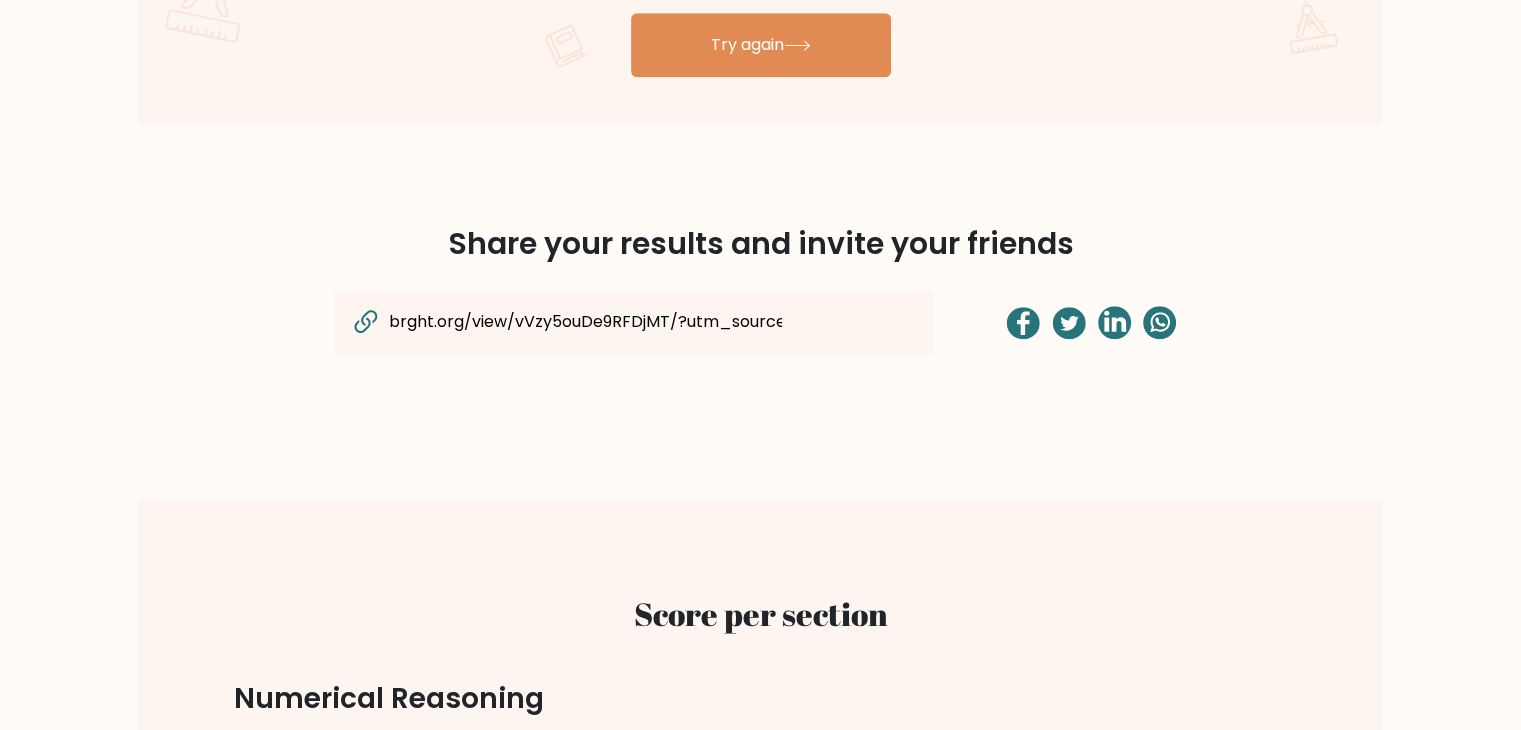 scroll, scrollTop: 900, scrollLeft: 0, axis: vertical 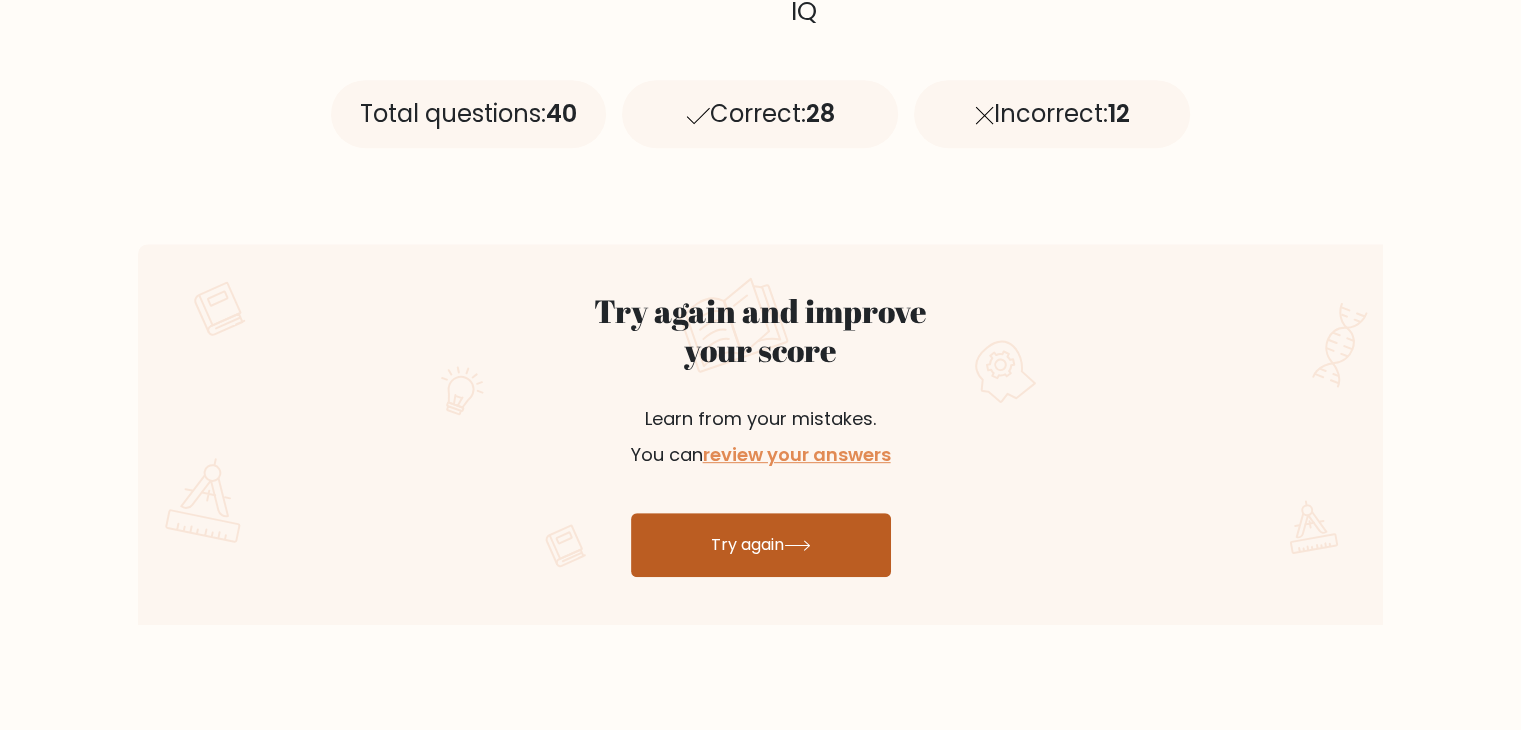 click on "Try again" at bounding box center [761, 545] 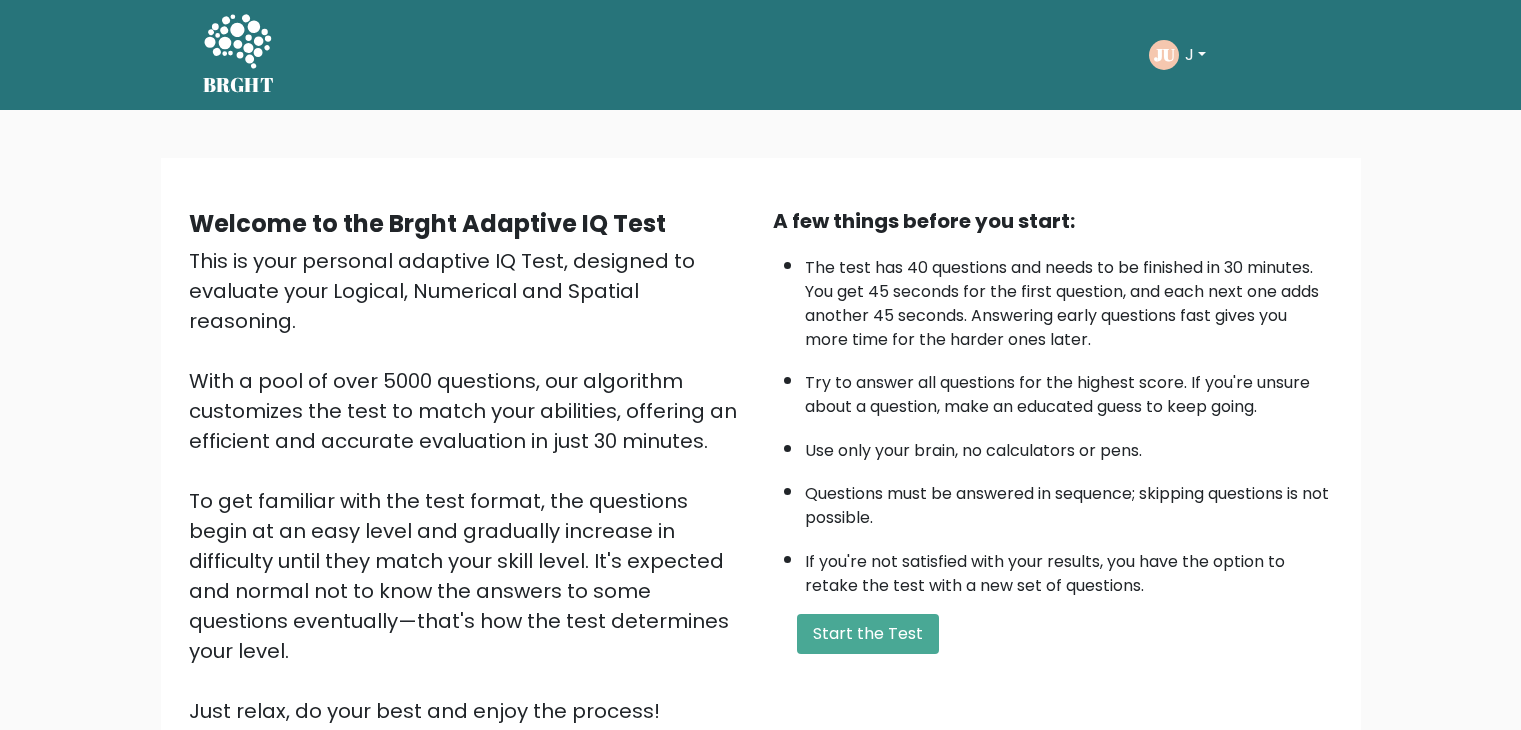 scroll, scrollTop: 0, scrollLeft: 0, axis: both 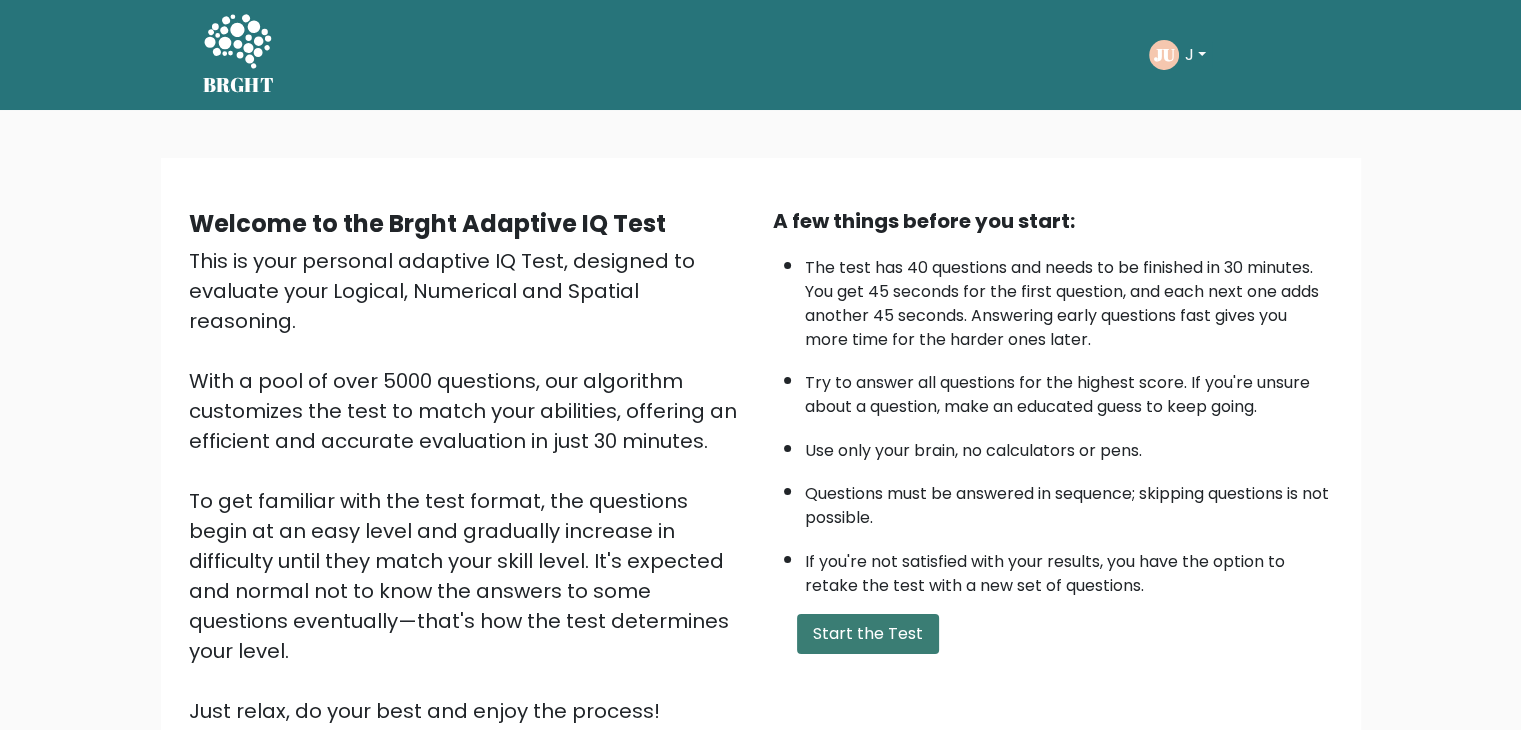 click on "Start the Test" at bounding box center [868, 634] 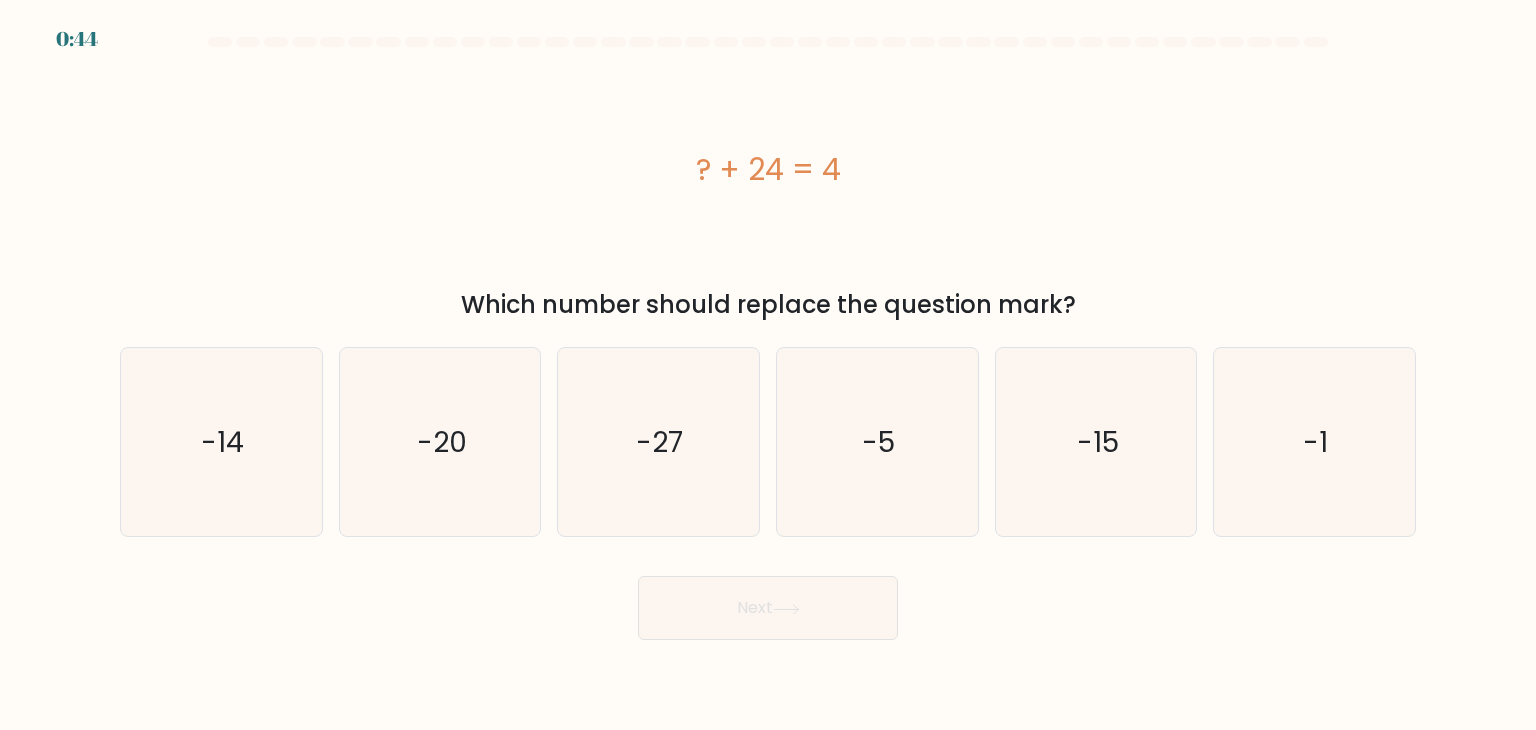 scroll, scrollTop: 0, scrollLeft: 0, axis: both 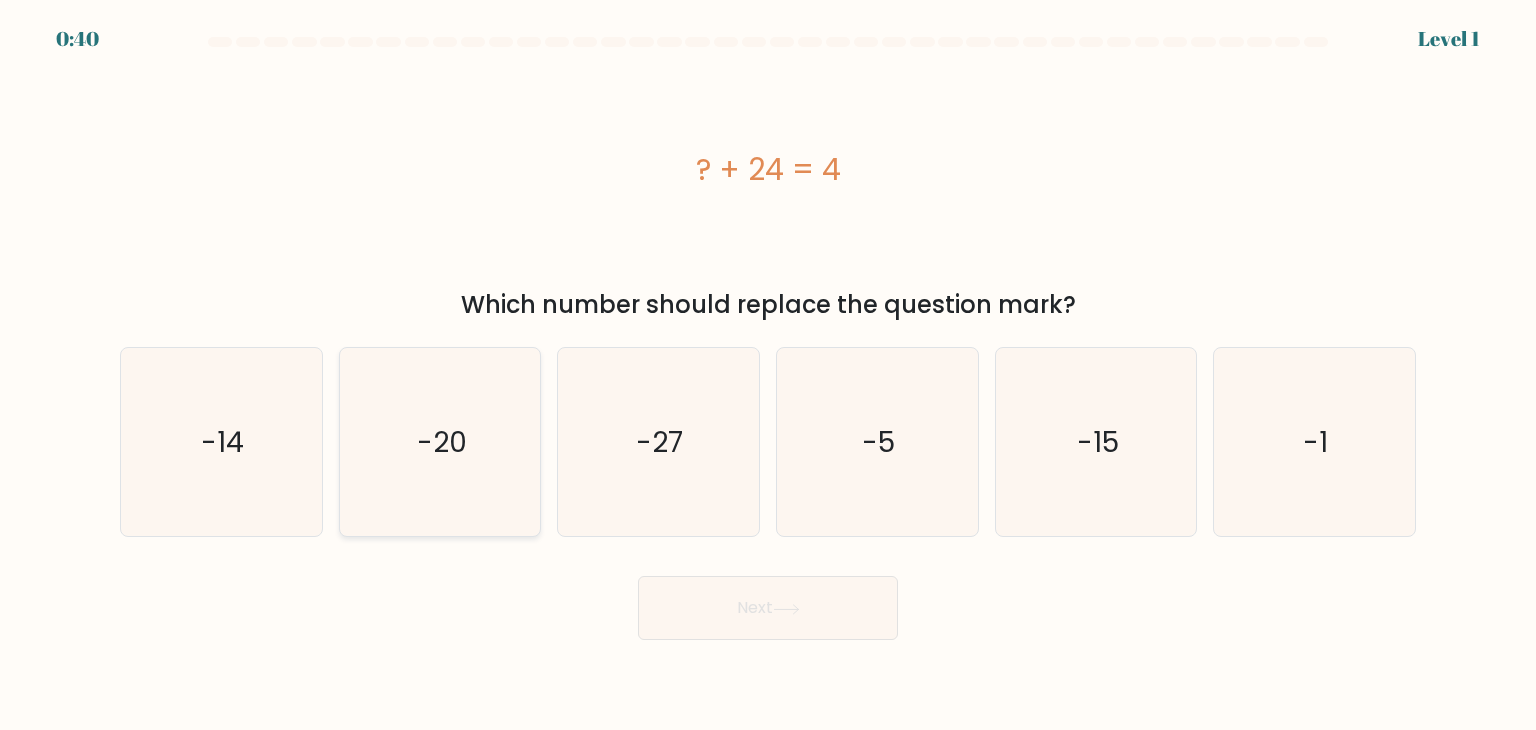 click on "-20" 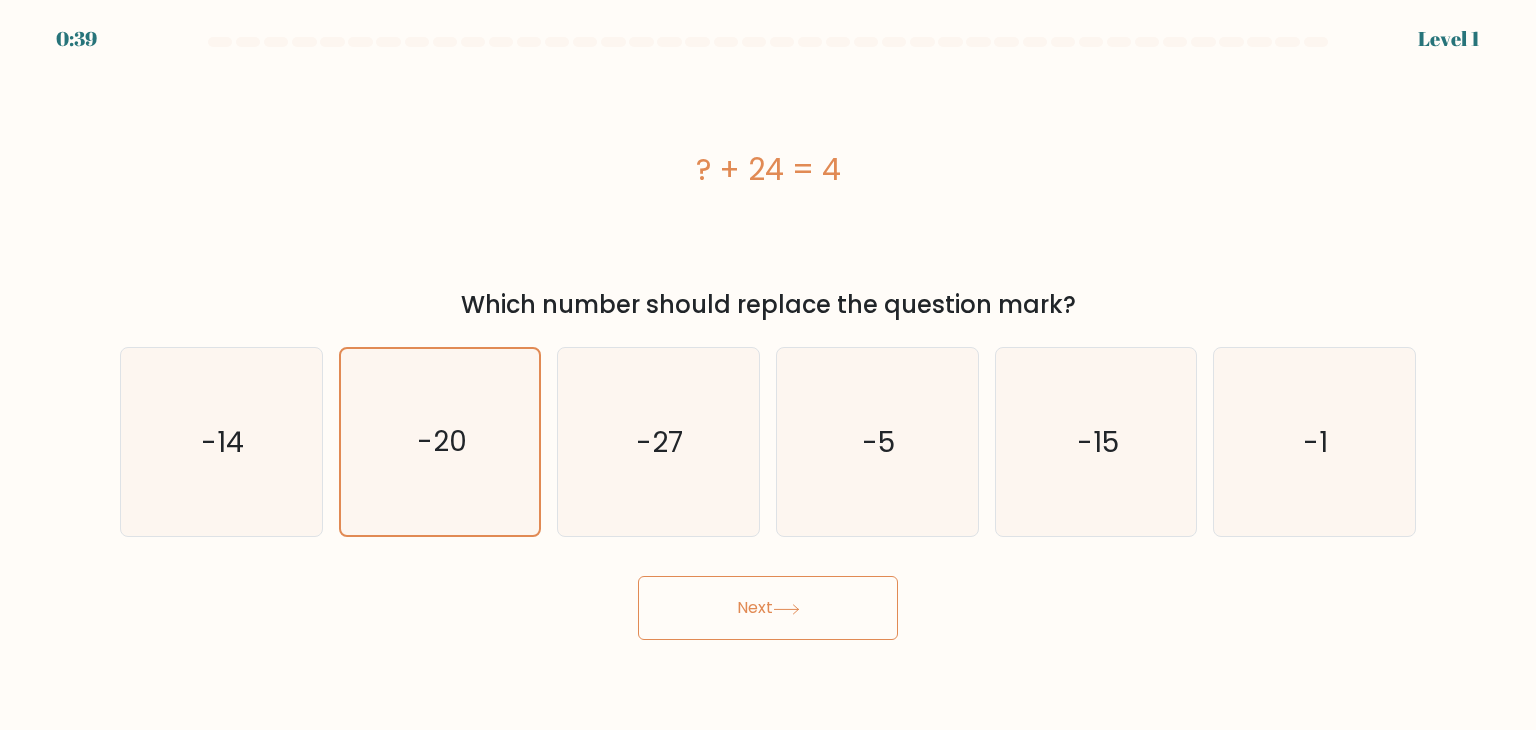 click on "Next" at bounding box center [768, 608] 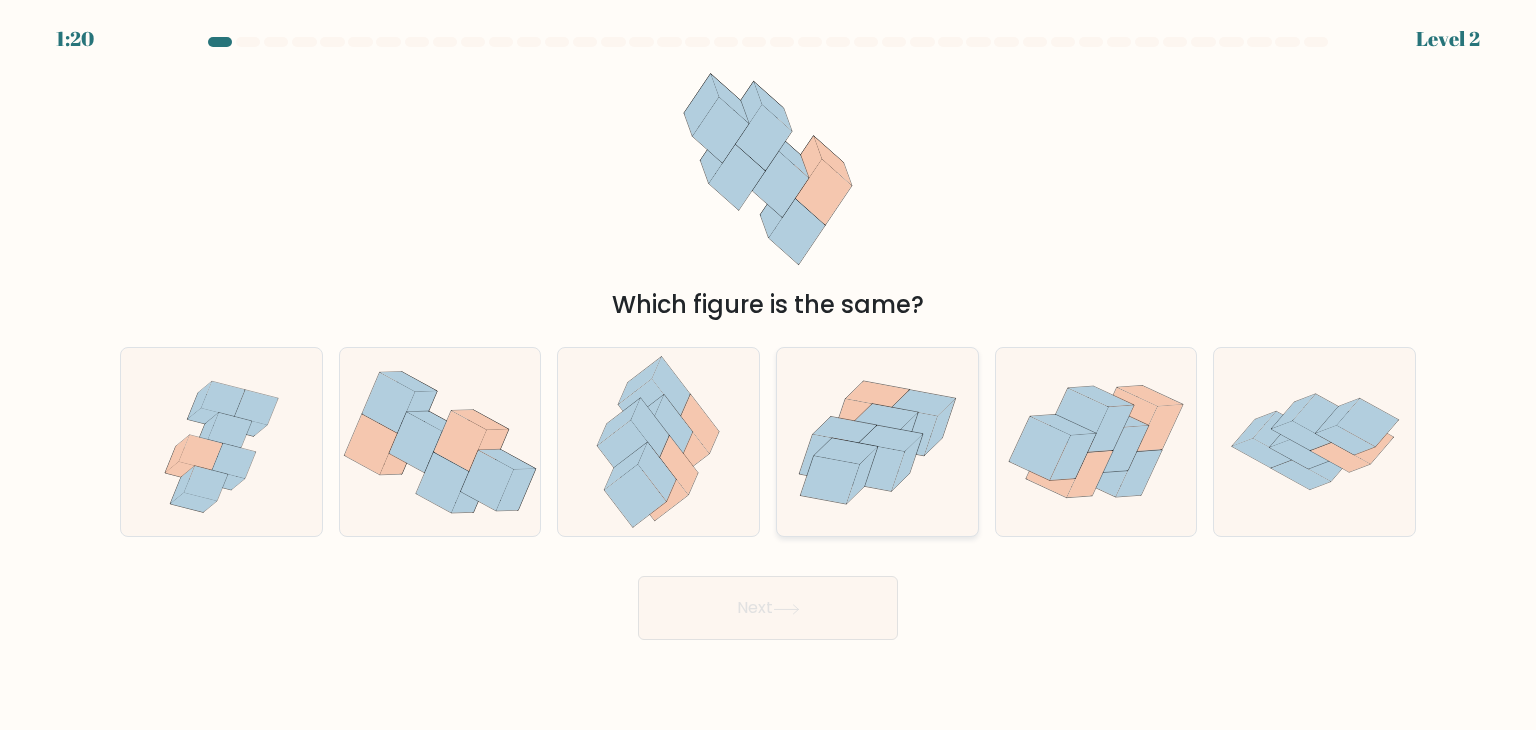 click 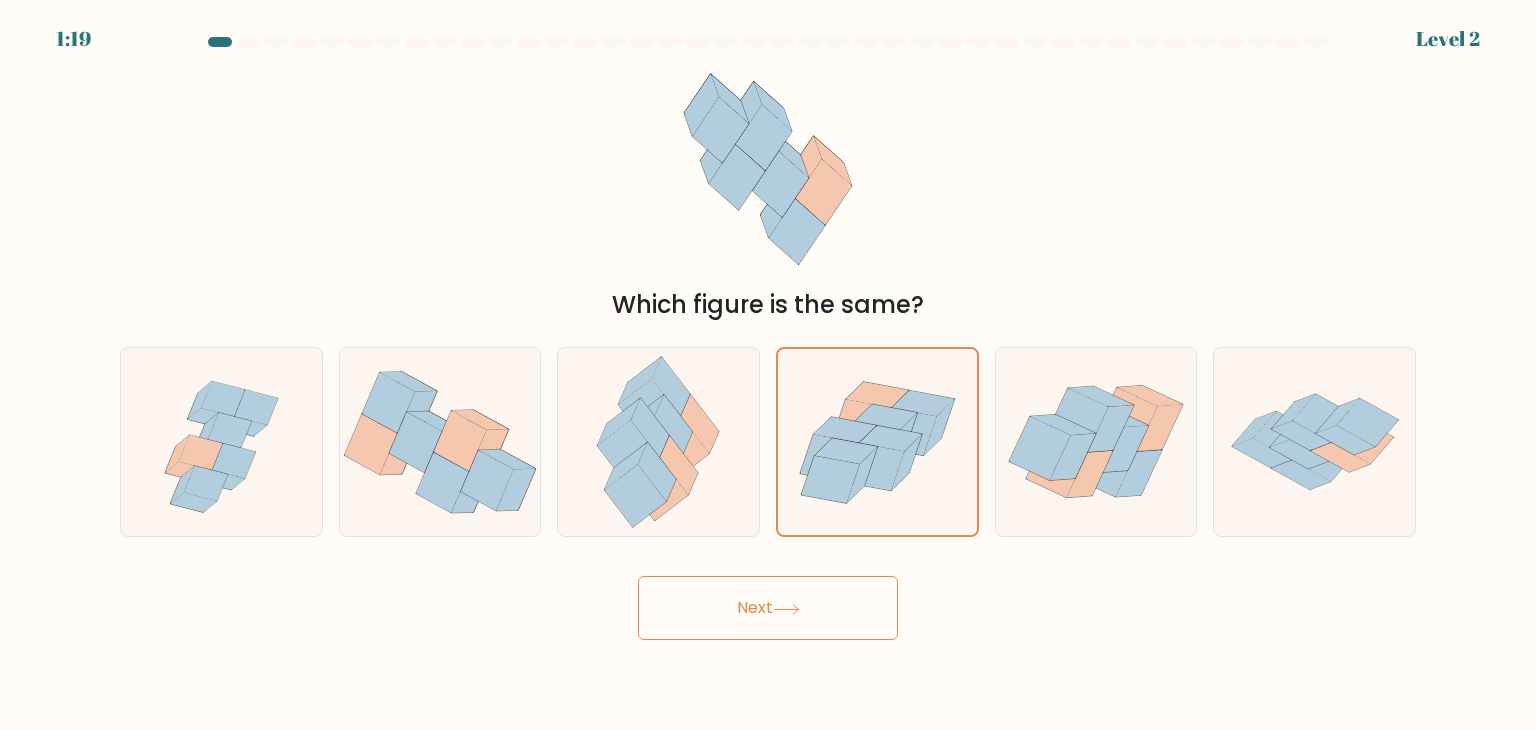 click 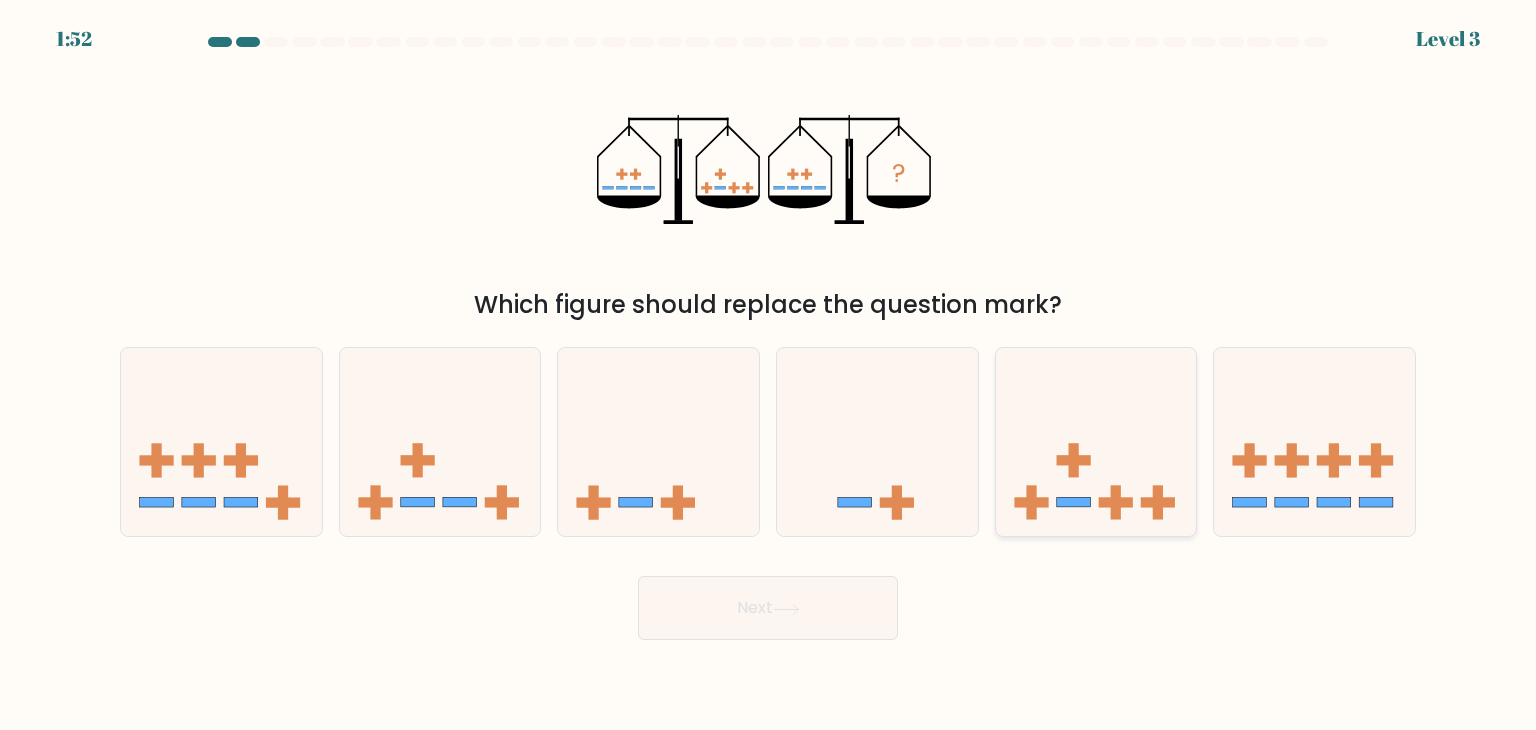 click 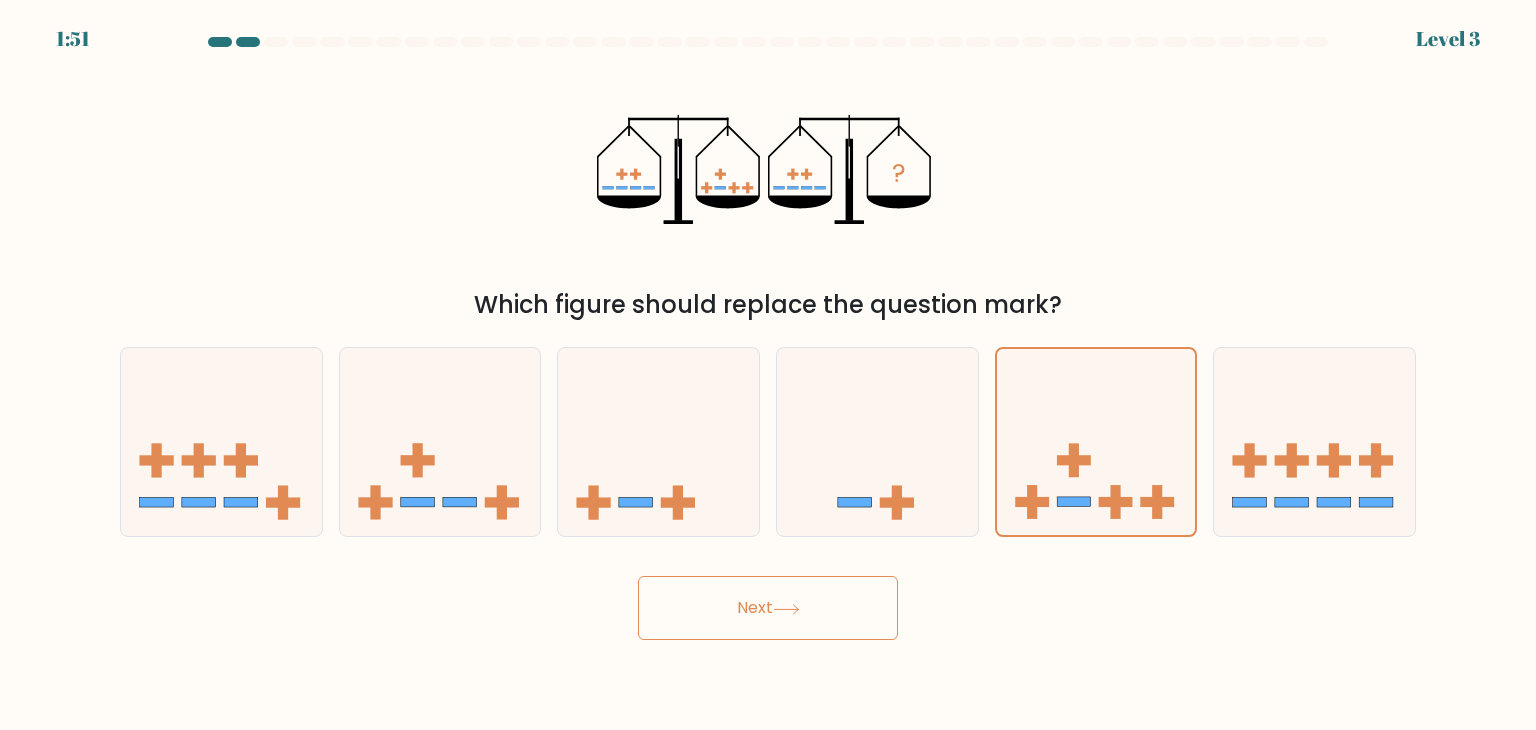 click on "Next" at bounding box center (768, 608) 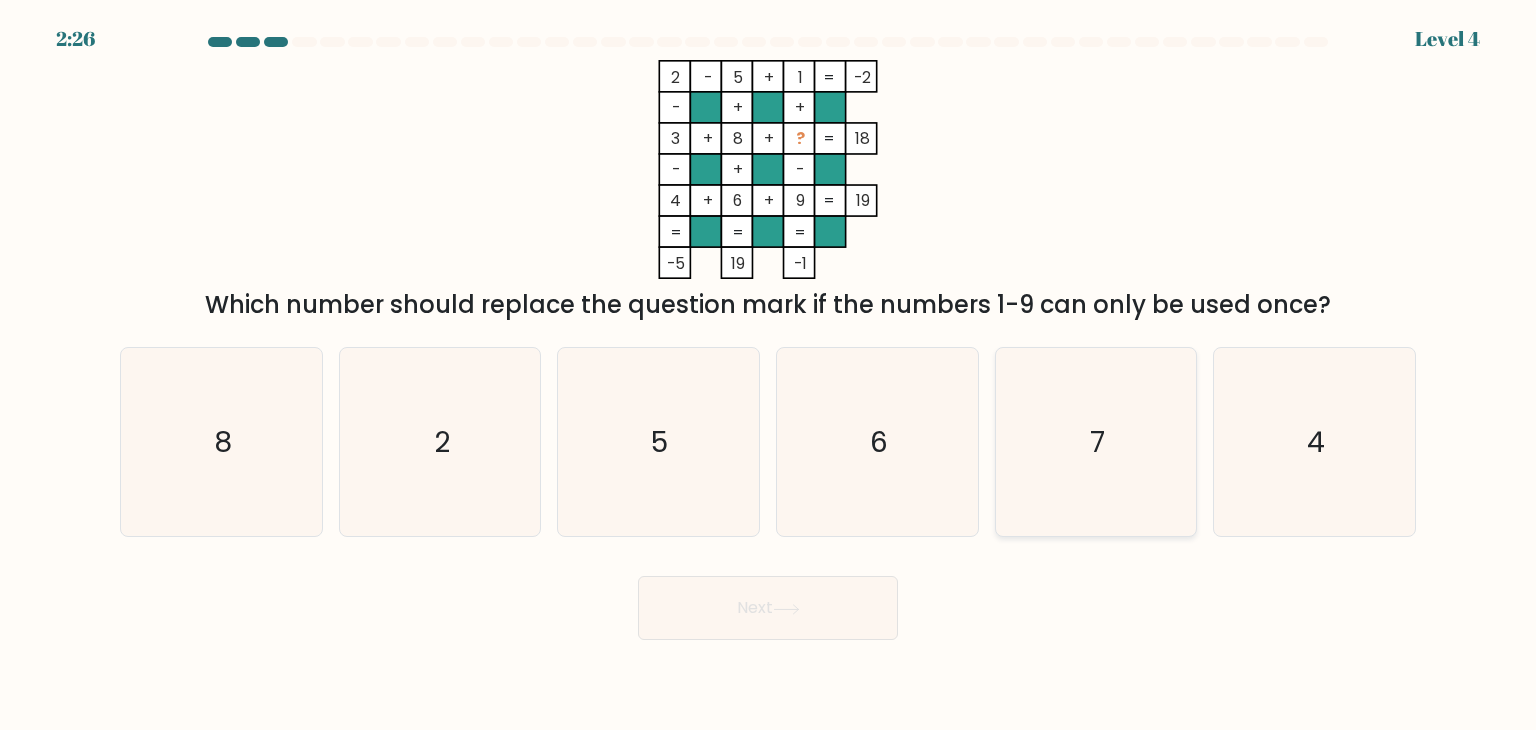 click on "7" 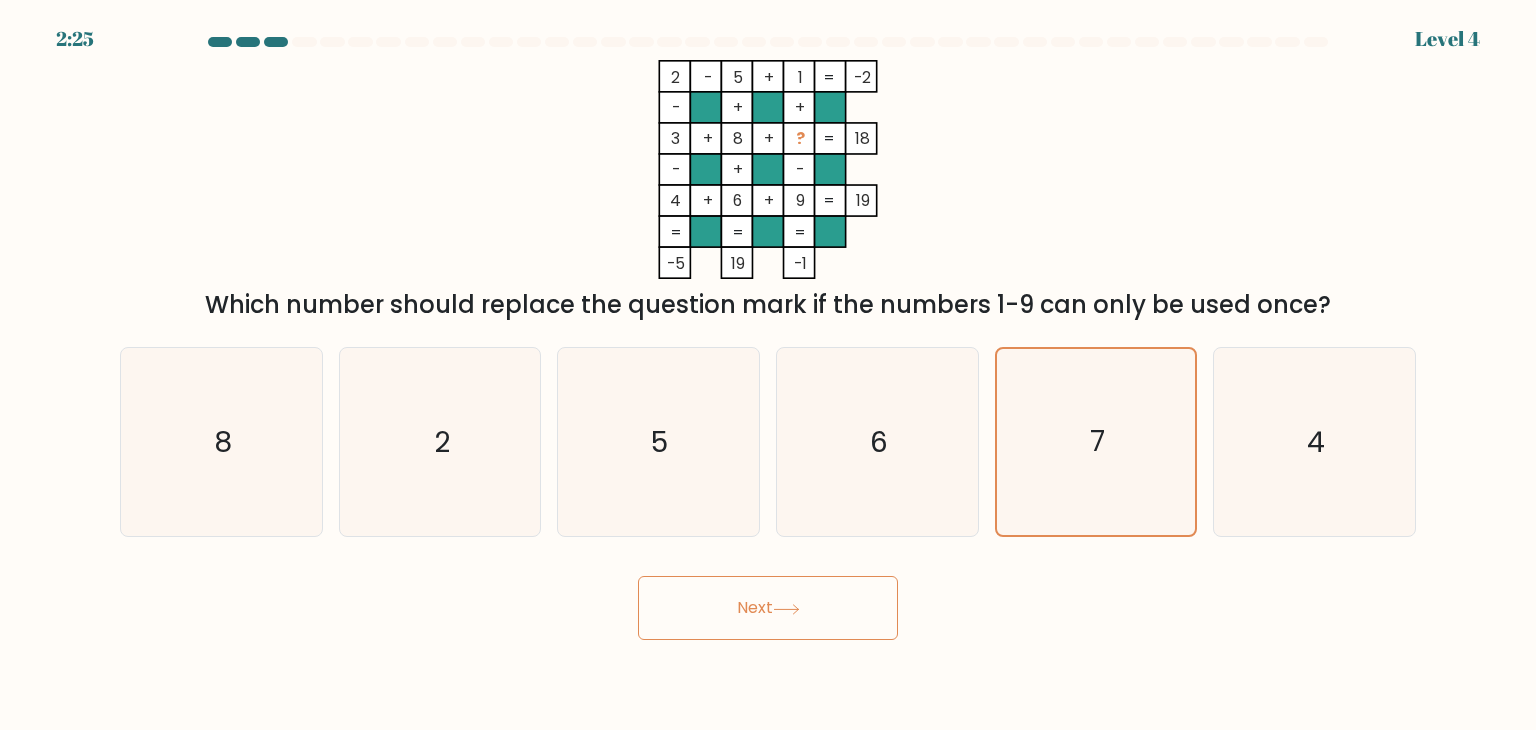 click on "Next" at bounding box center [768, 608] 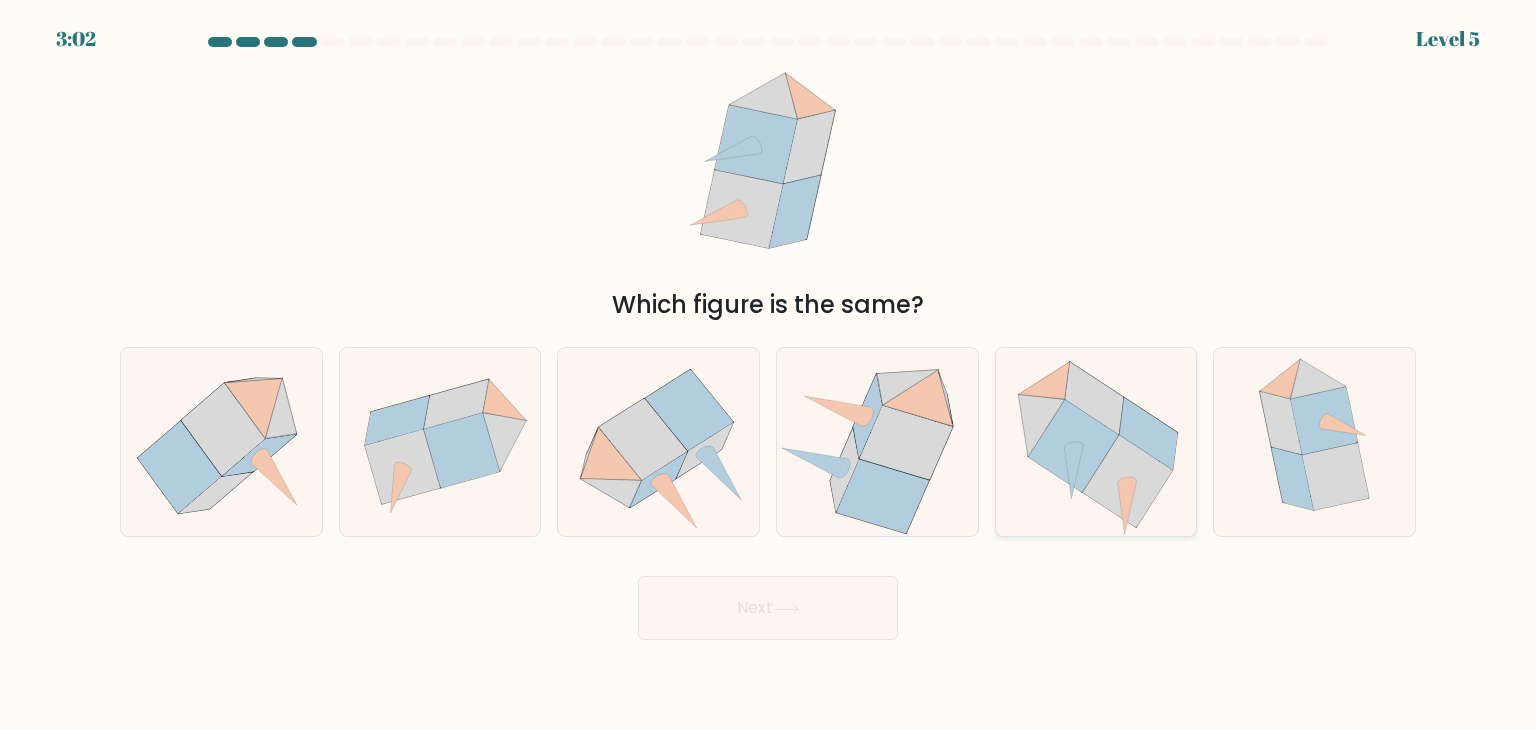 click 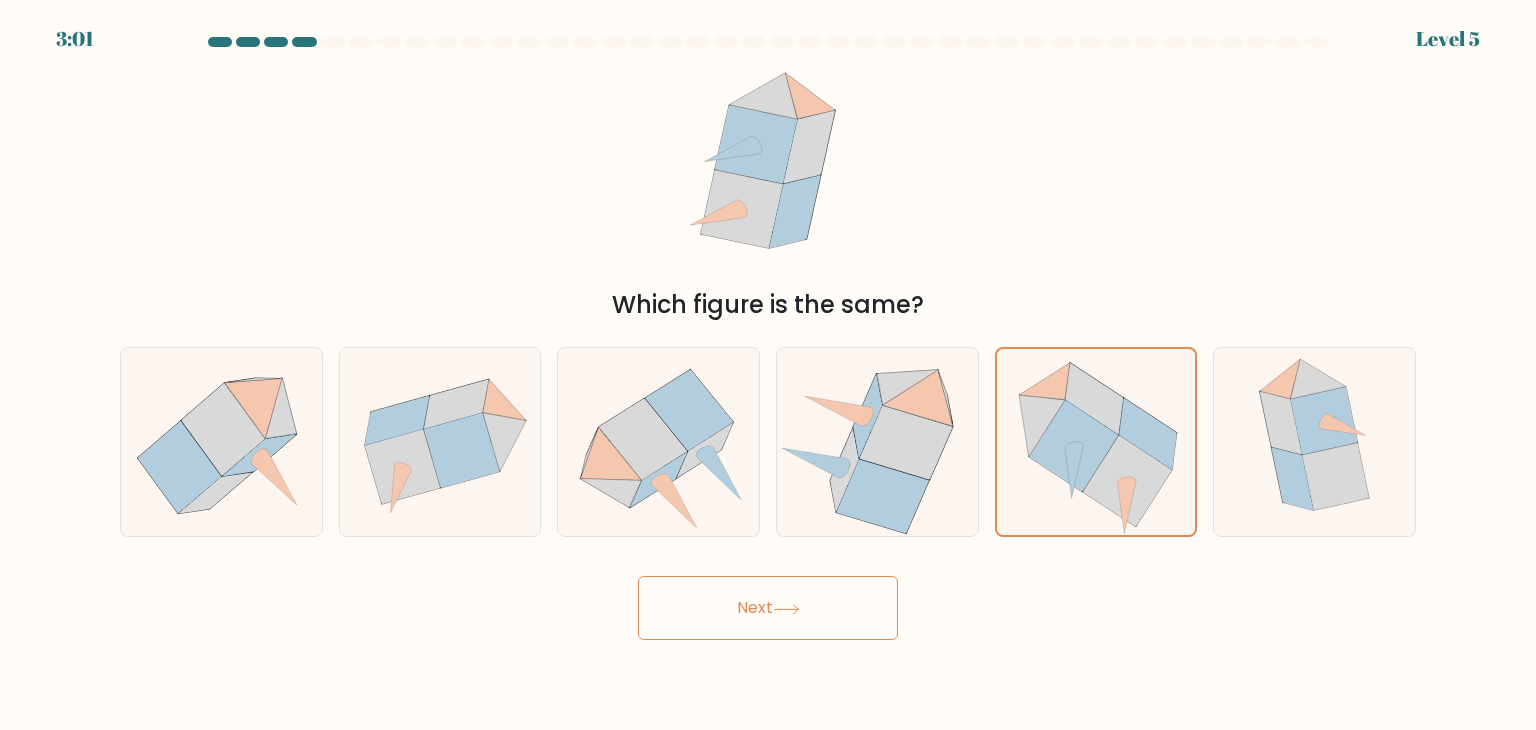 click on "Next" at bounding box center [768, 608] 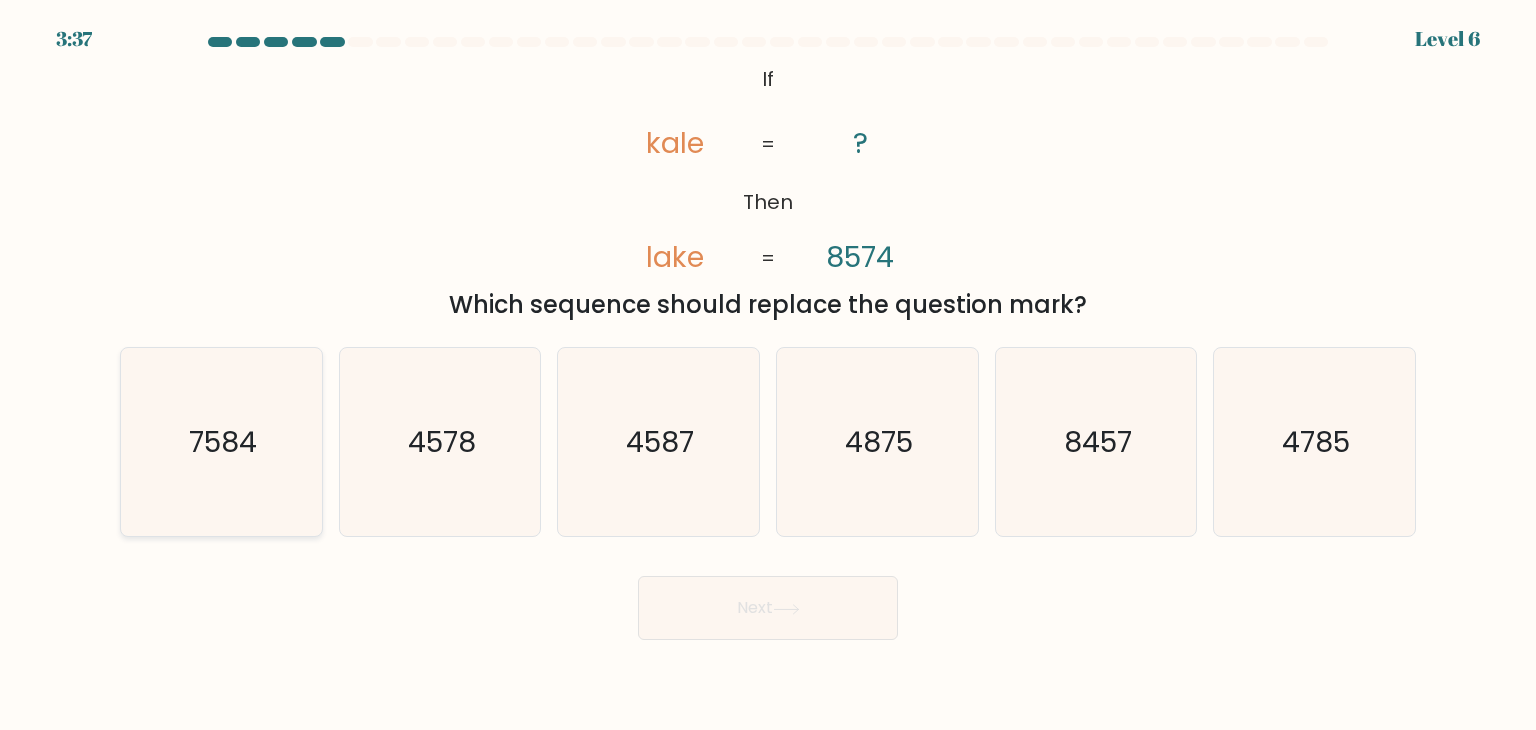click on "7584" 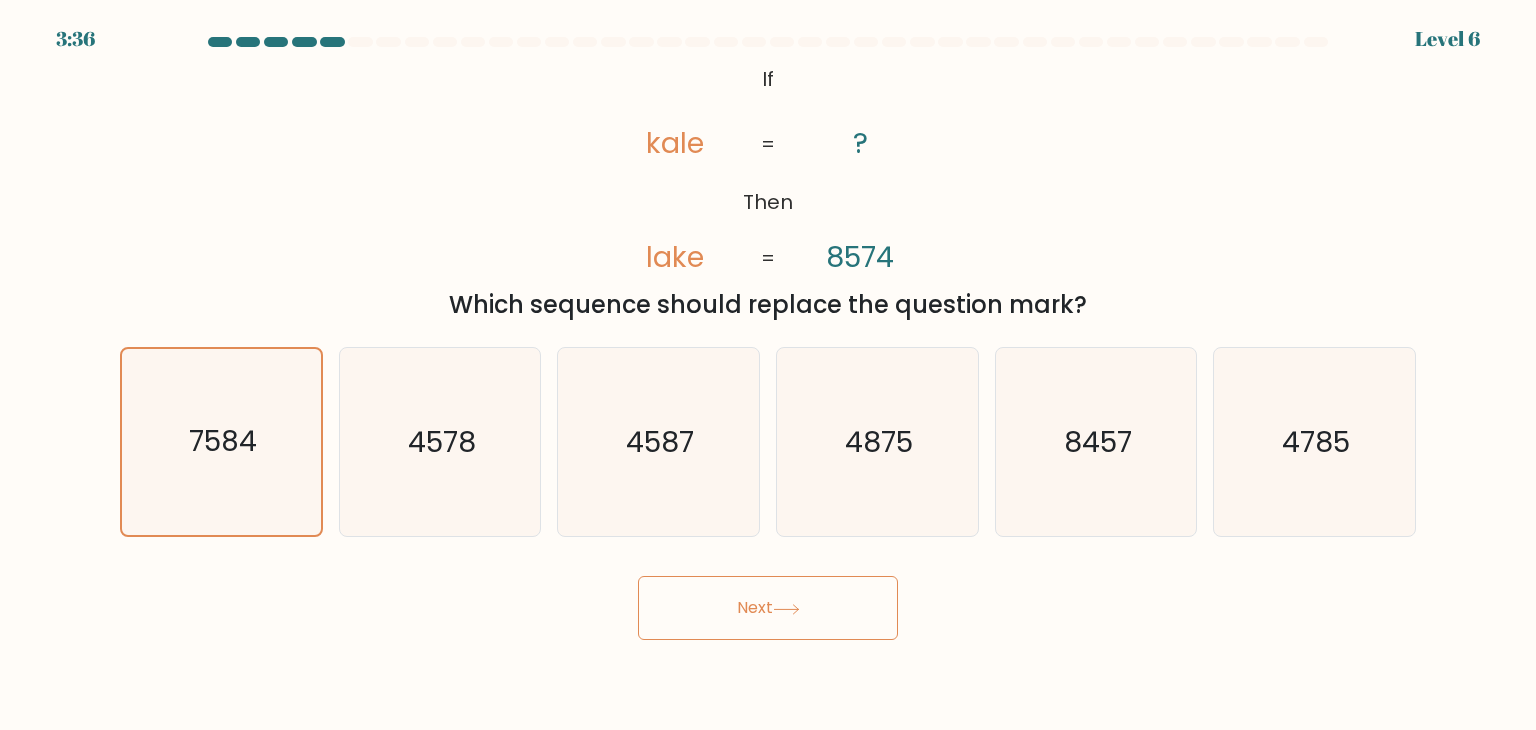 click on "Next" at bounding box center [768, 608] 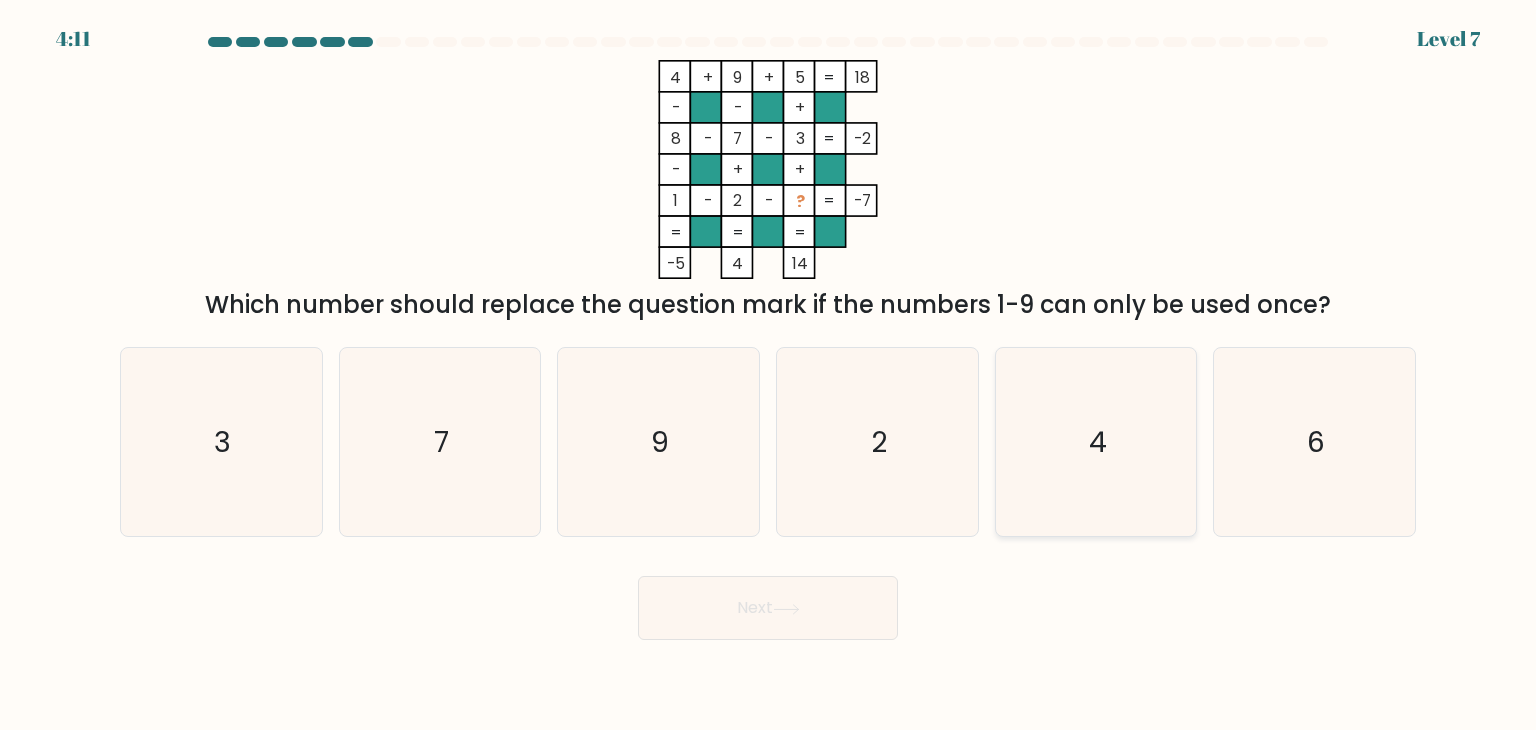 click on "4" 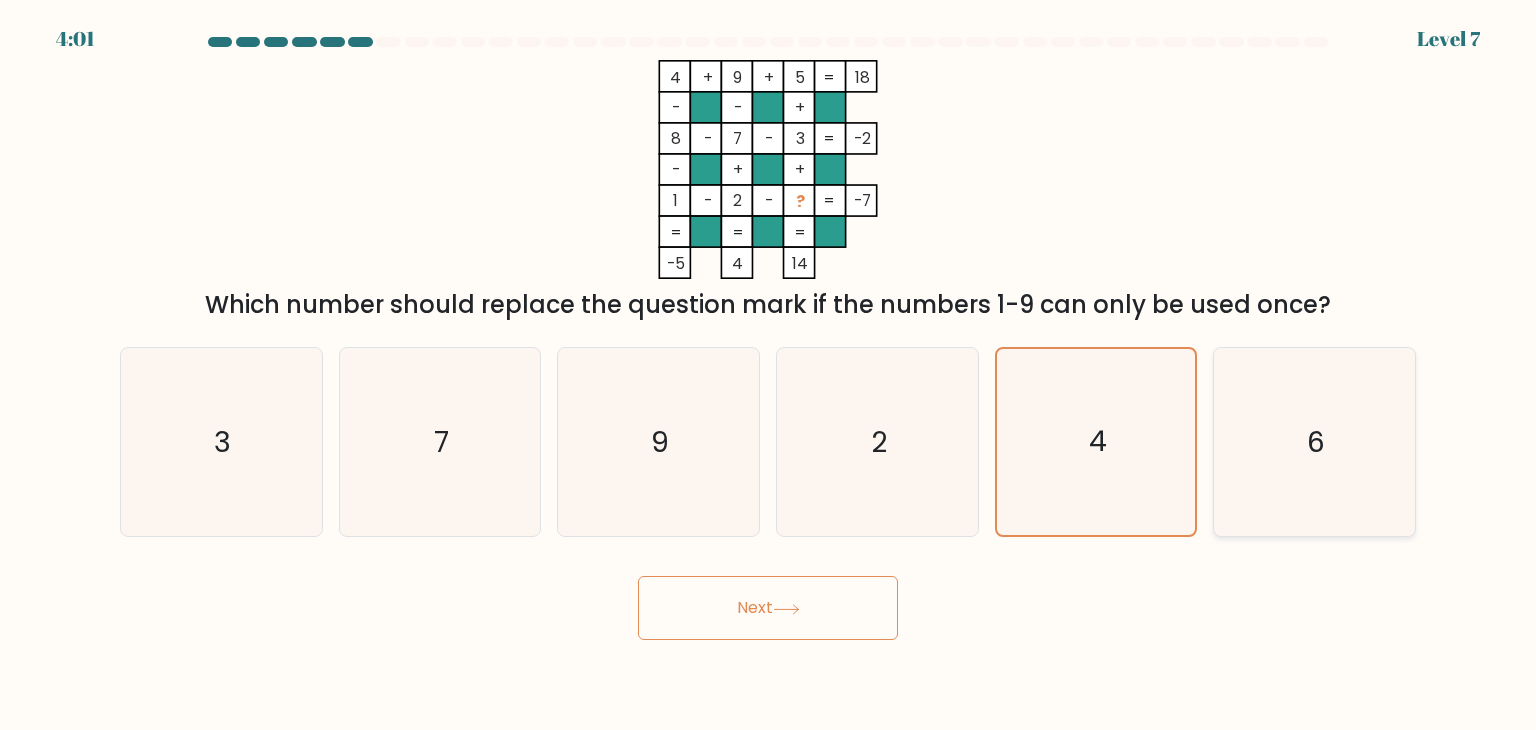 click on "6" 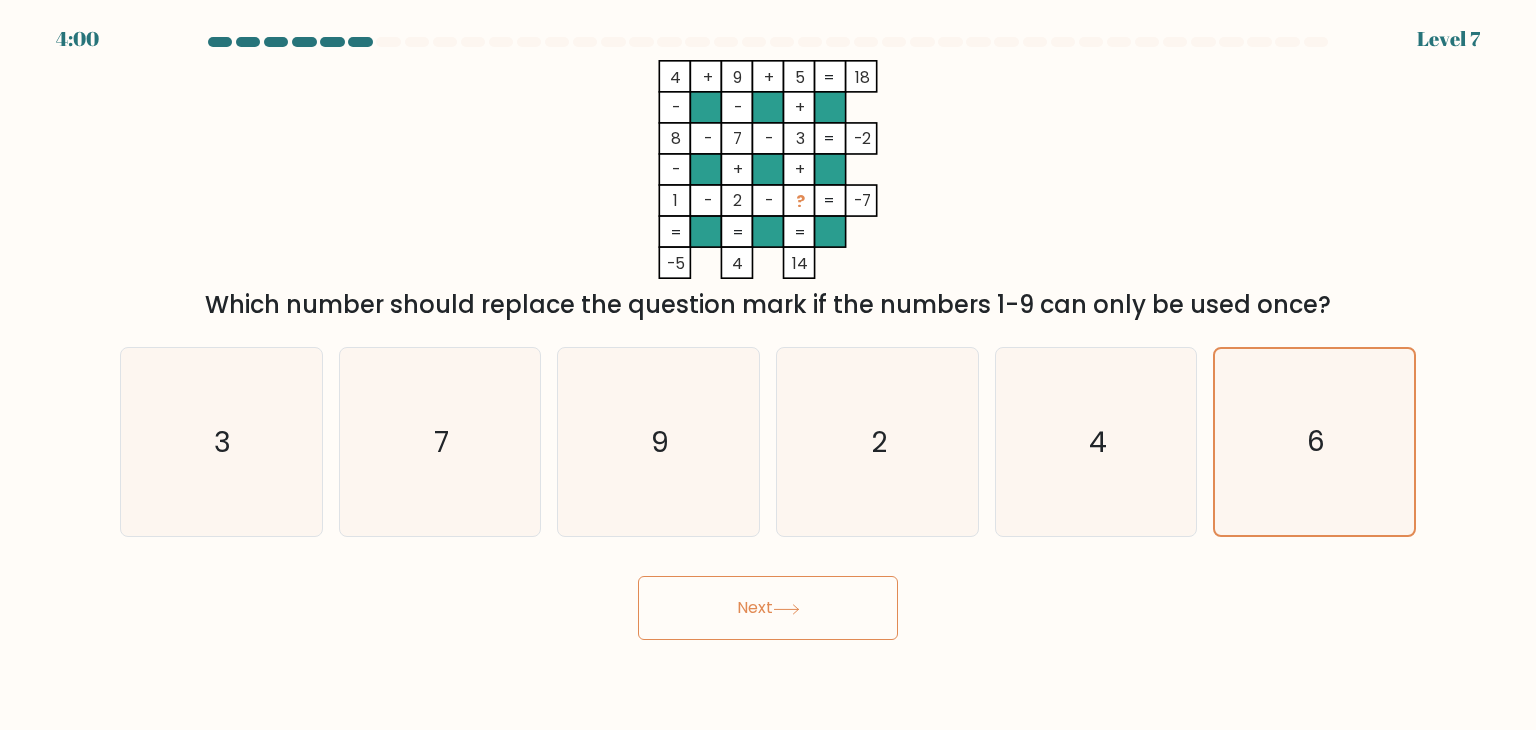 click on "Next" at bounding box center [768, 608] 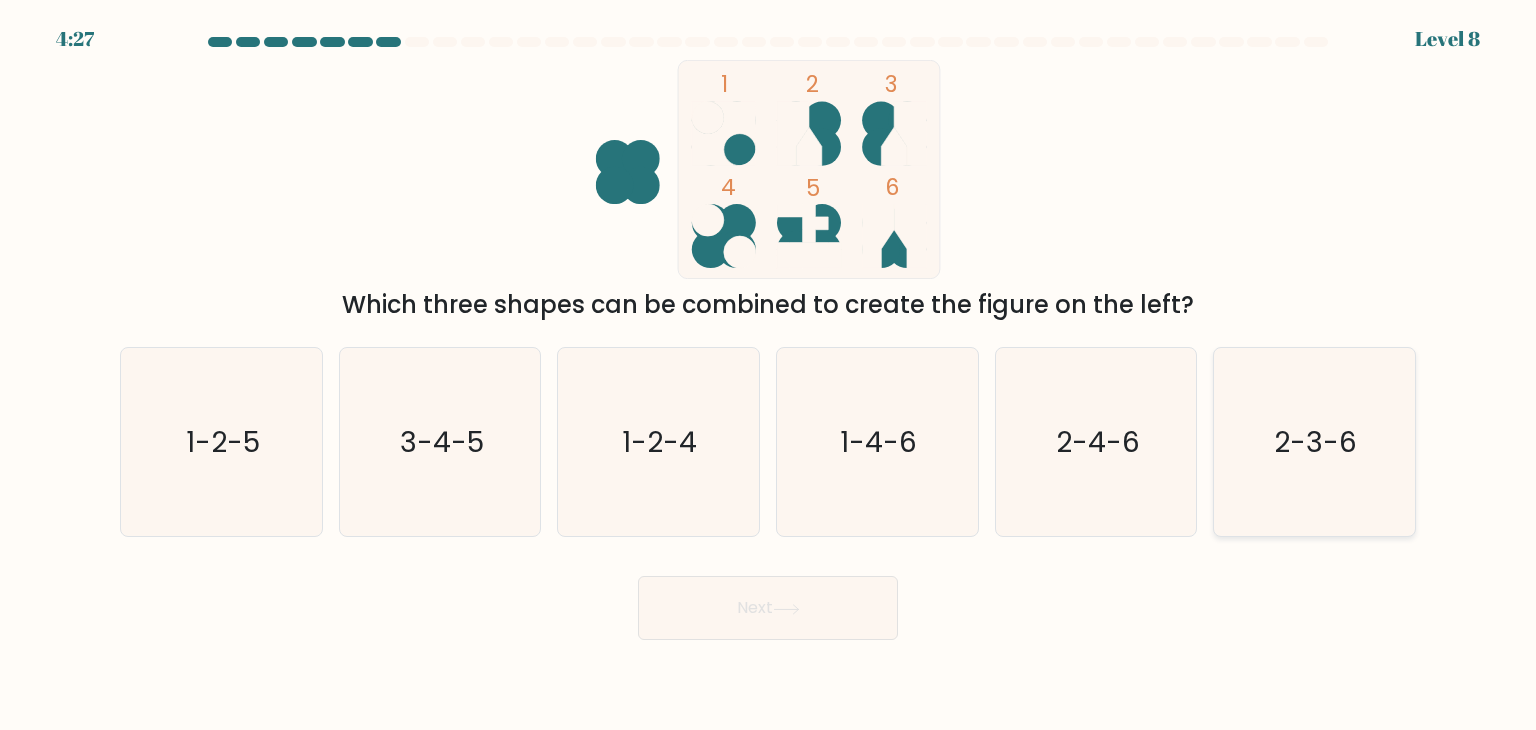 click on "2-3-6" 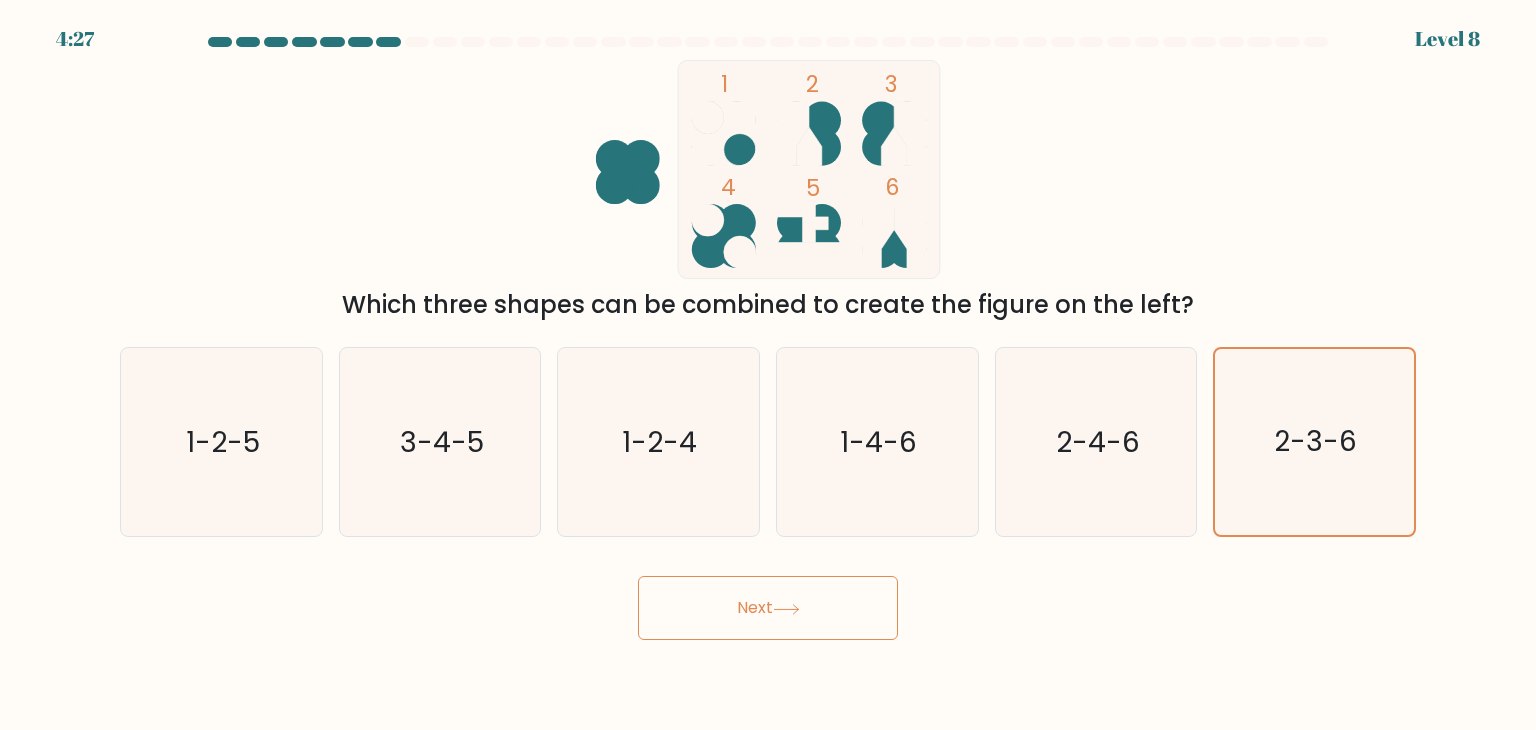 click 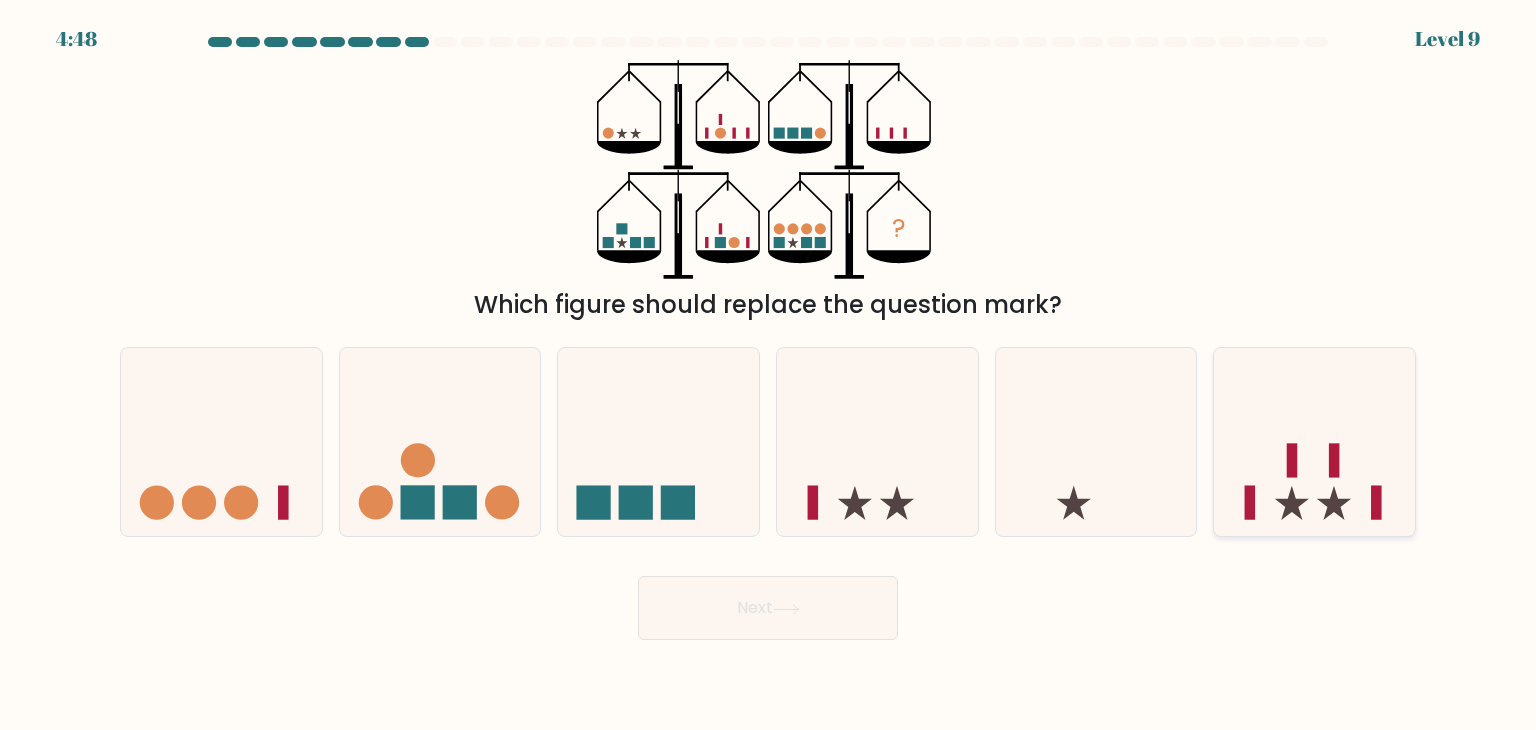 drag, startPoint x: 1324, startPoint y: 495, endPoint x: 1303, endPoint y: 505, distance: 23.259407 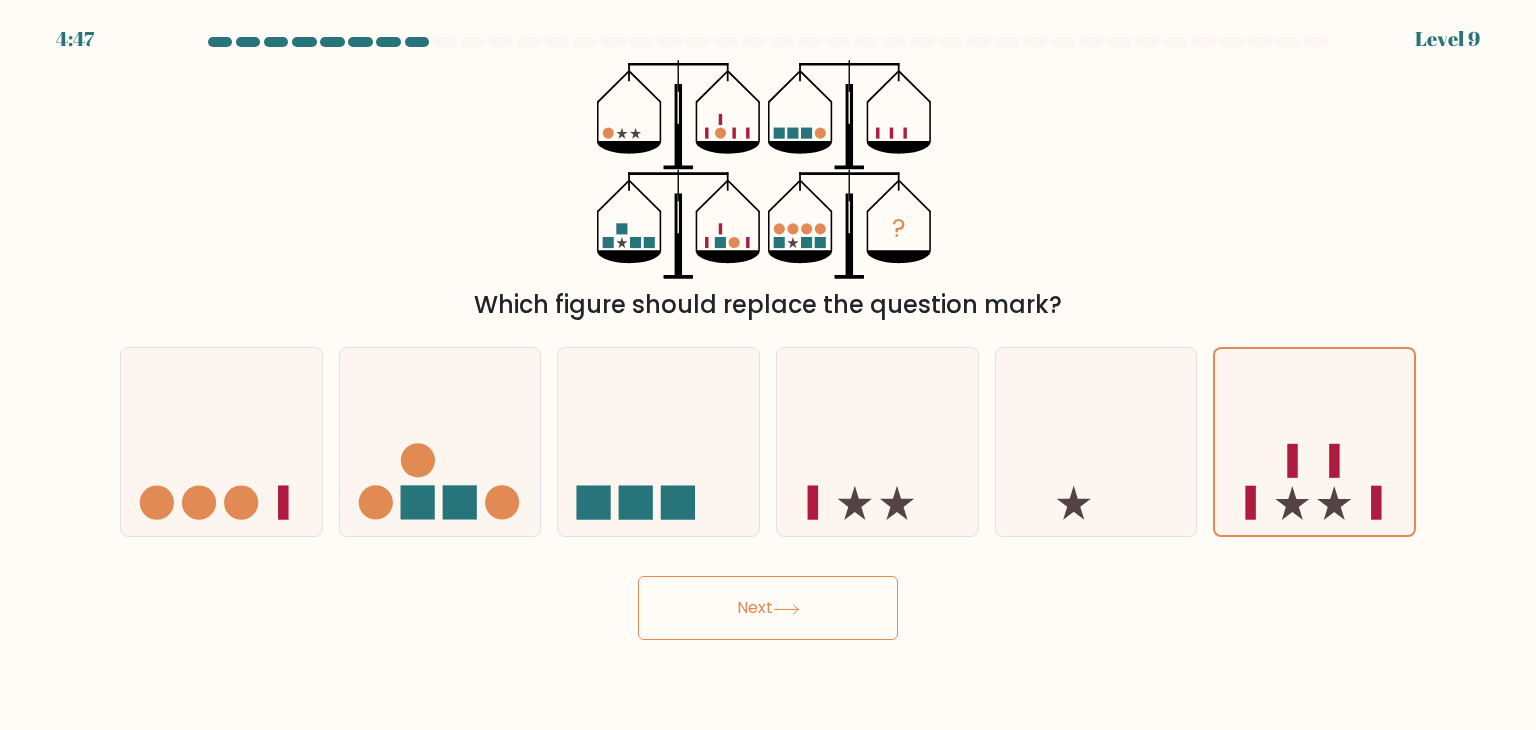click on "Next" at bounding box center [768, 608] 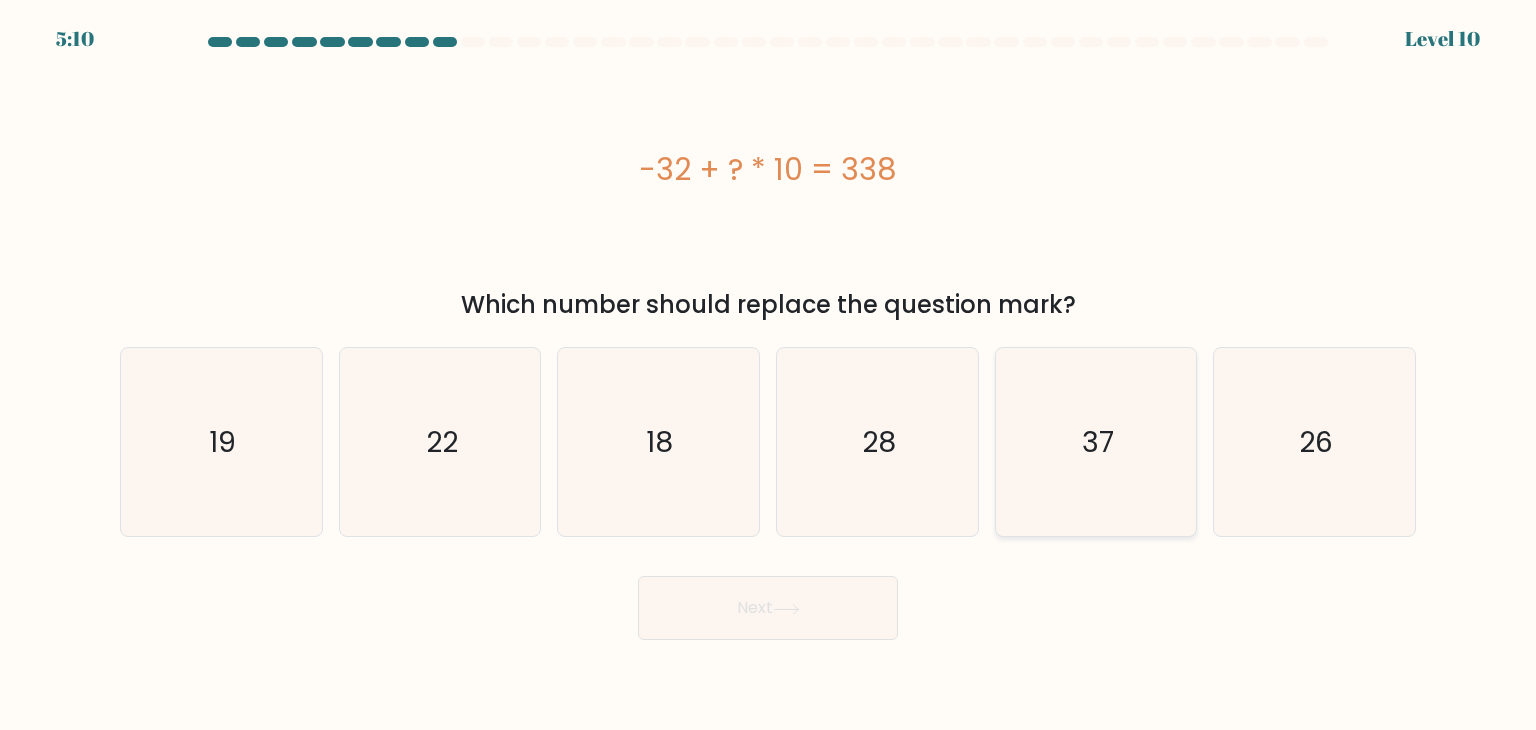 click on "37" 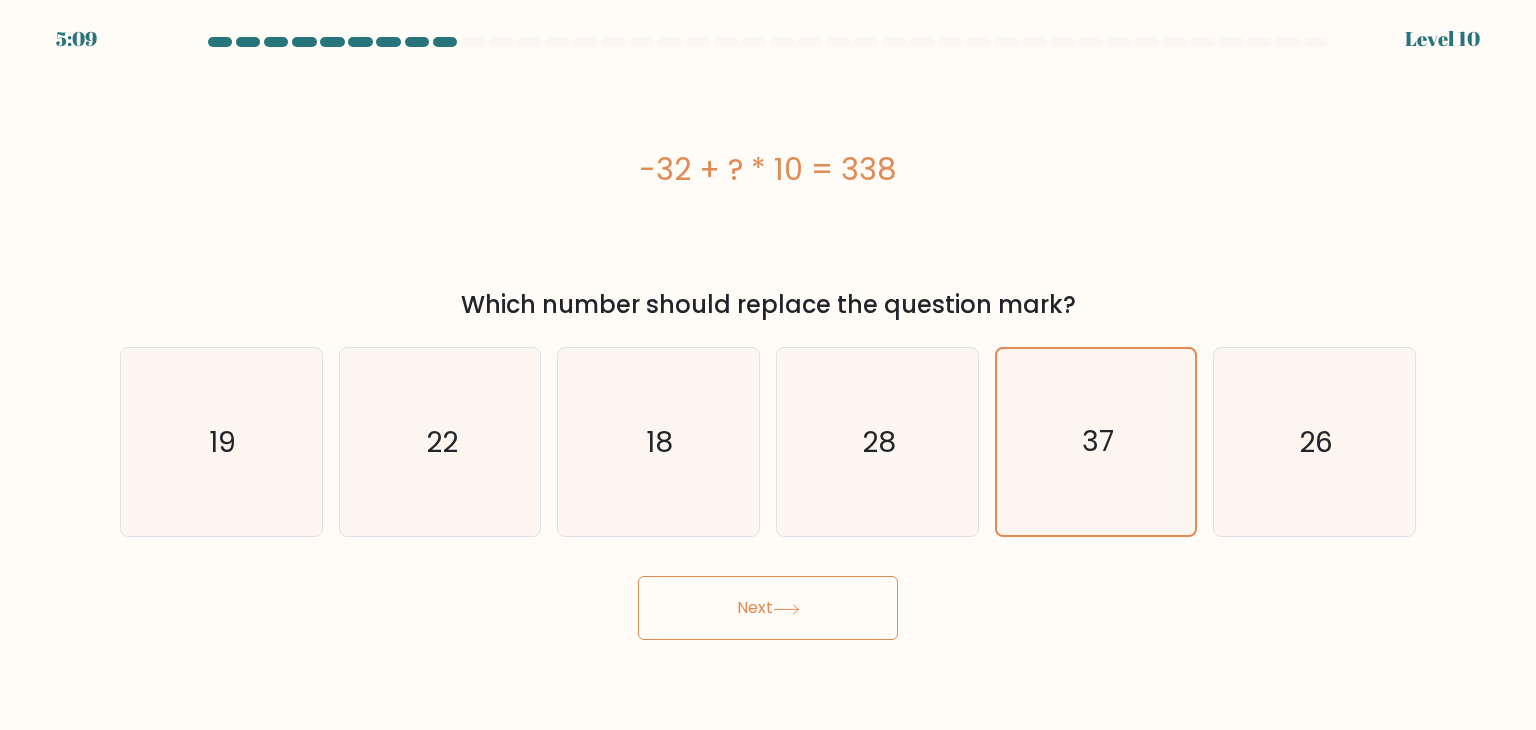 click 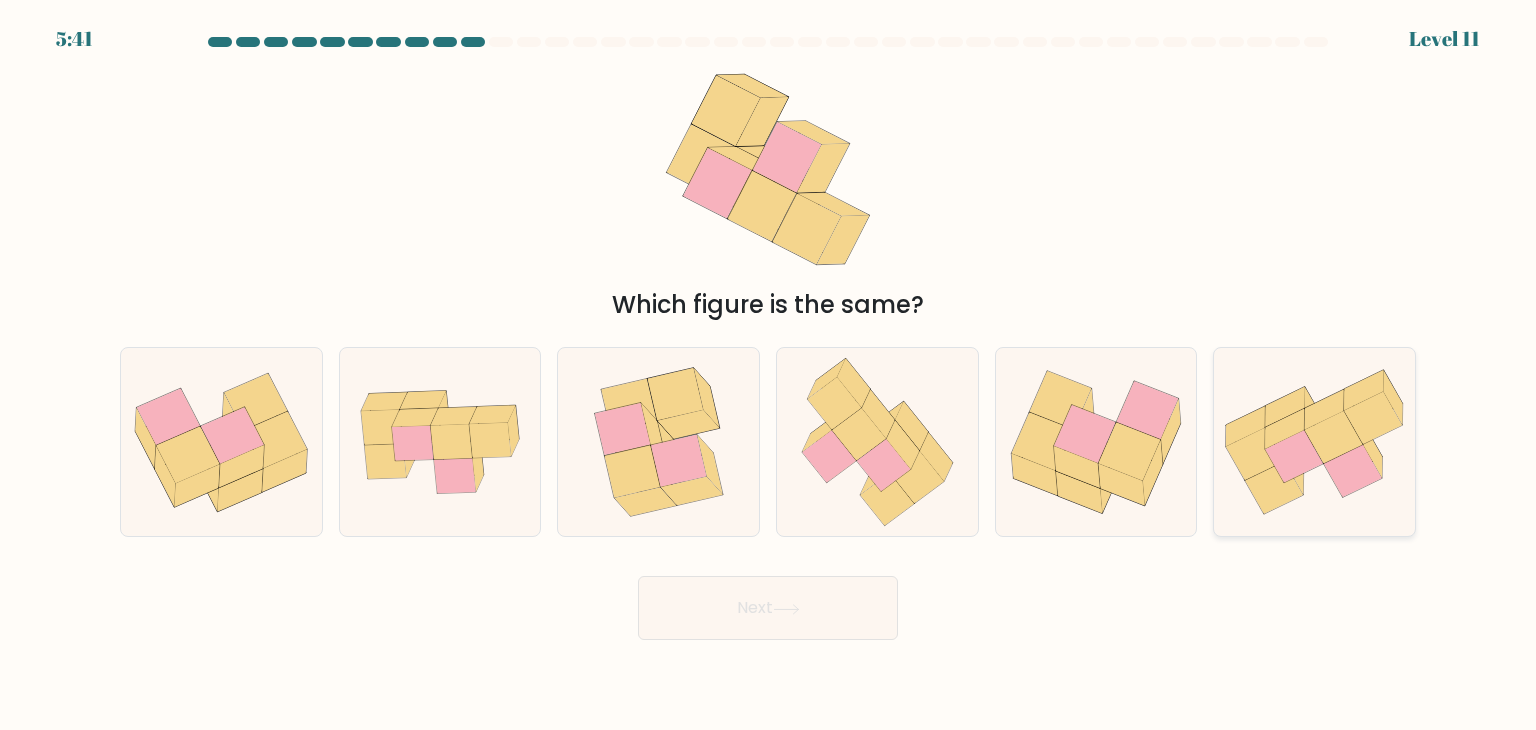 click 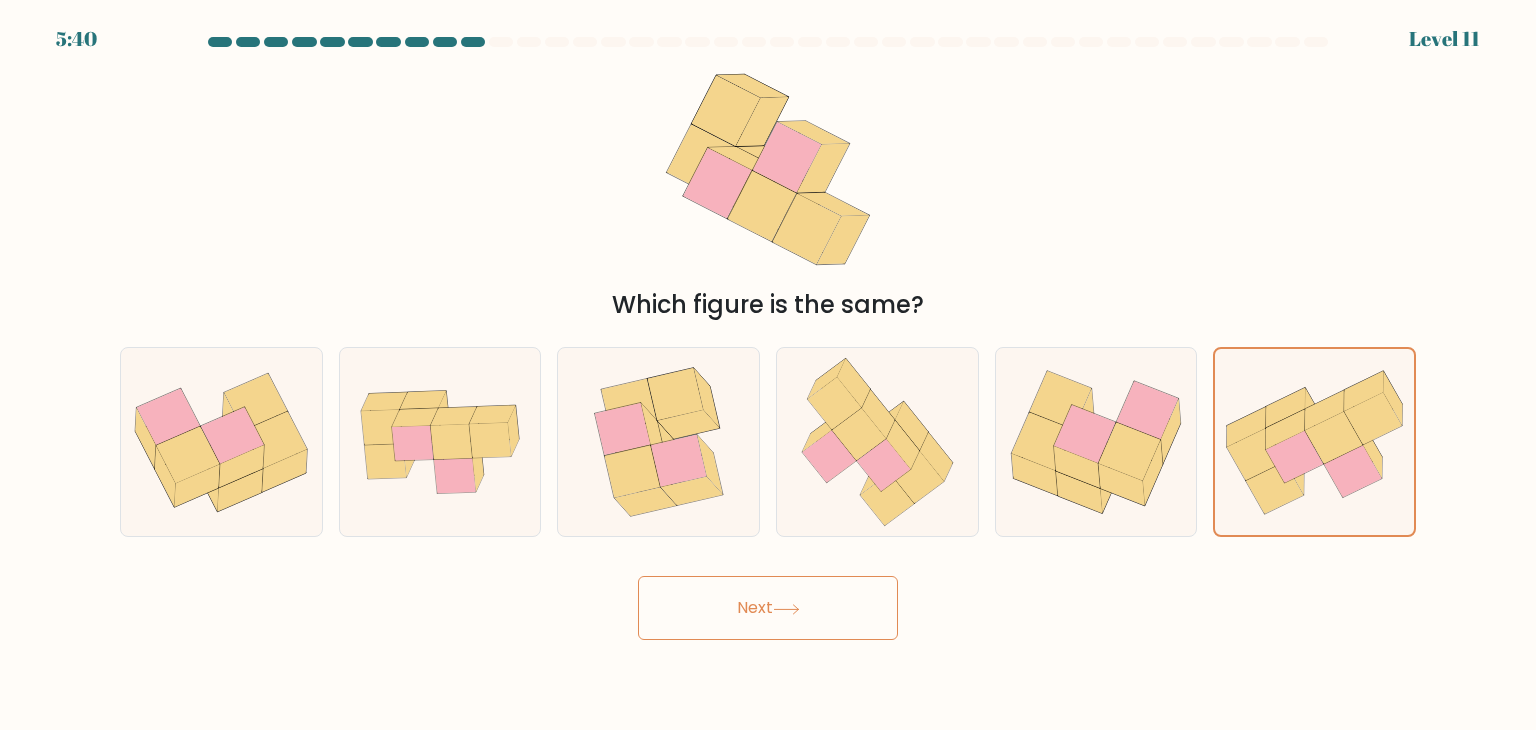 click on "Next" at bounding box center [768, 600] 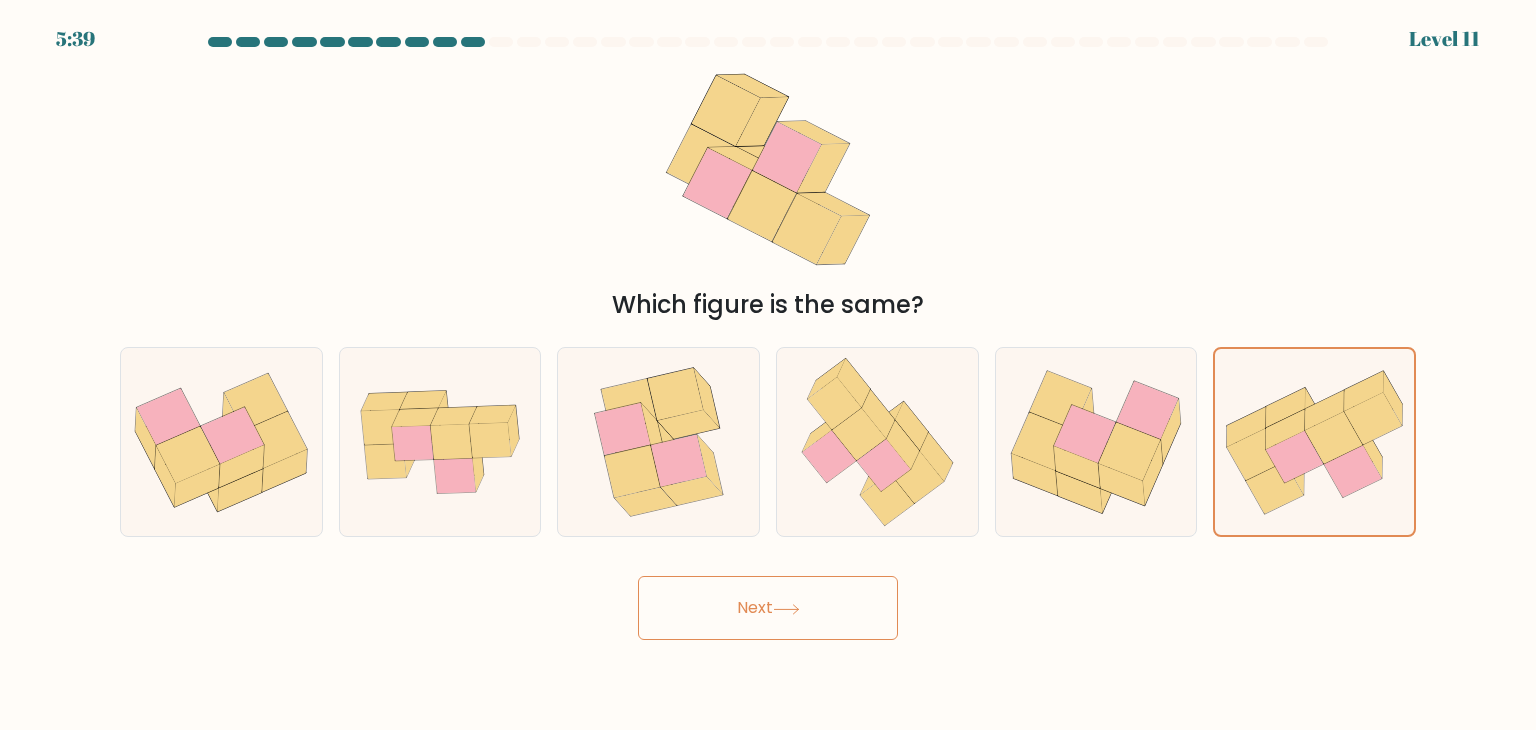 click on "Next" at bounding box center (768, 608) 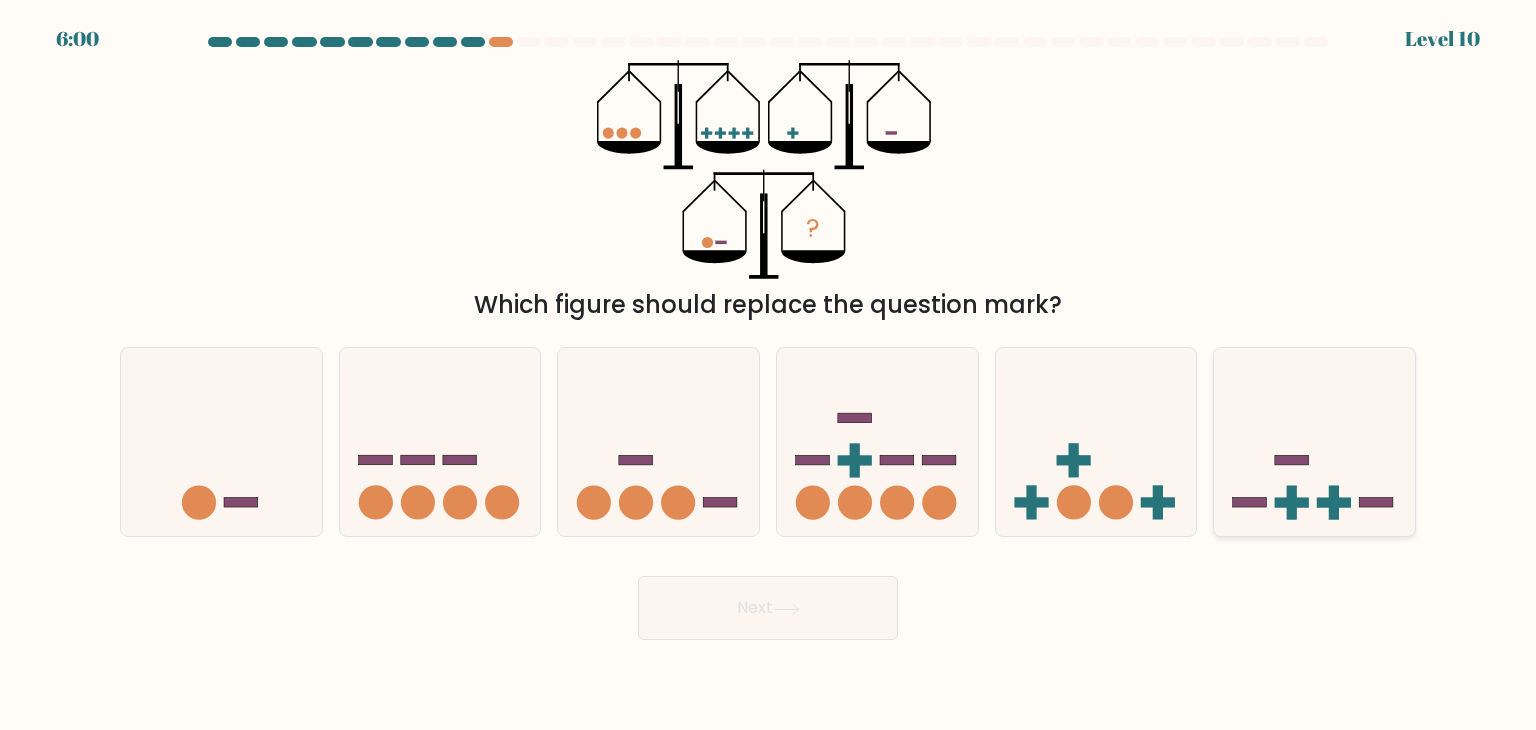 click 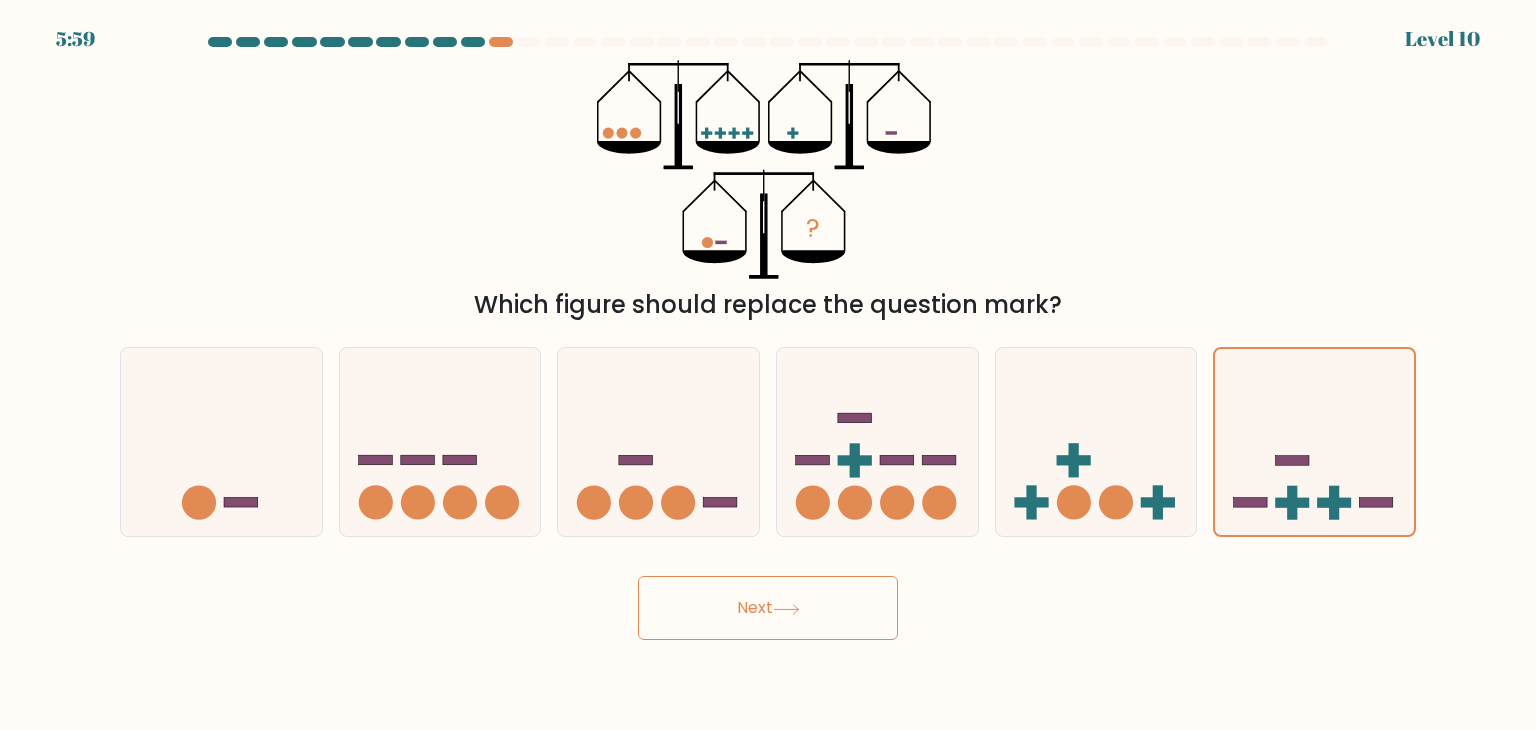click on "Next" at bounding box center [768, 608] 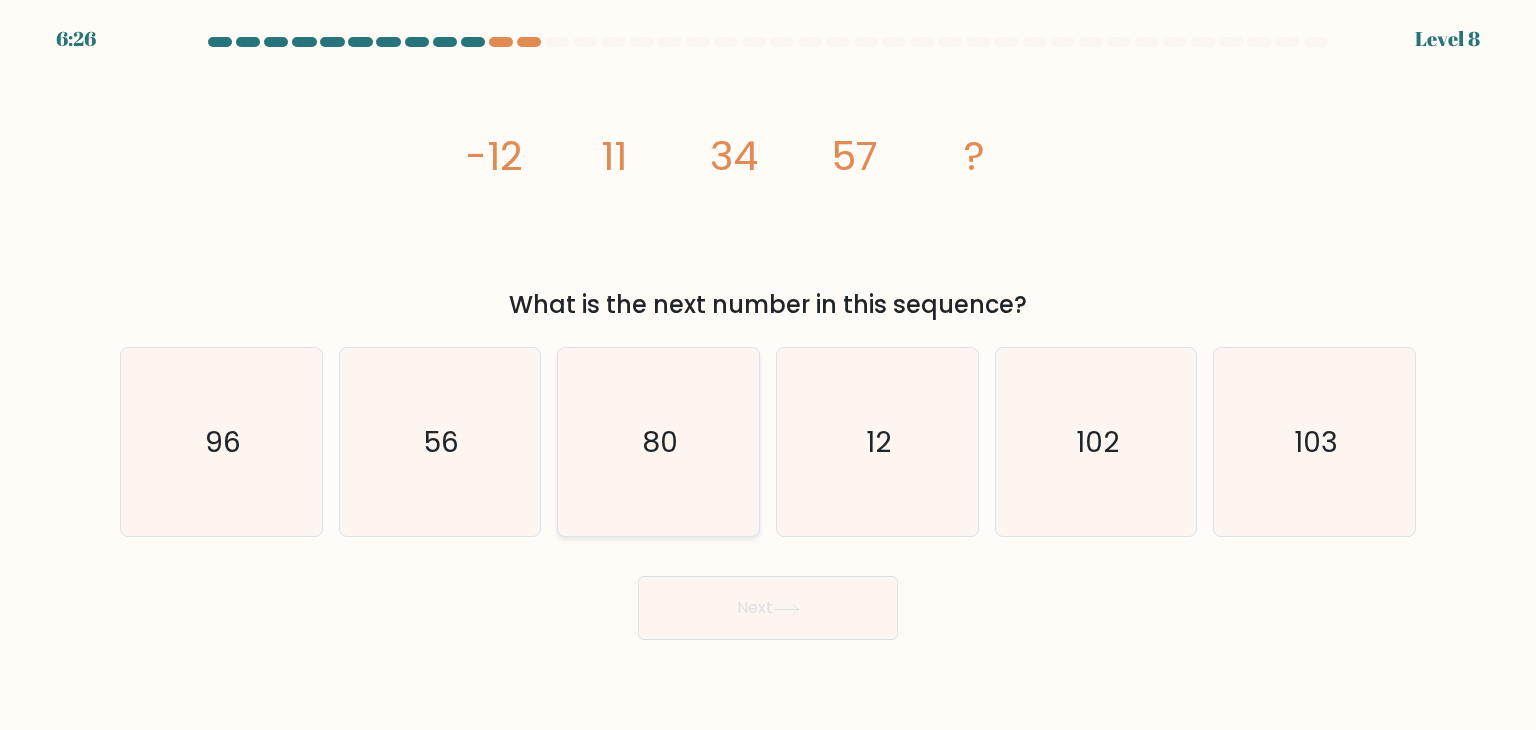 click on "80" 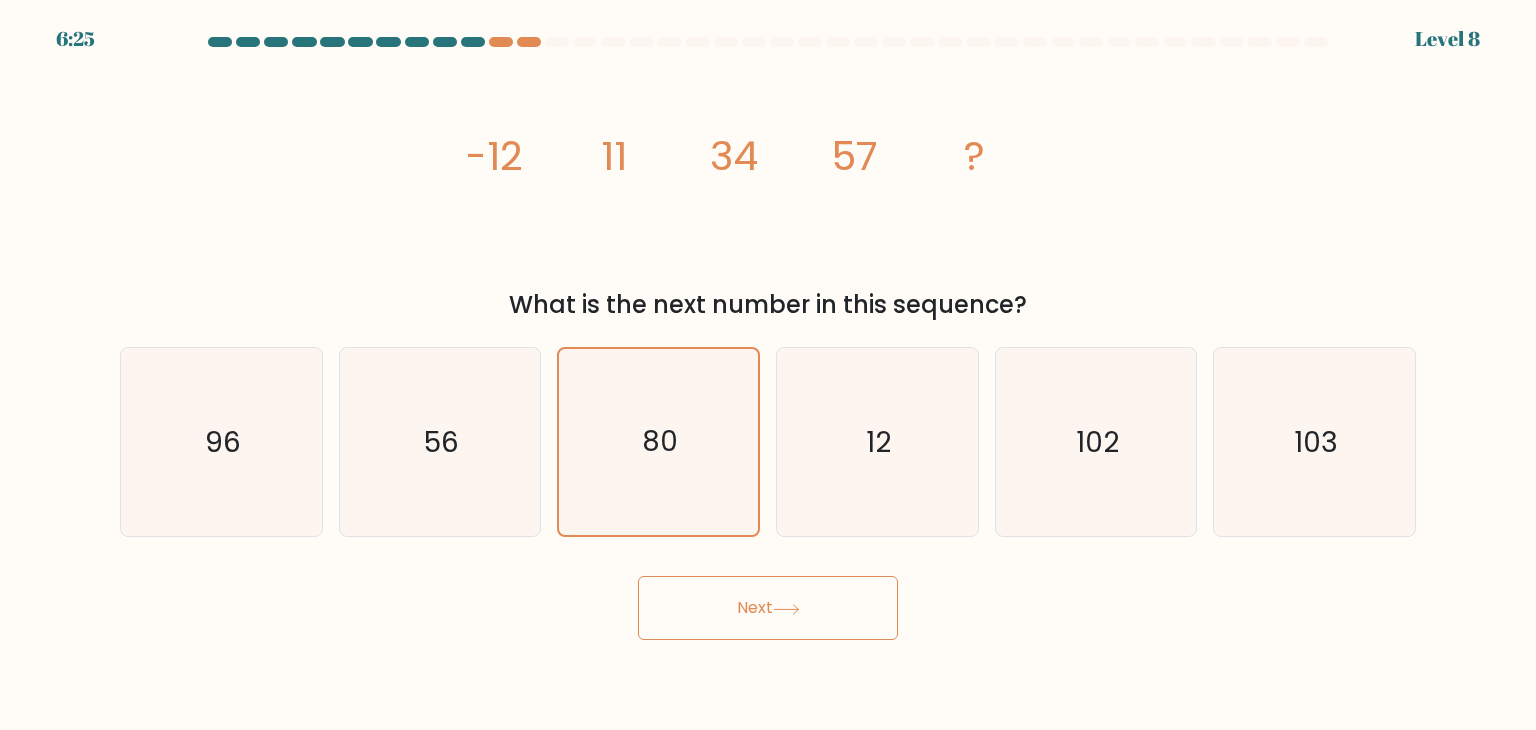 click on "Next" at bounding box center [768, 608] 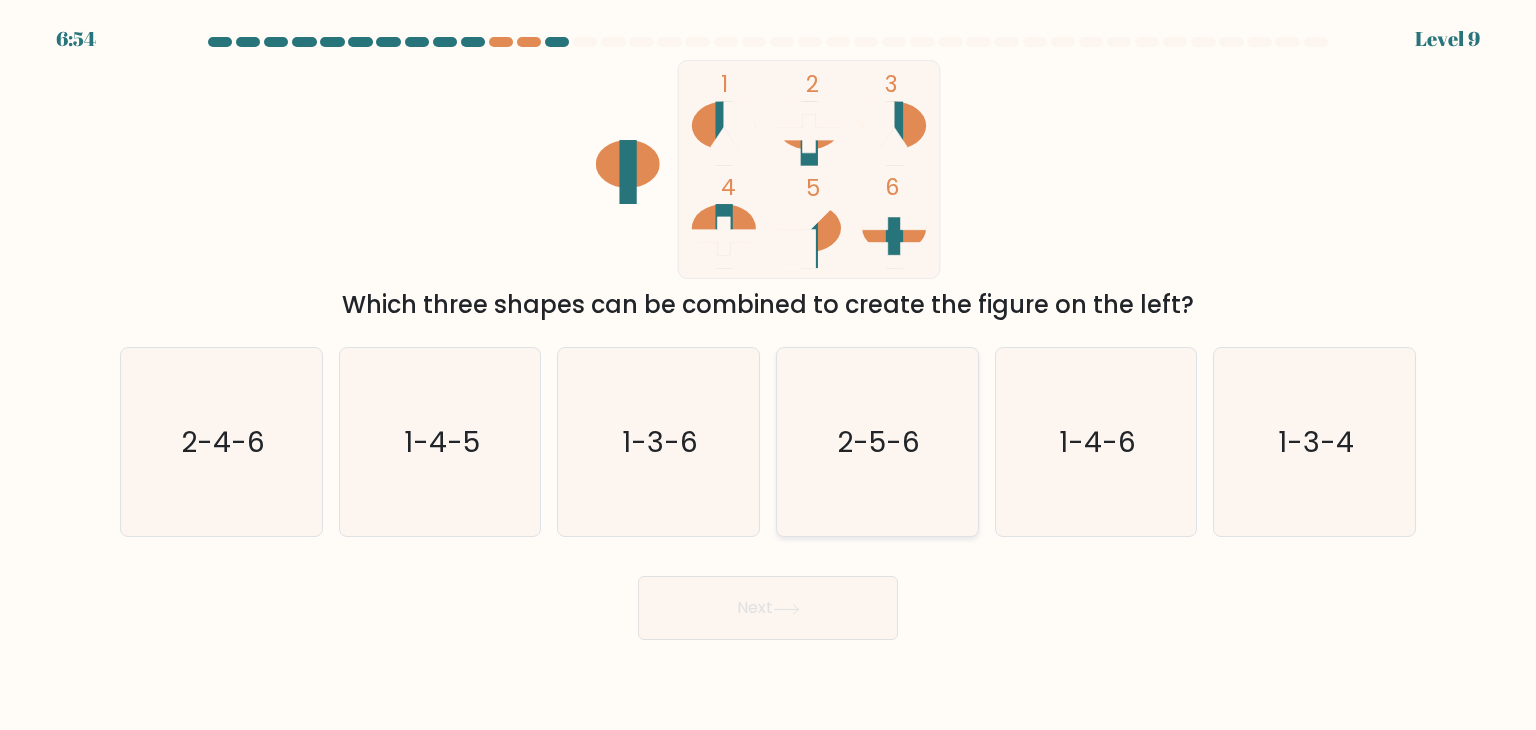 click on "2-5-6" 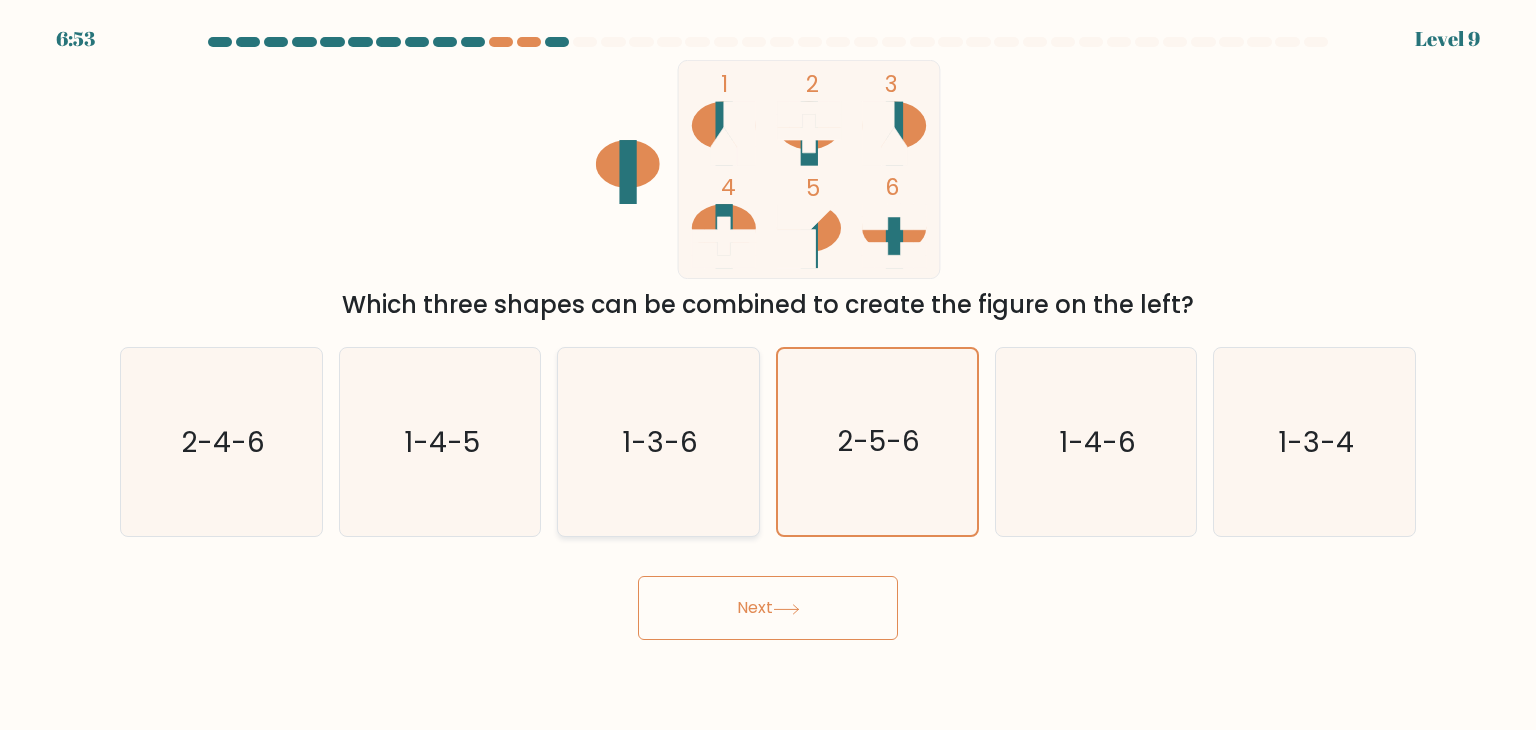 click on "1-3-6" 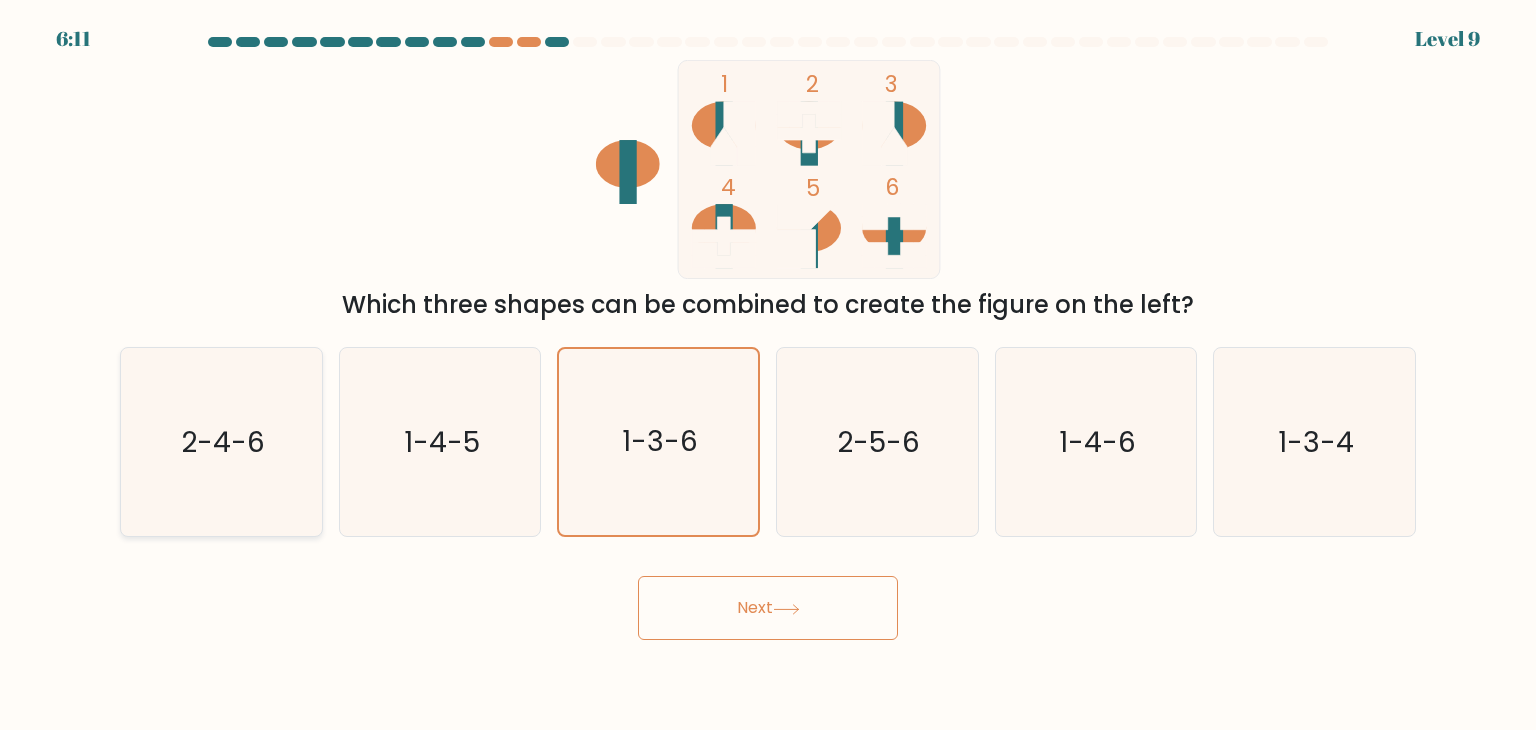 click on "2-4-6" 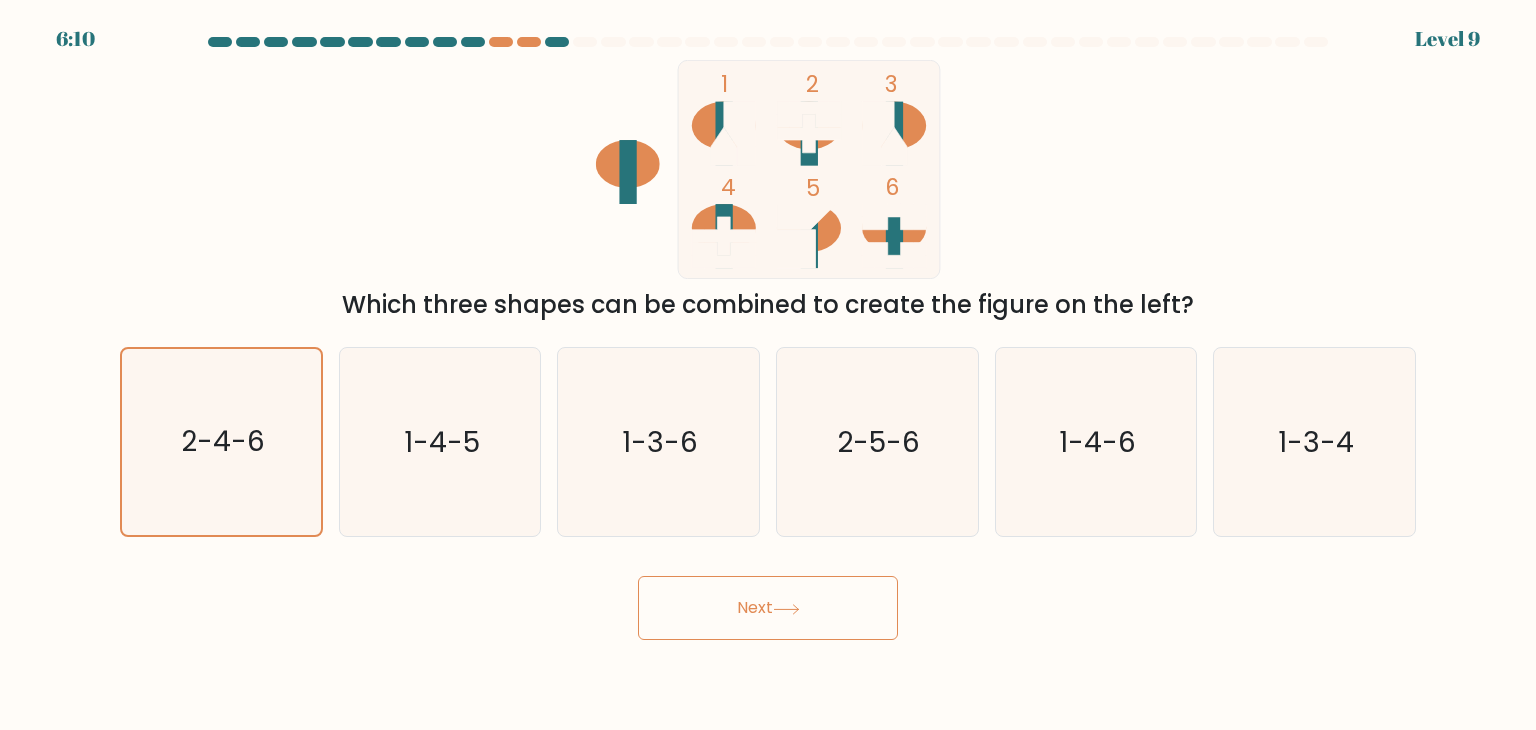 click on "Next" at bounding box center (768, 608) 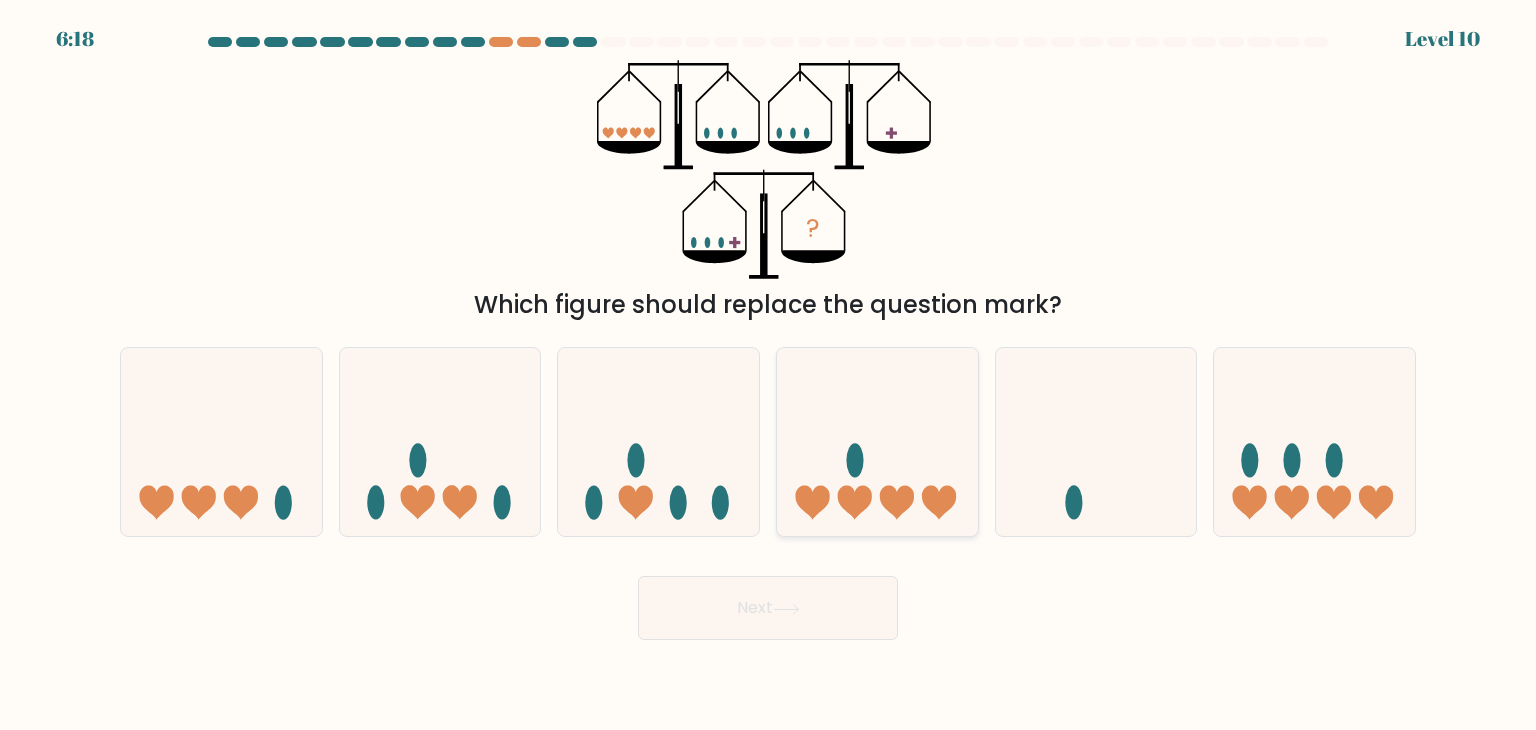 click 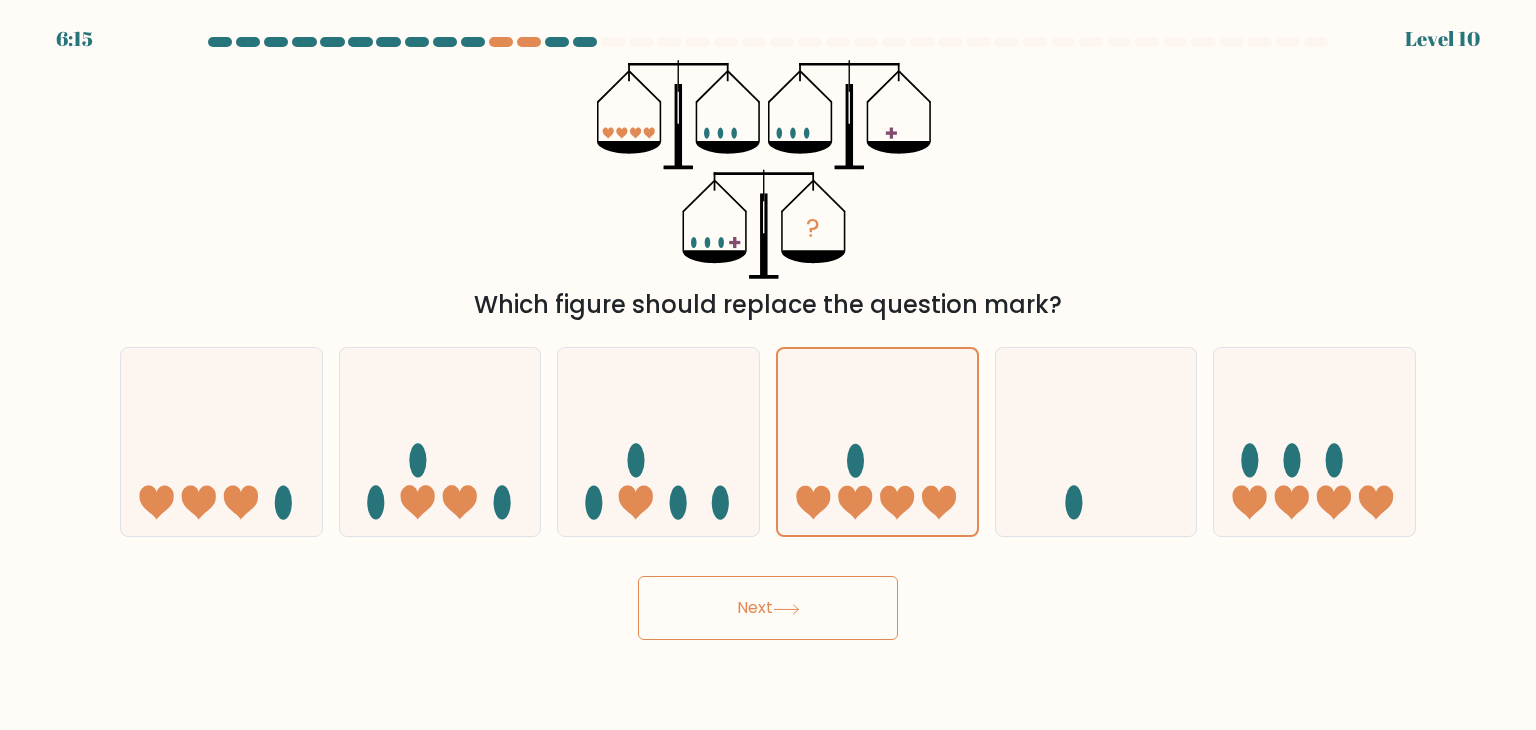 click on "Next" at bounding box center [768, 608] 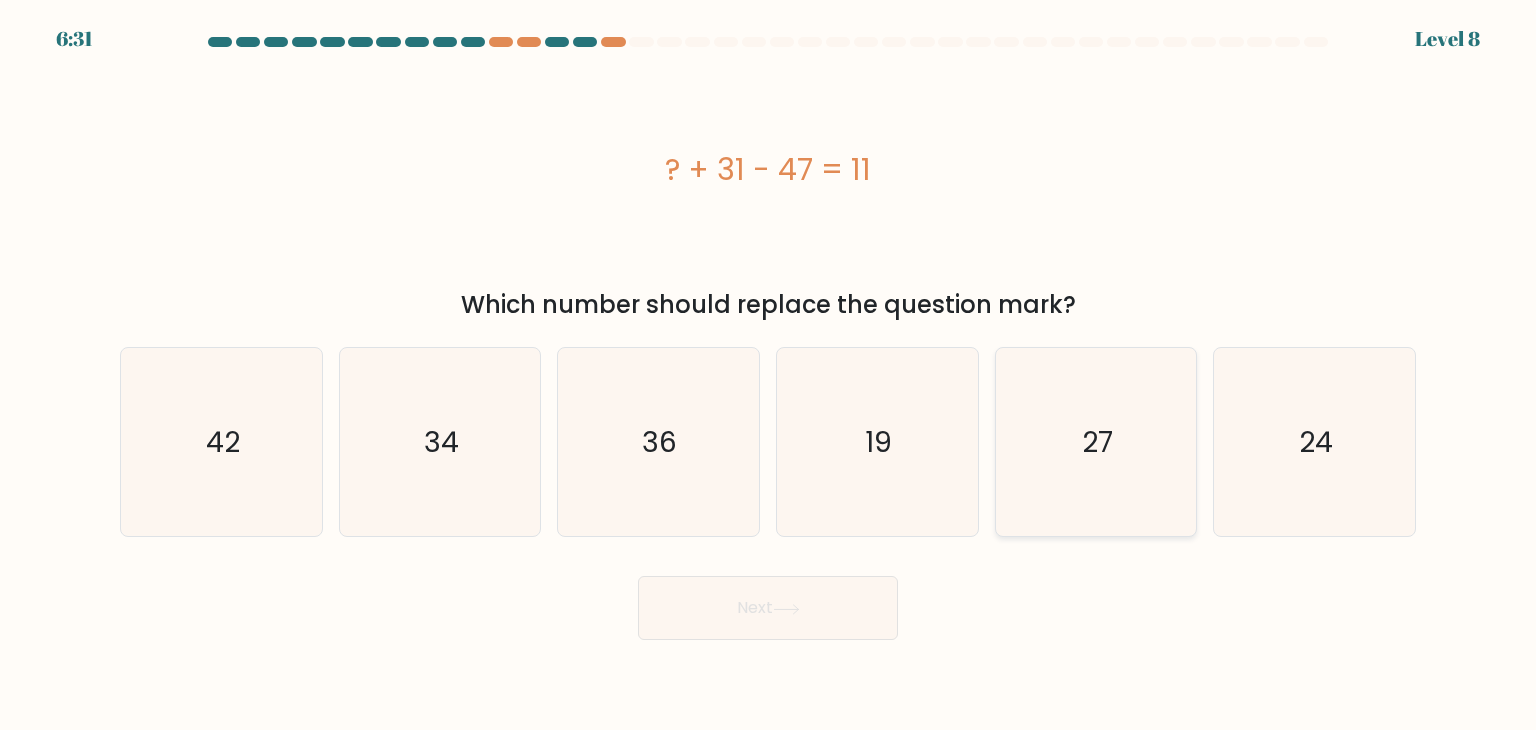 click on "27" 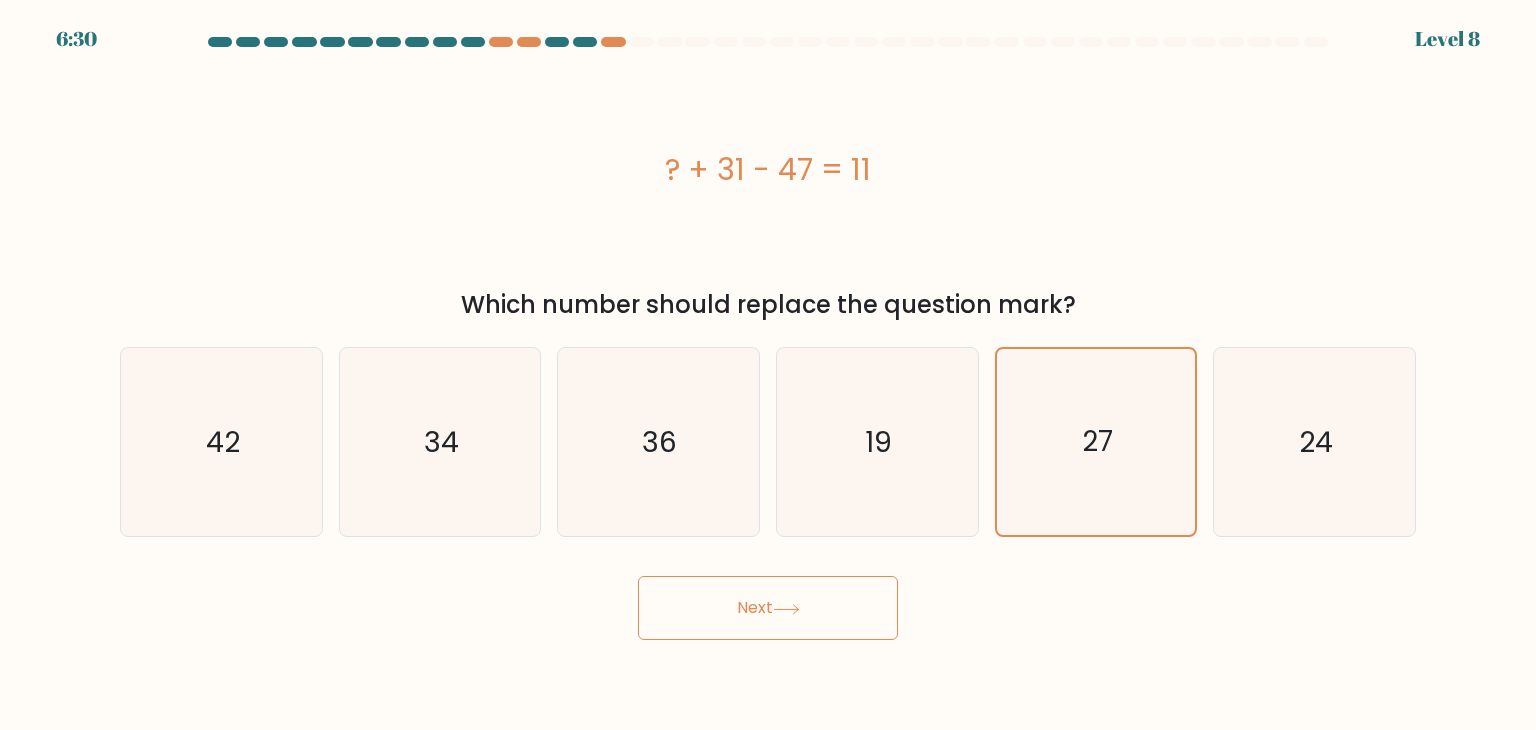 click on "Next" at bounding box center [768, 608] 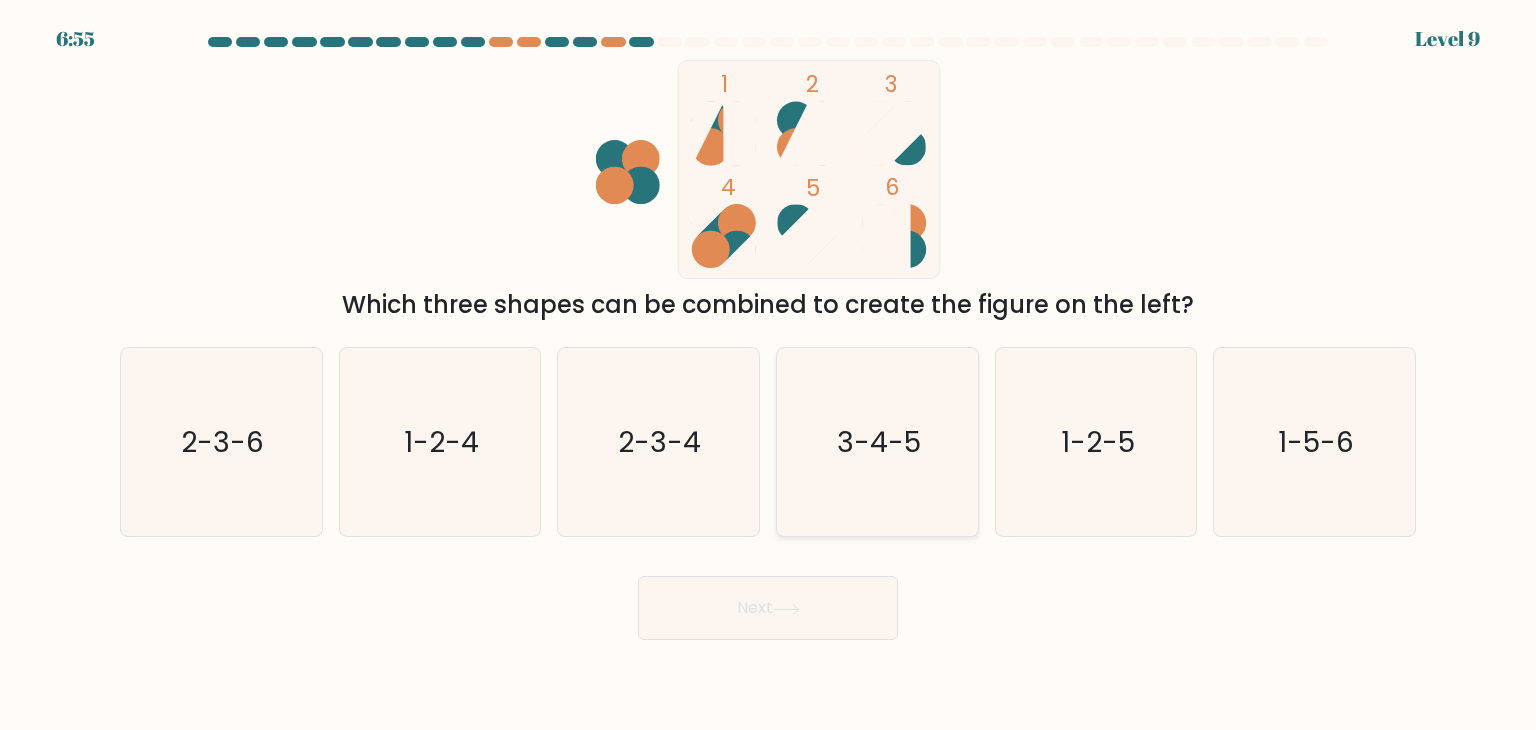 click on "3-4-5" 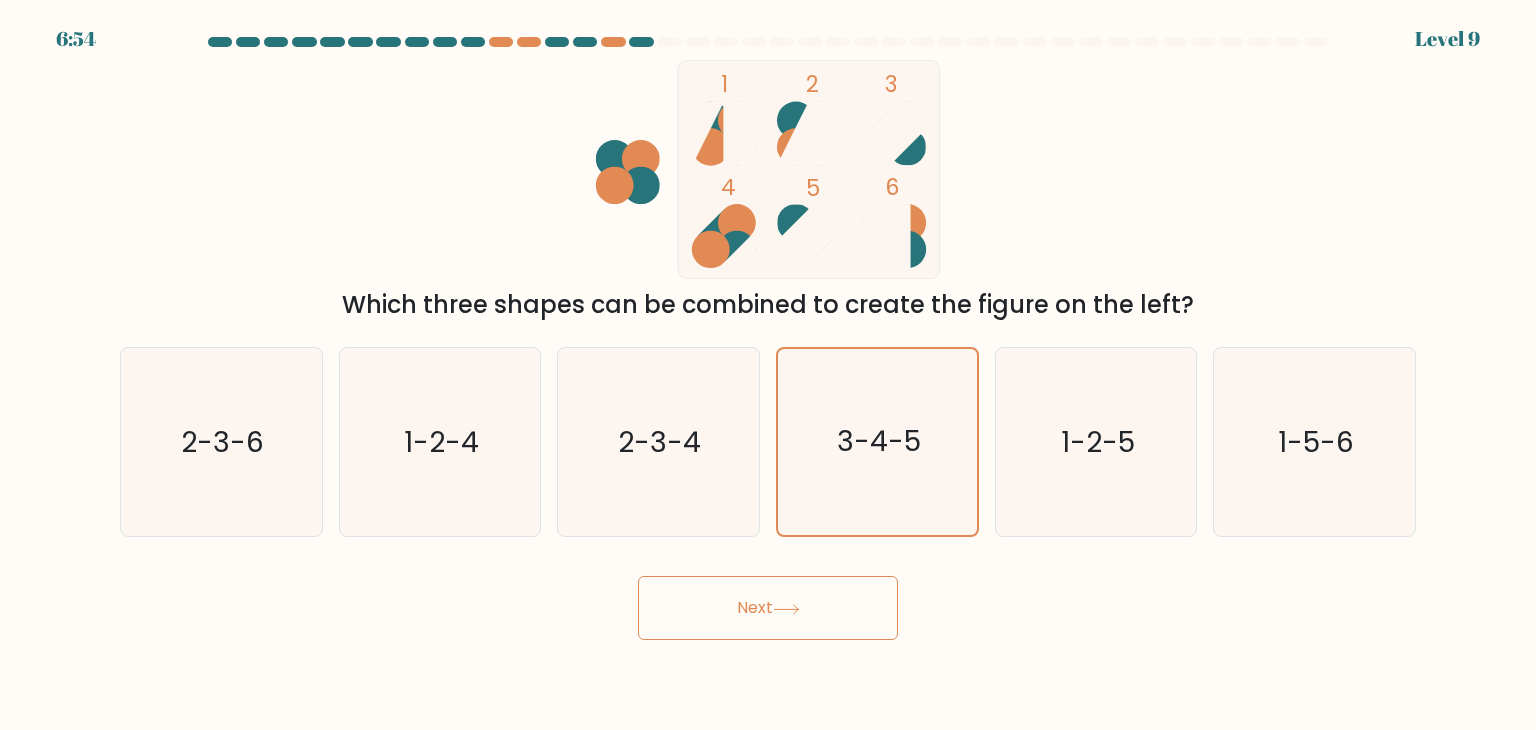 click on "Next" at bounding box center [768, 608] 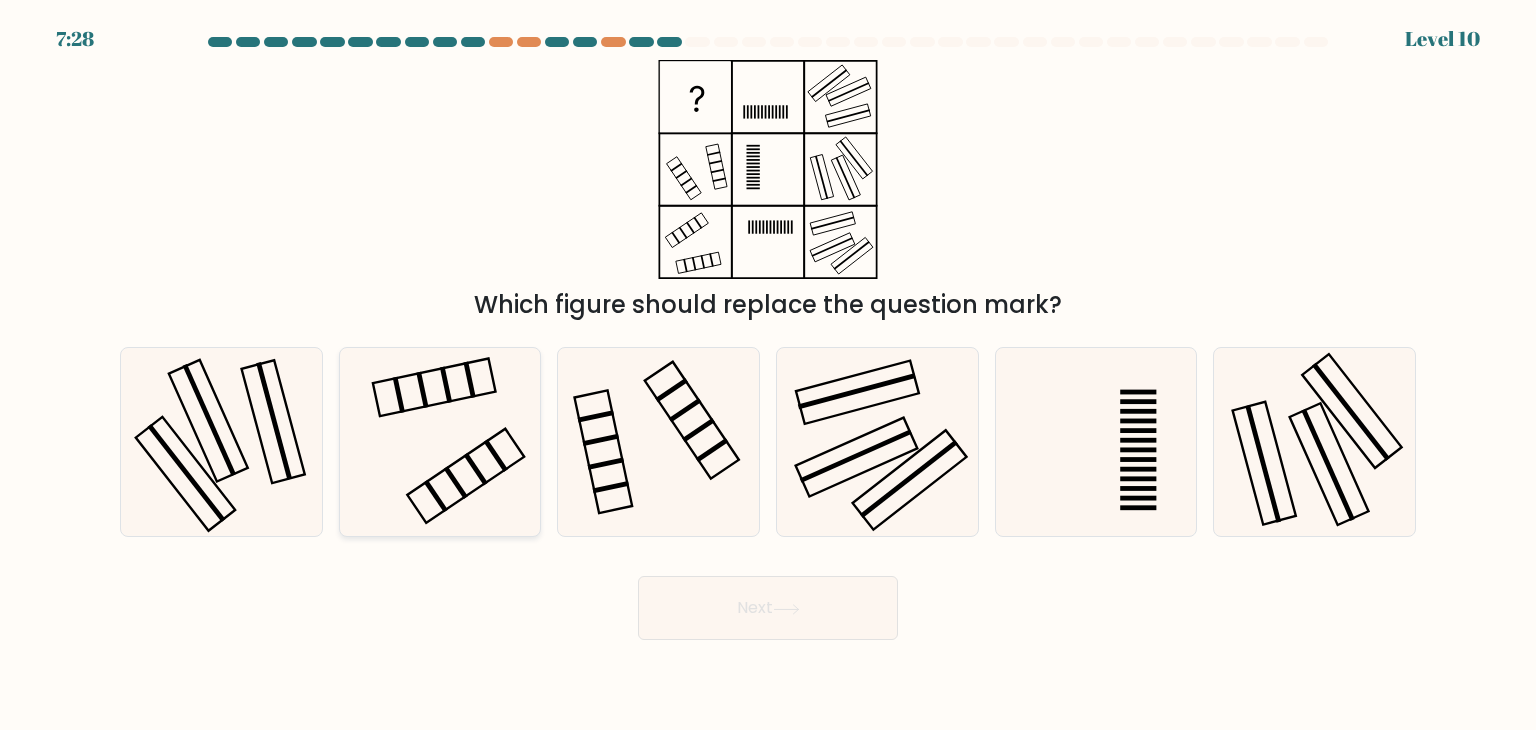click 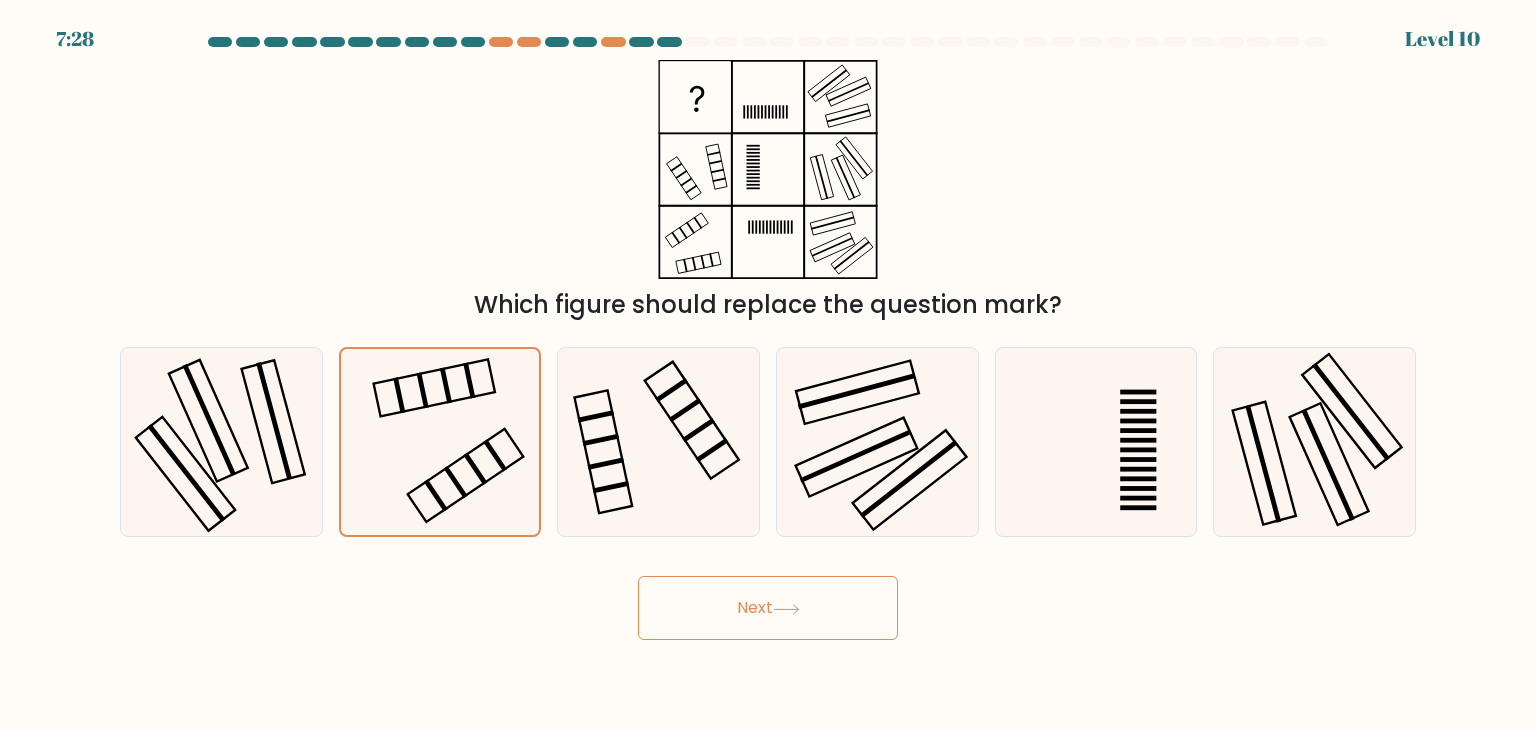 click on "Next" at bounding box center (768, 608) 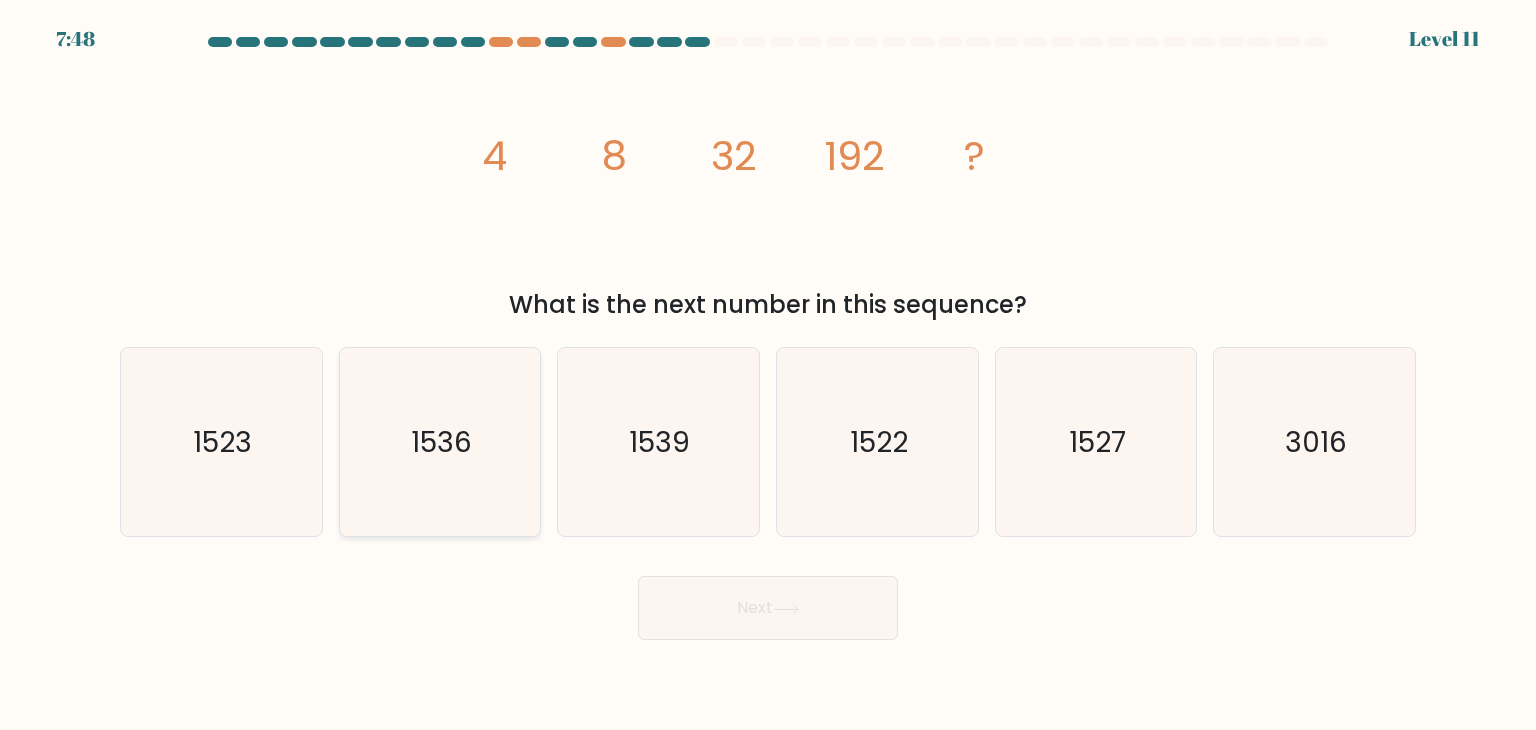 click on "1536" 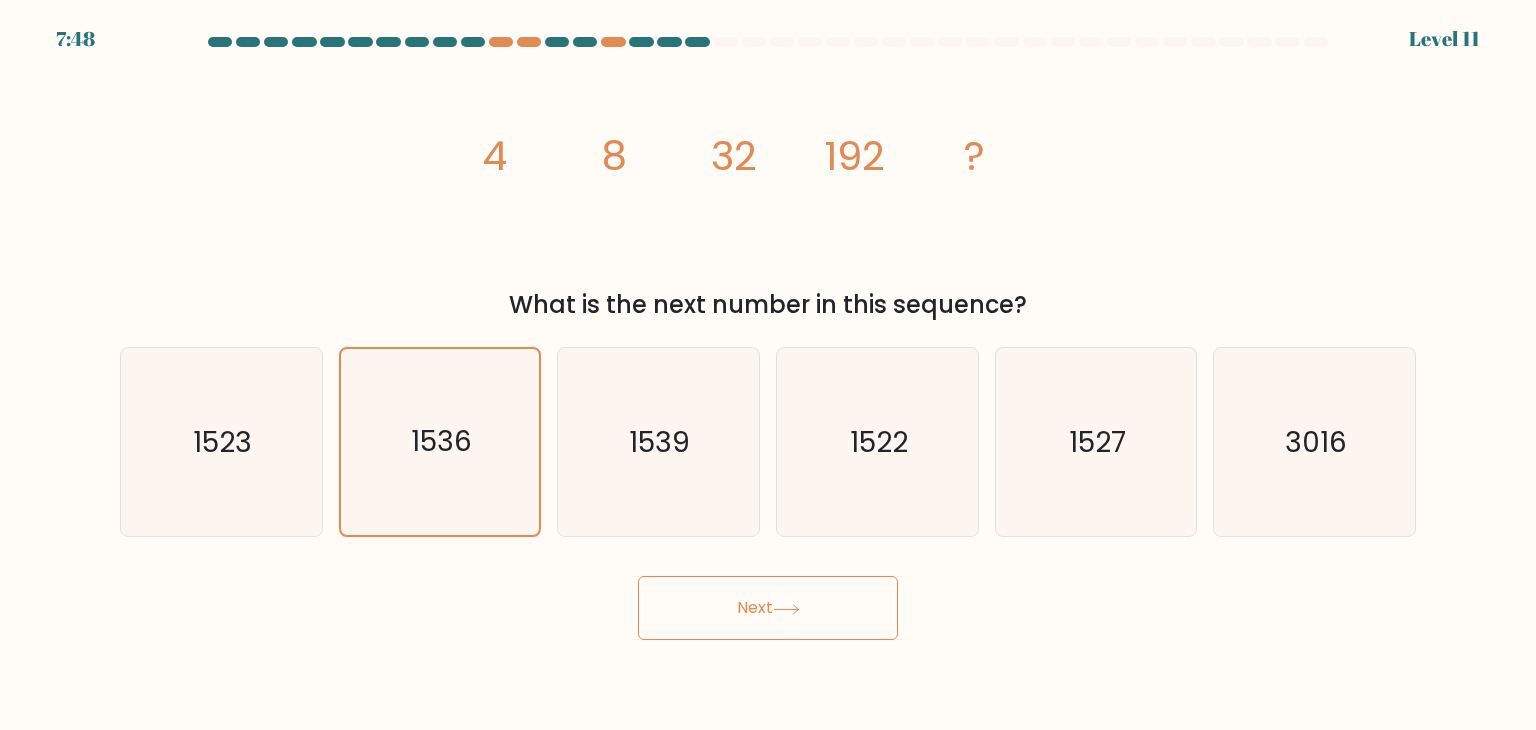 click on "Next" at bounding box center (768, 608) 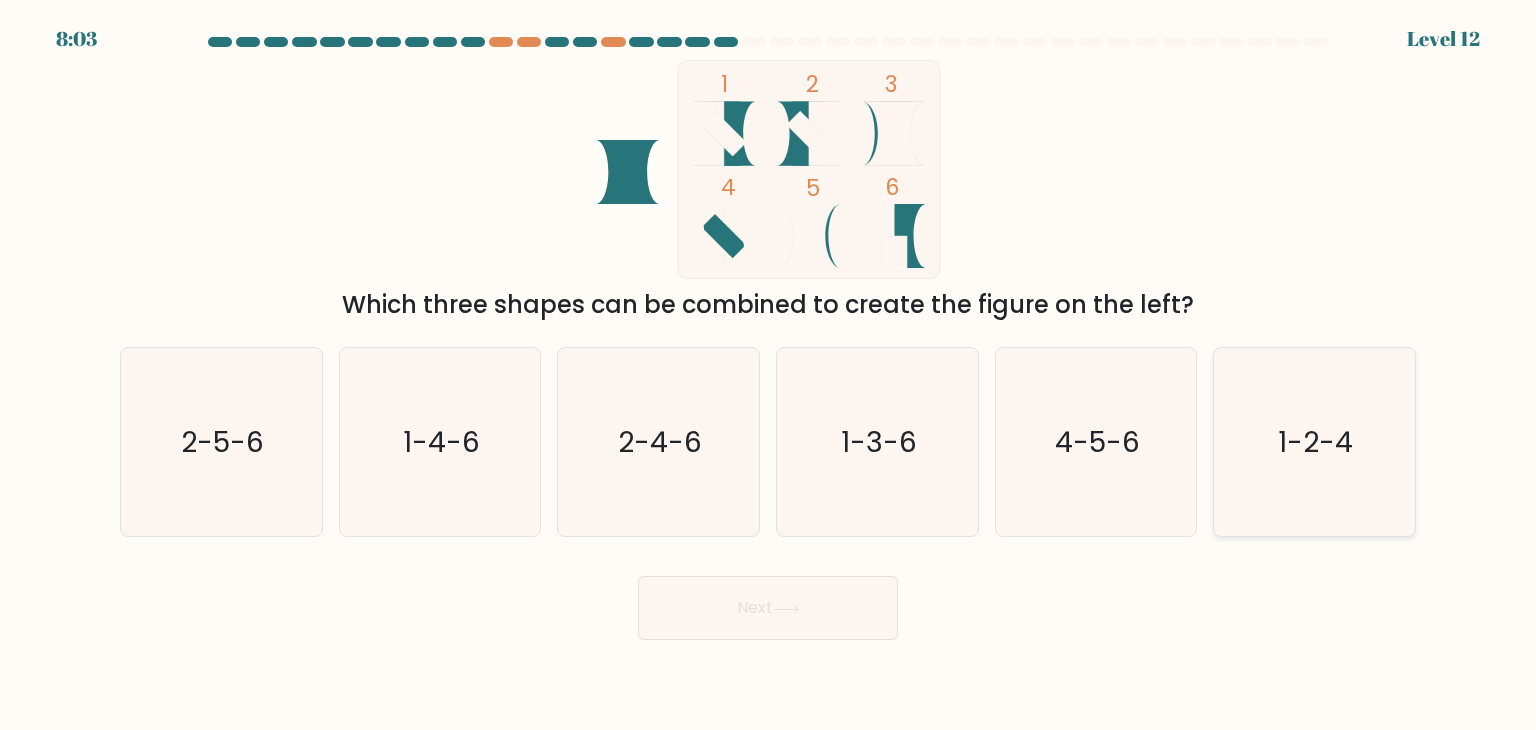 click on "1-2-4" 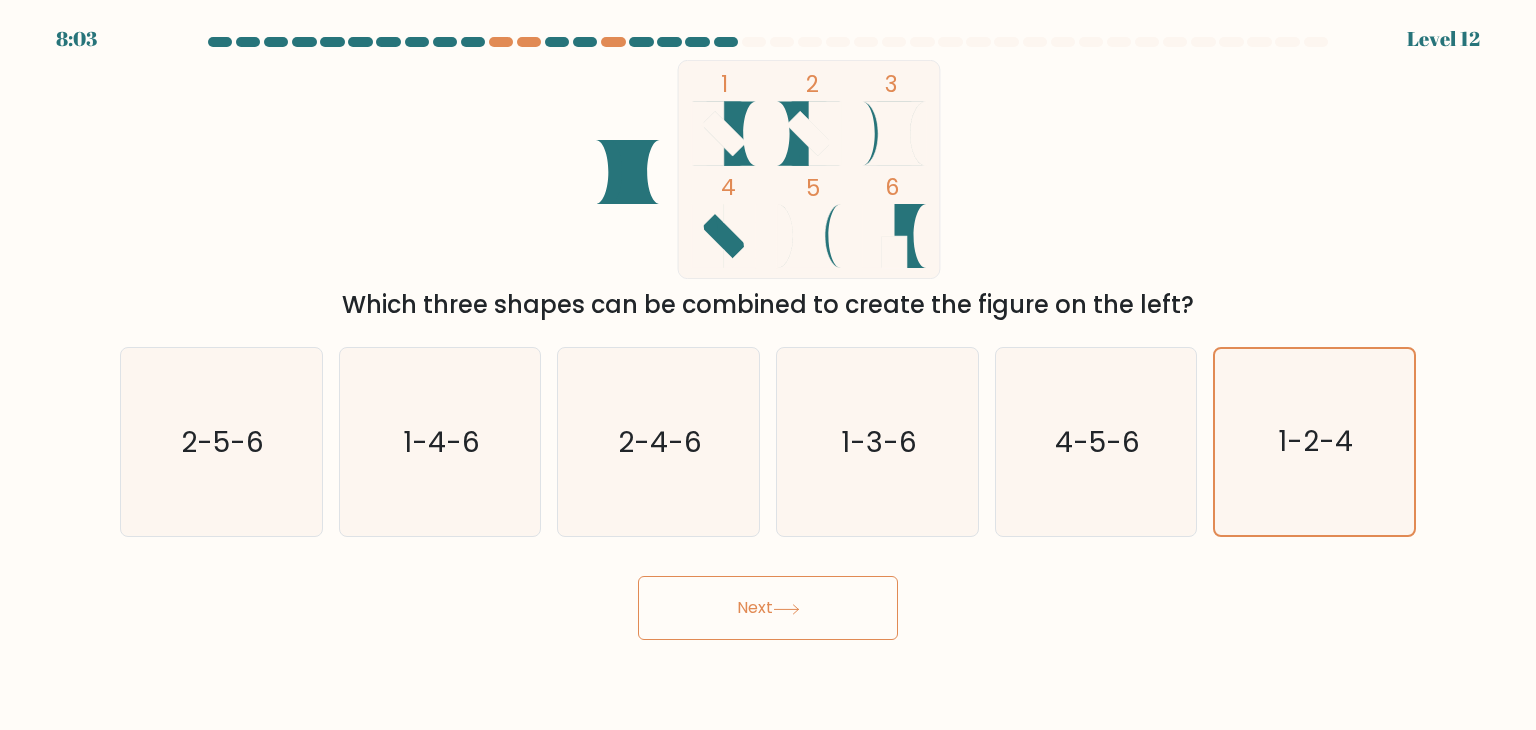 click on "Next" at bounding box center [768, 608] 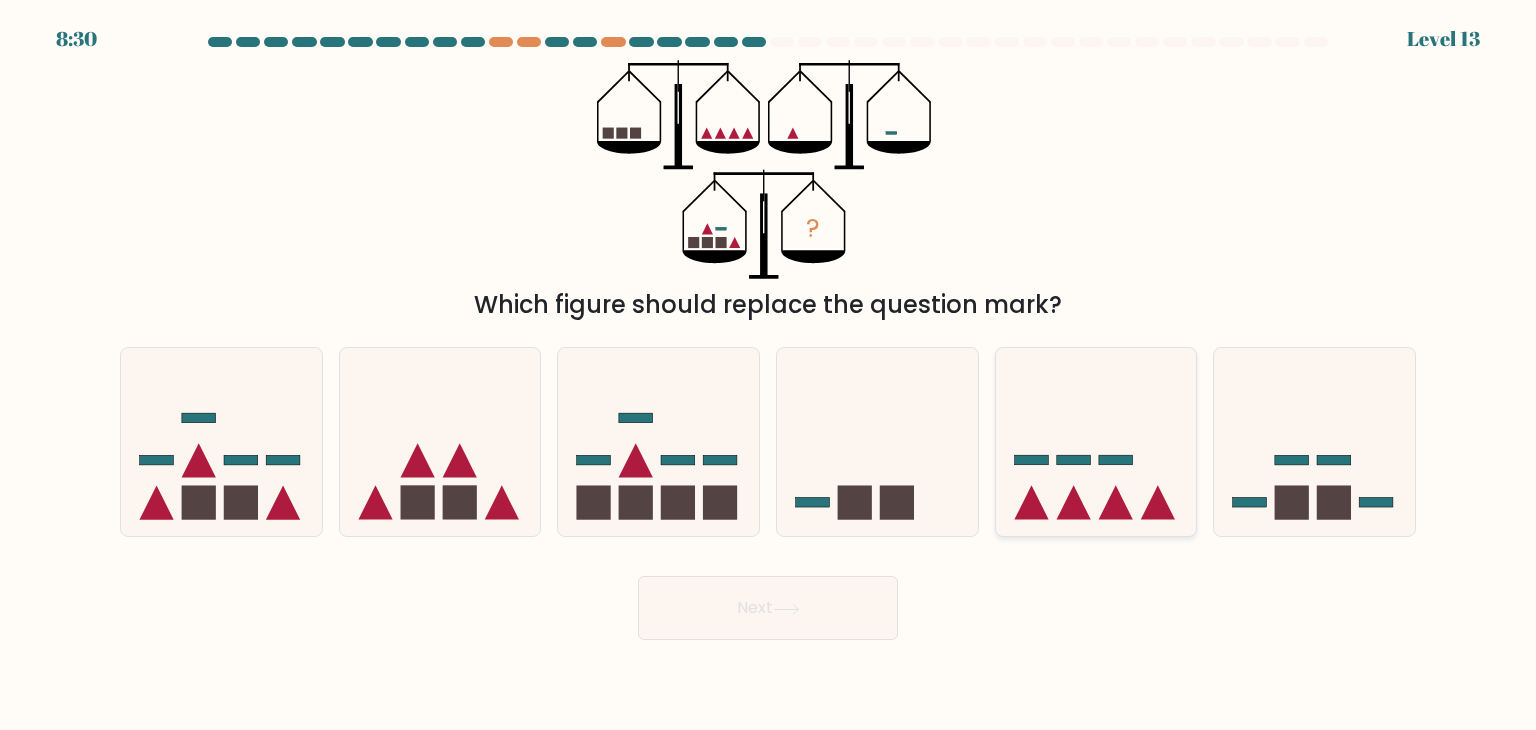 click 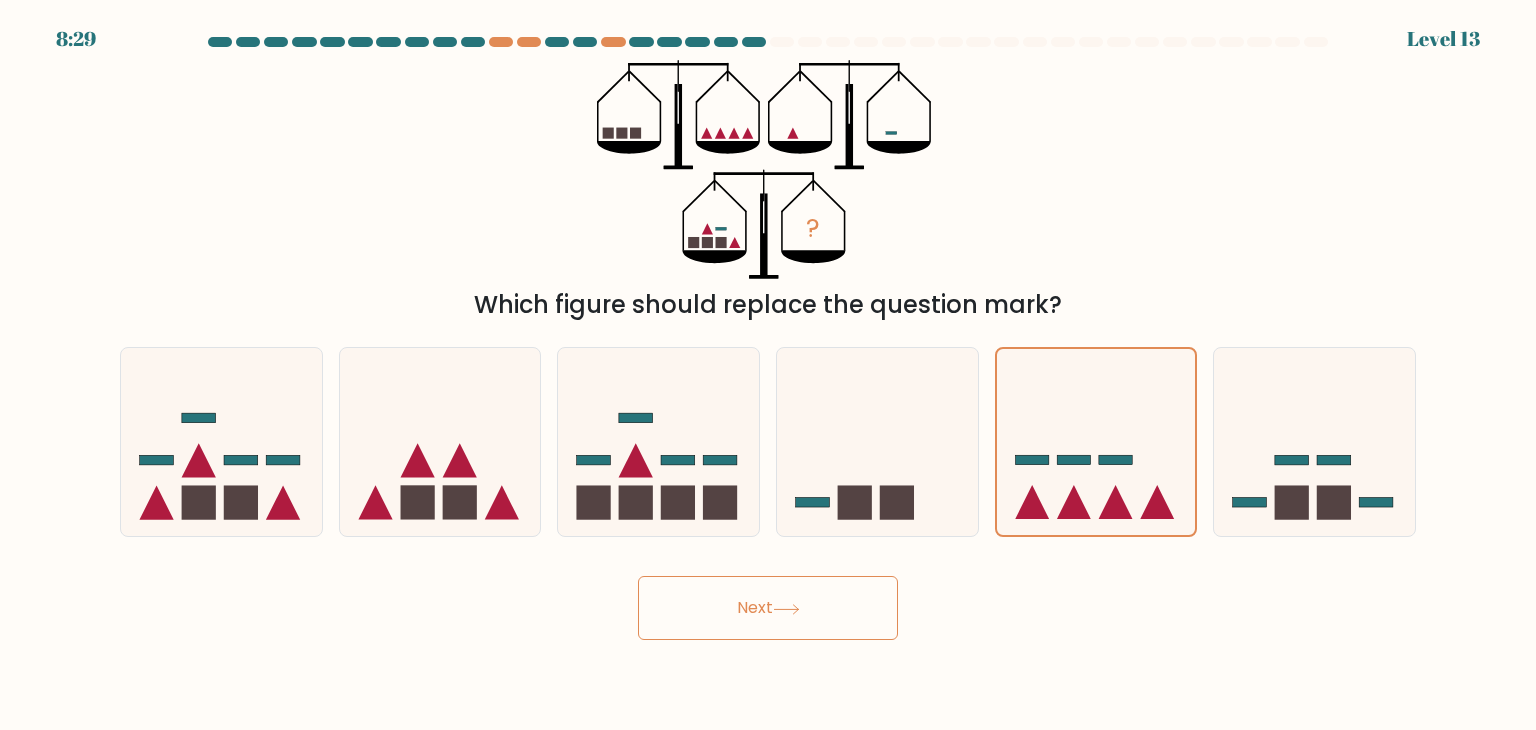 click 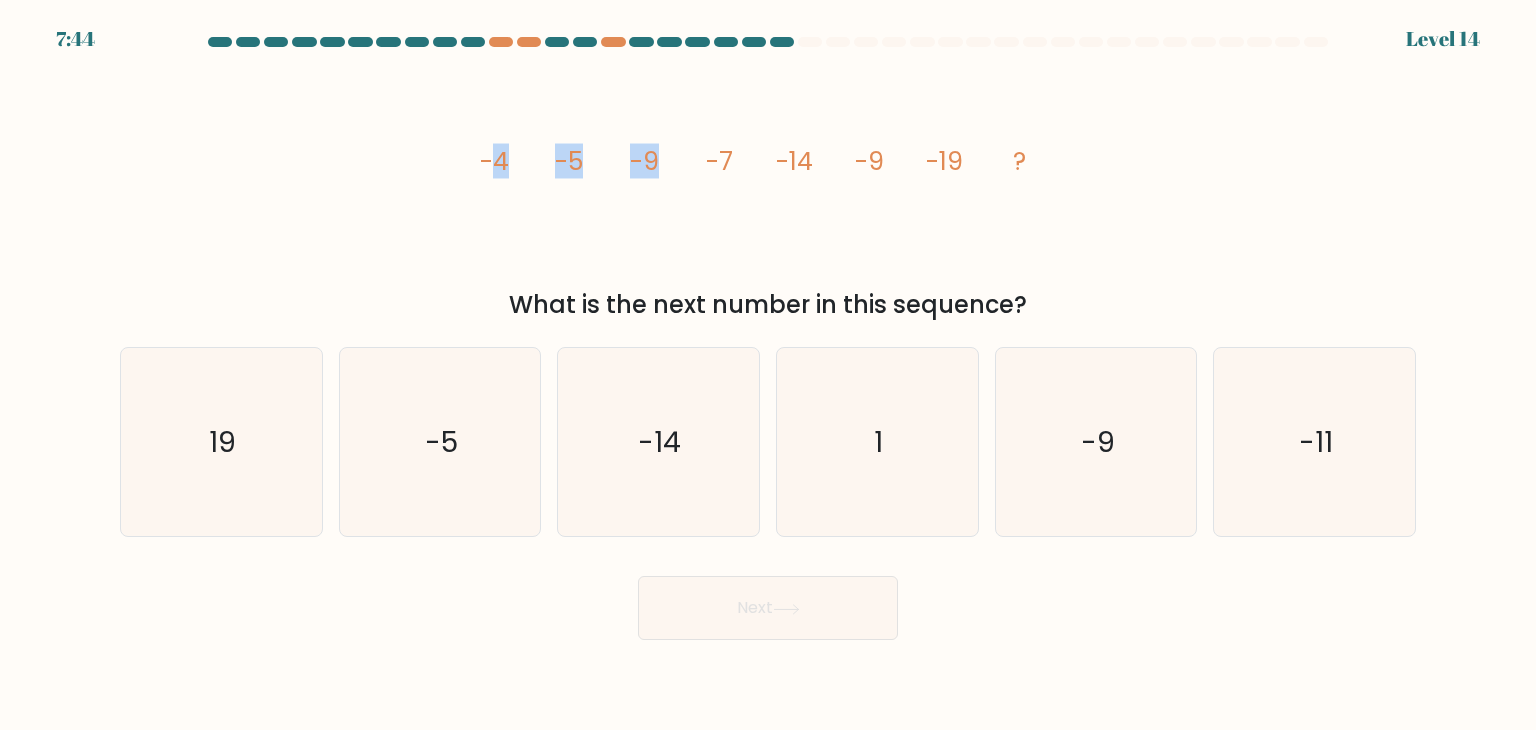 drag, startPoint x: 500, startPoint y: 169, endPoint x: 644, endPoint y: 163, distance: 144.12494 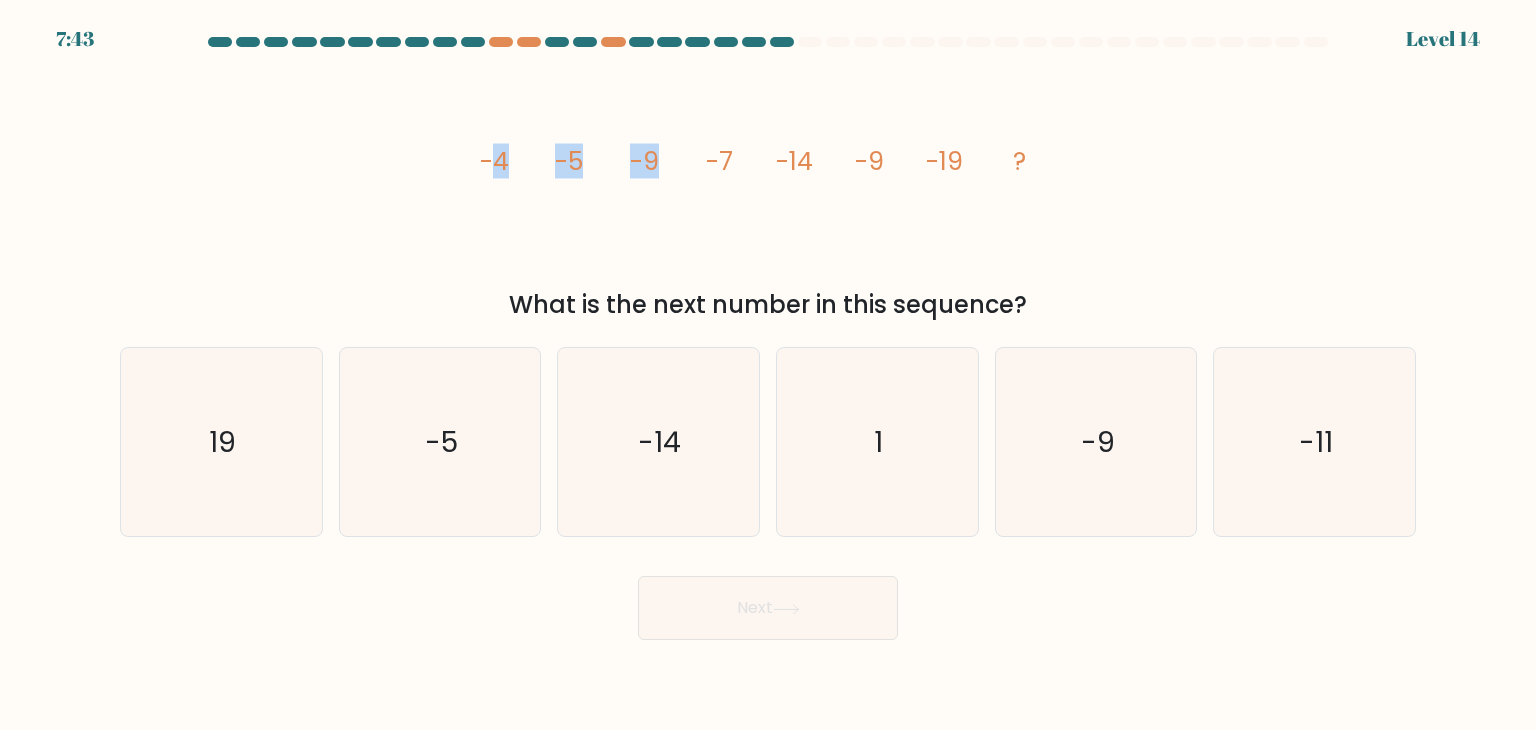 click on "-5" 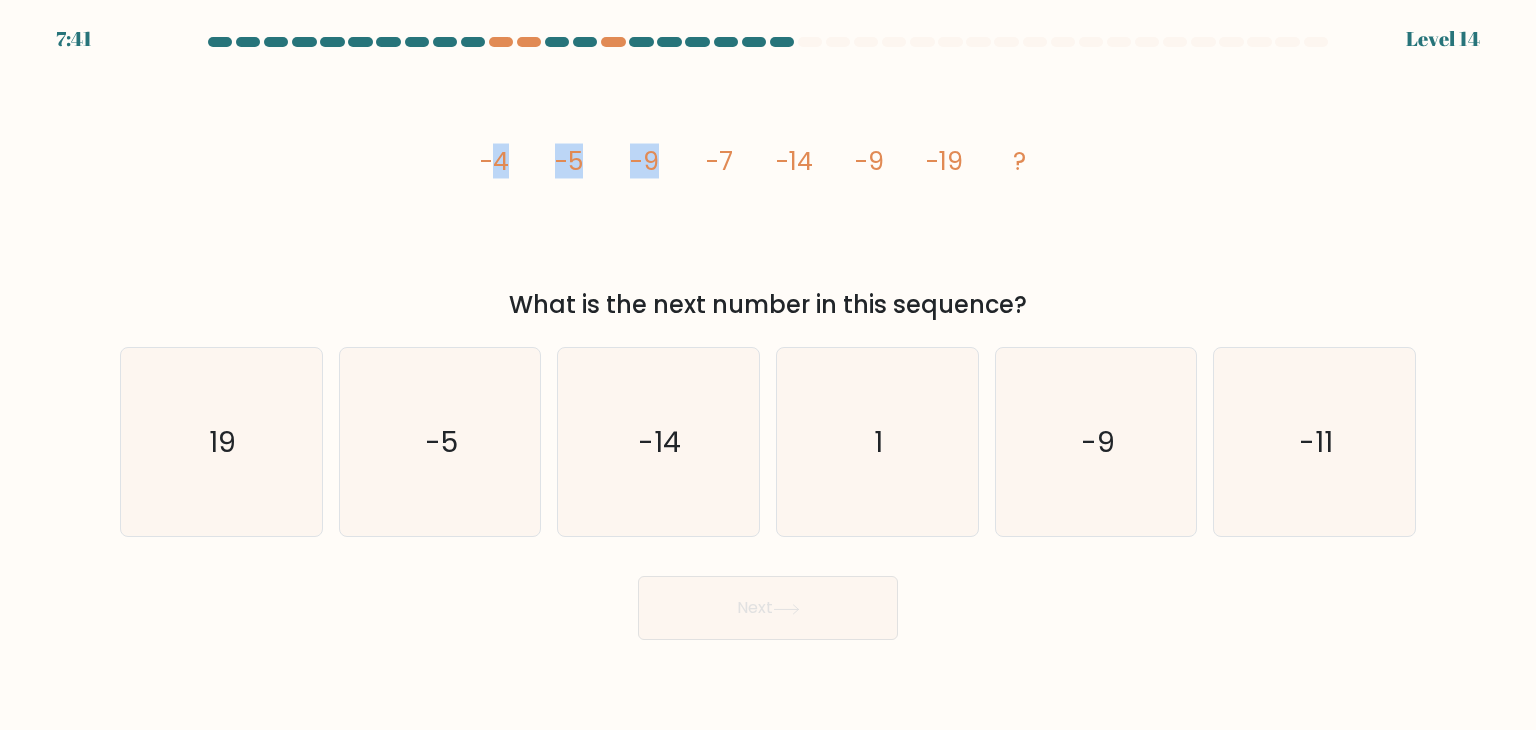 click on "image/svg+xml
-4
-5
-9
-7
-14
-9
-19
?" 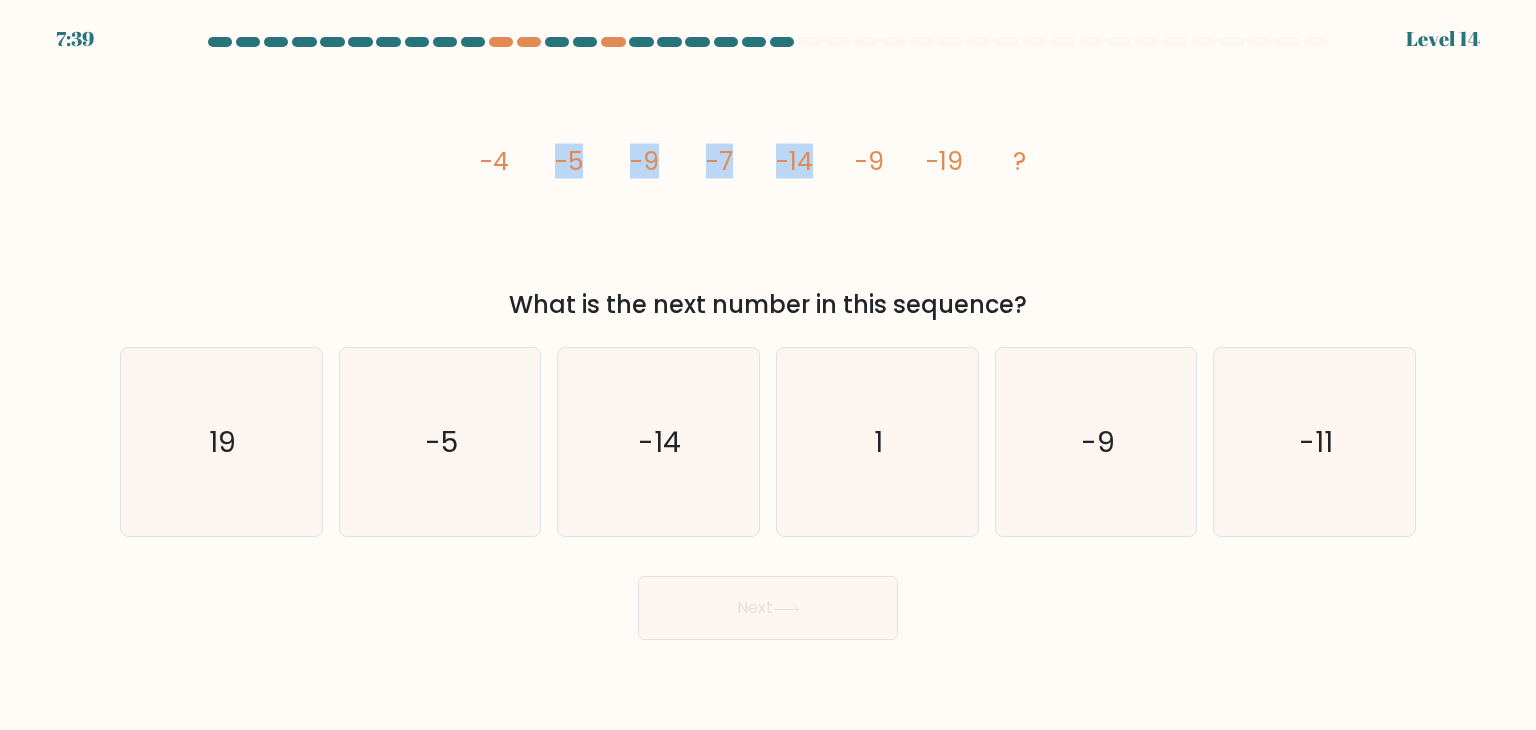 drag, startPoint x: 552, startPoint y: 163, endPoint x: 815, endPoint y: 170, distance: 263.09314 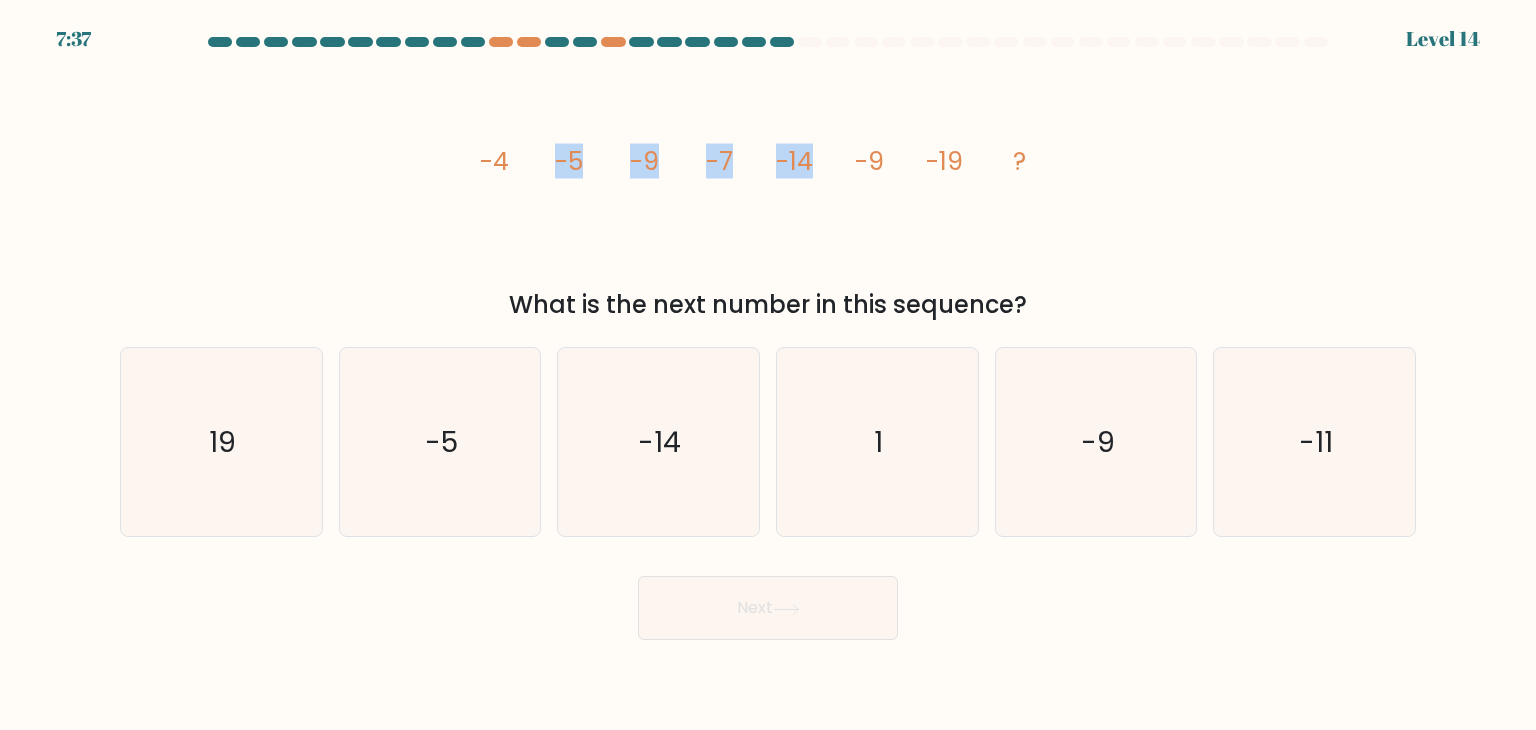 click on "image/svg+xml
-4
-5
-9
-7
-14
-9
-19
?" 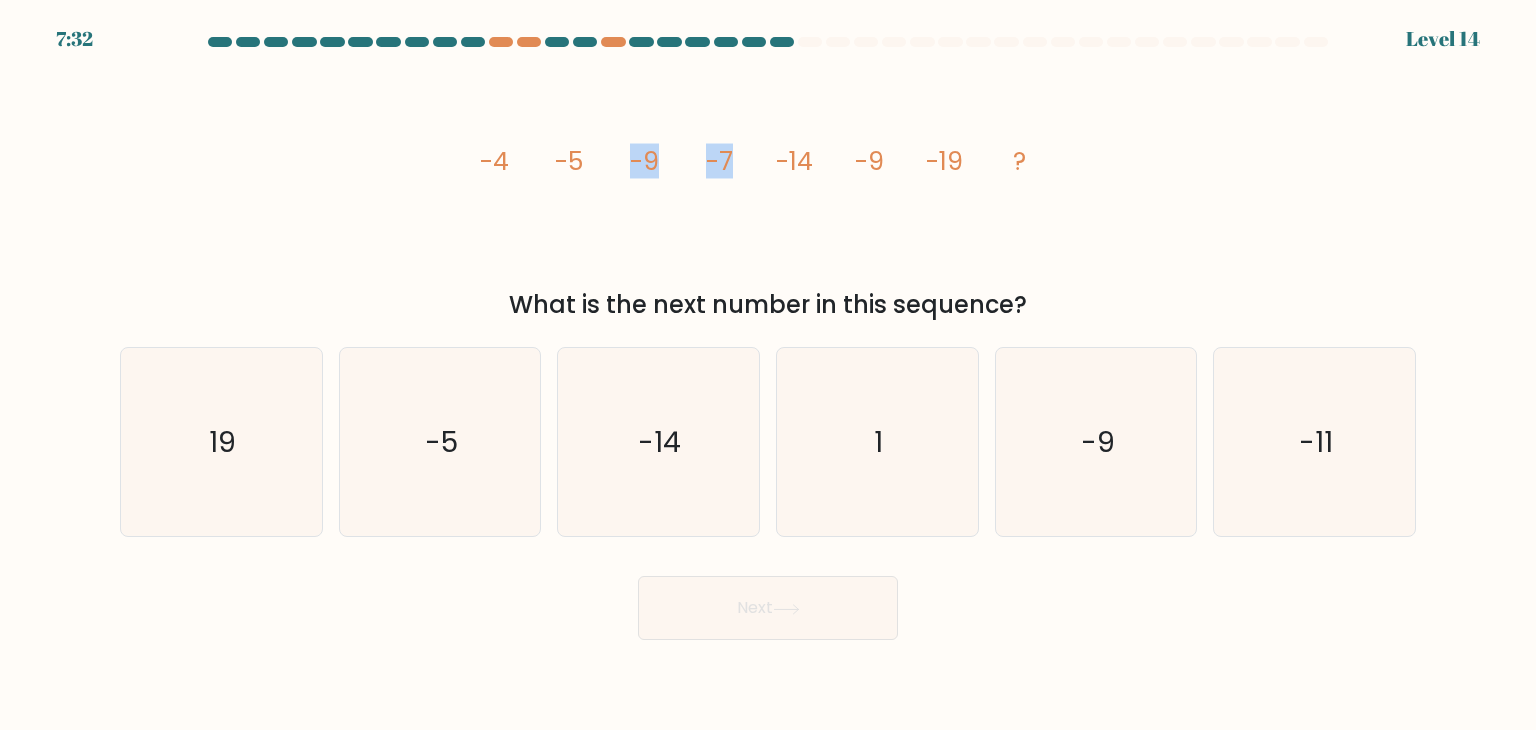 drag, startPoint x: 633, startPoint y: 160, endPoint x: 742, endPoint y: 160, distance: 109 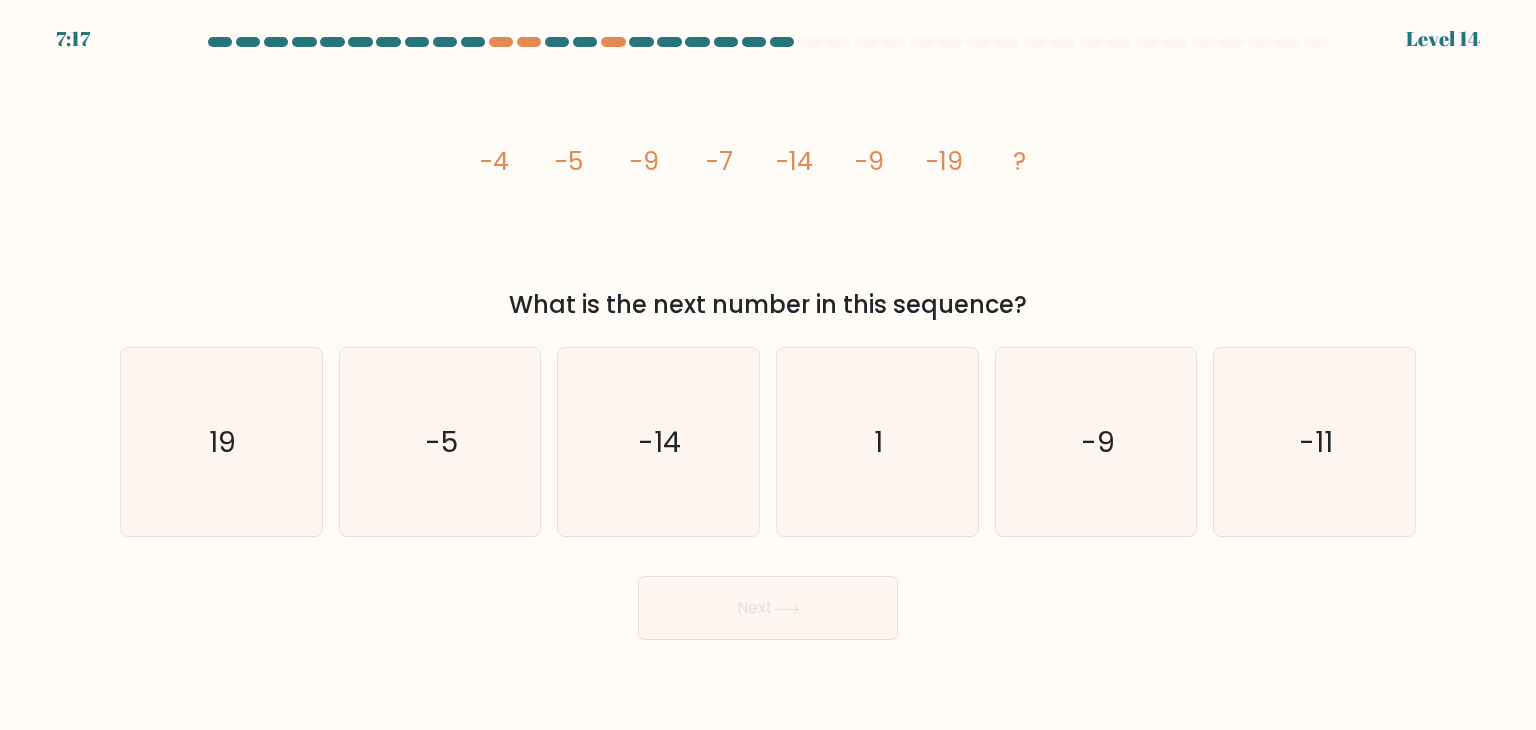 click on "image/svg+xml
-4
-5
-9
-7
-14
-9
-19
?" 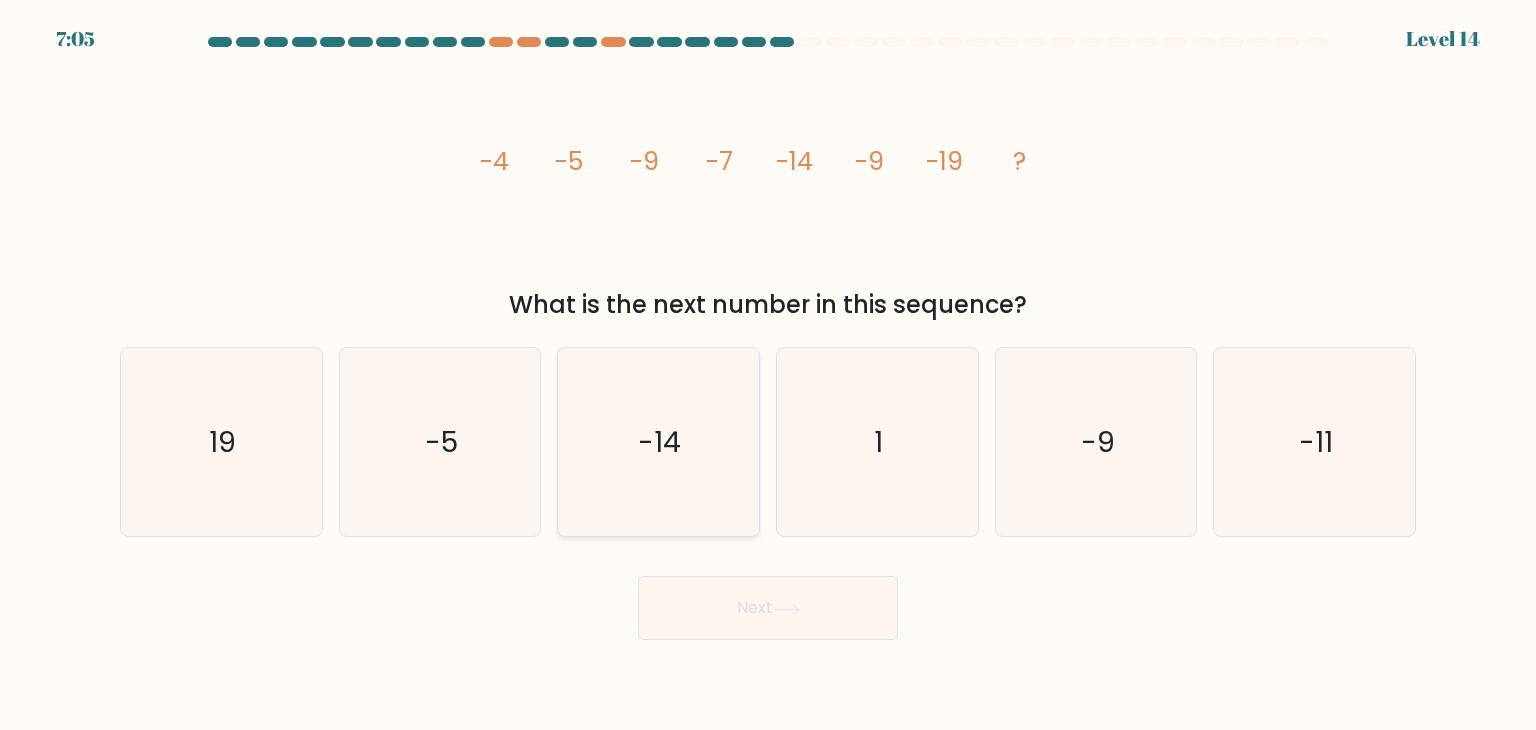 click on "-14" 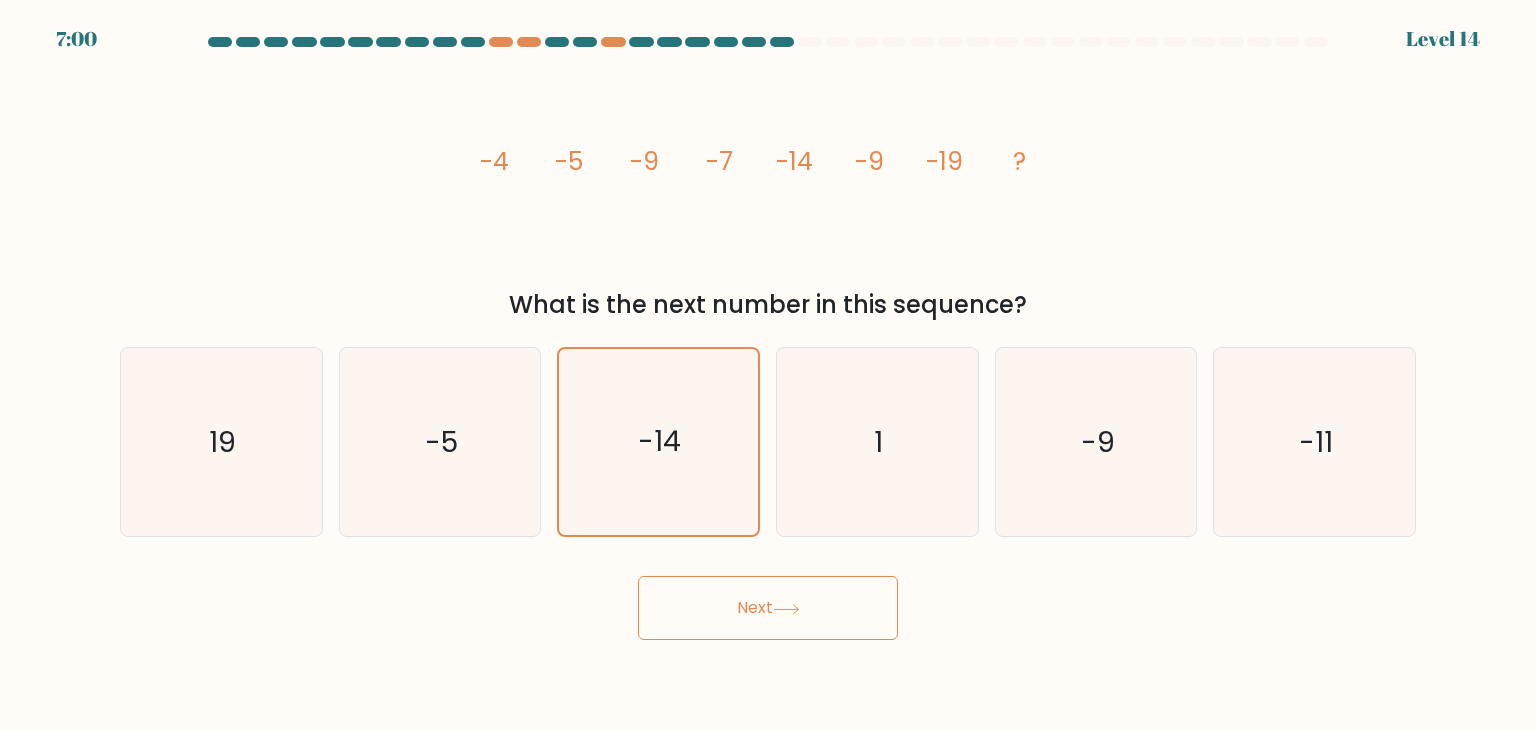 click on "Next" at bounding box center [768, 608] 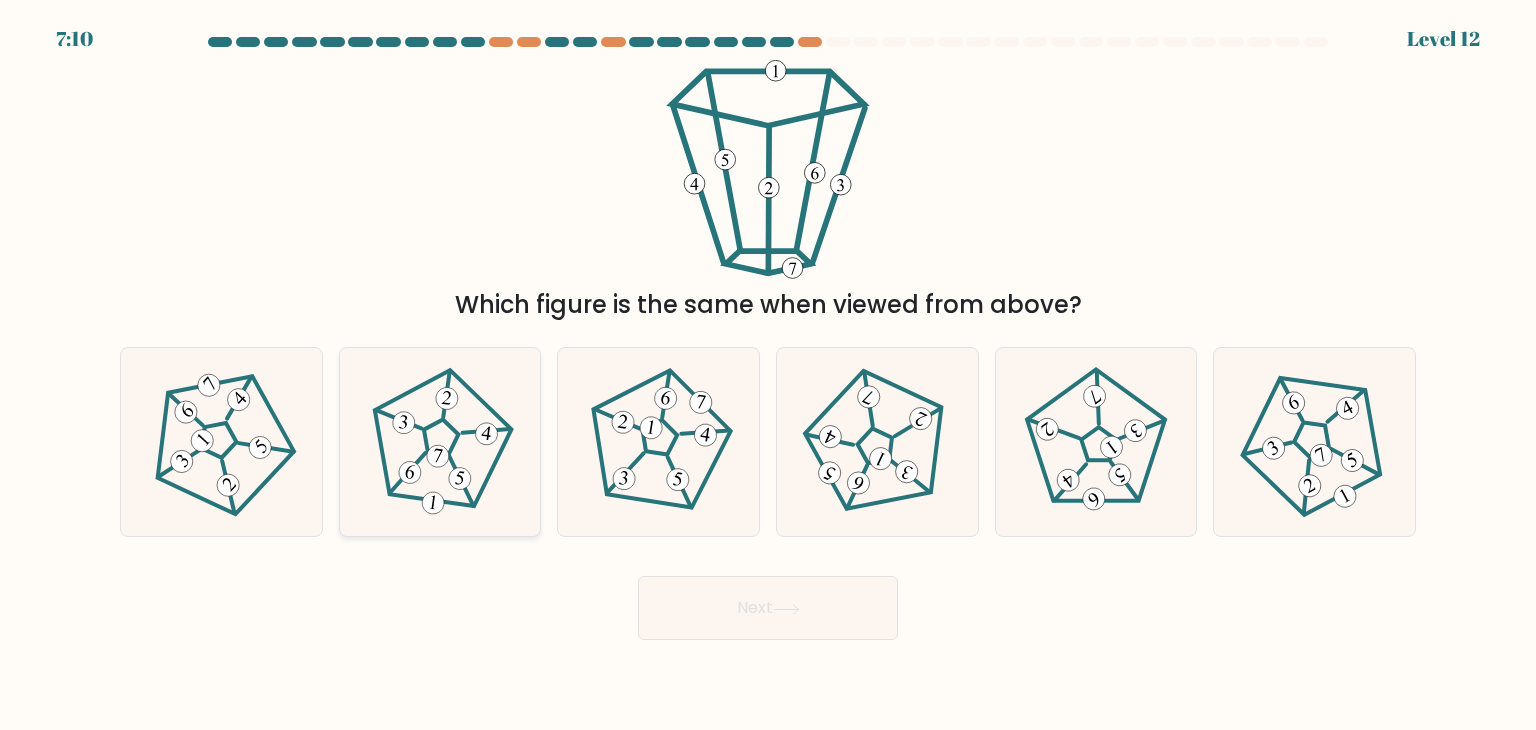 click 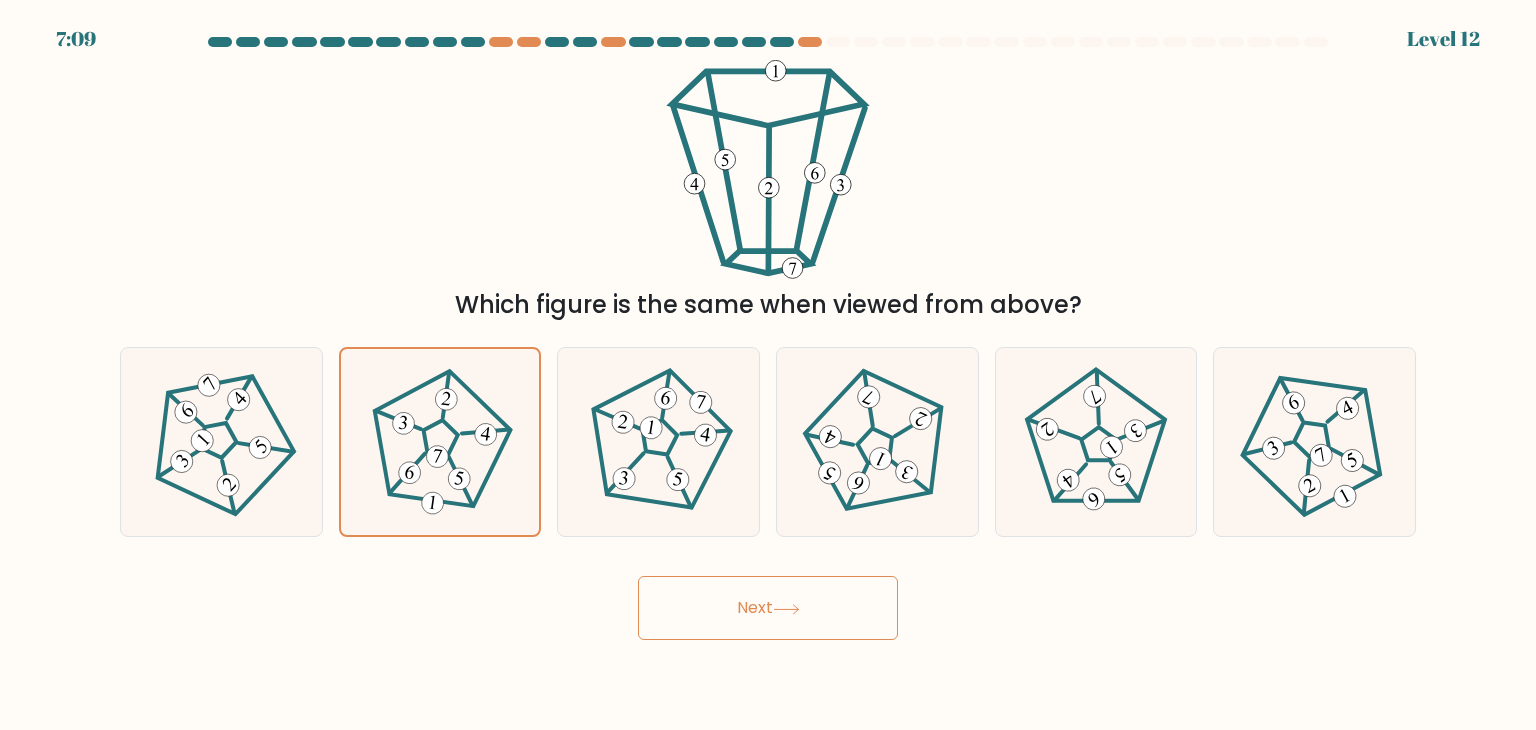 click on "Next" at bounding box center [768, 608] 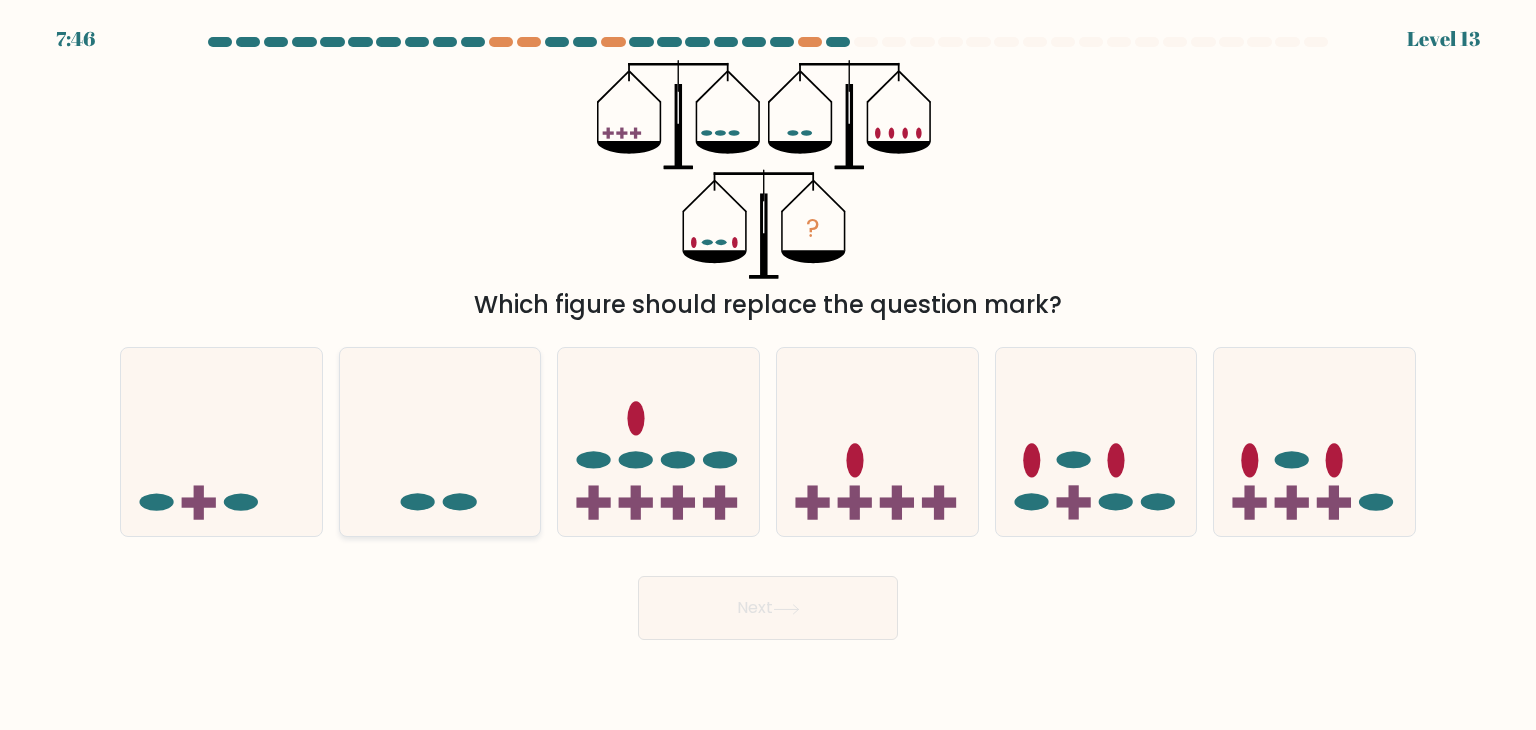click 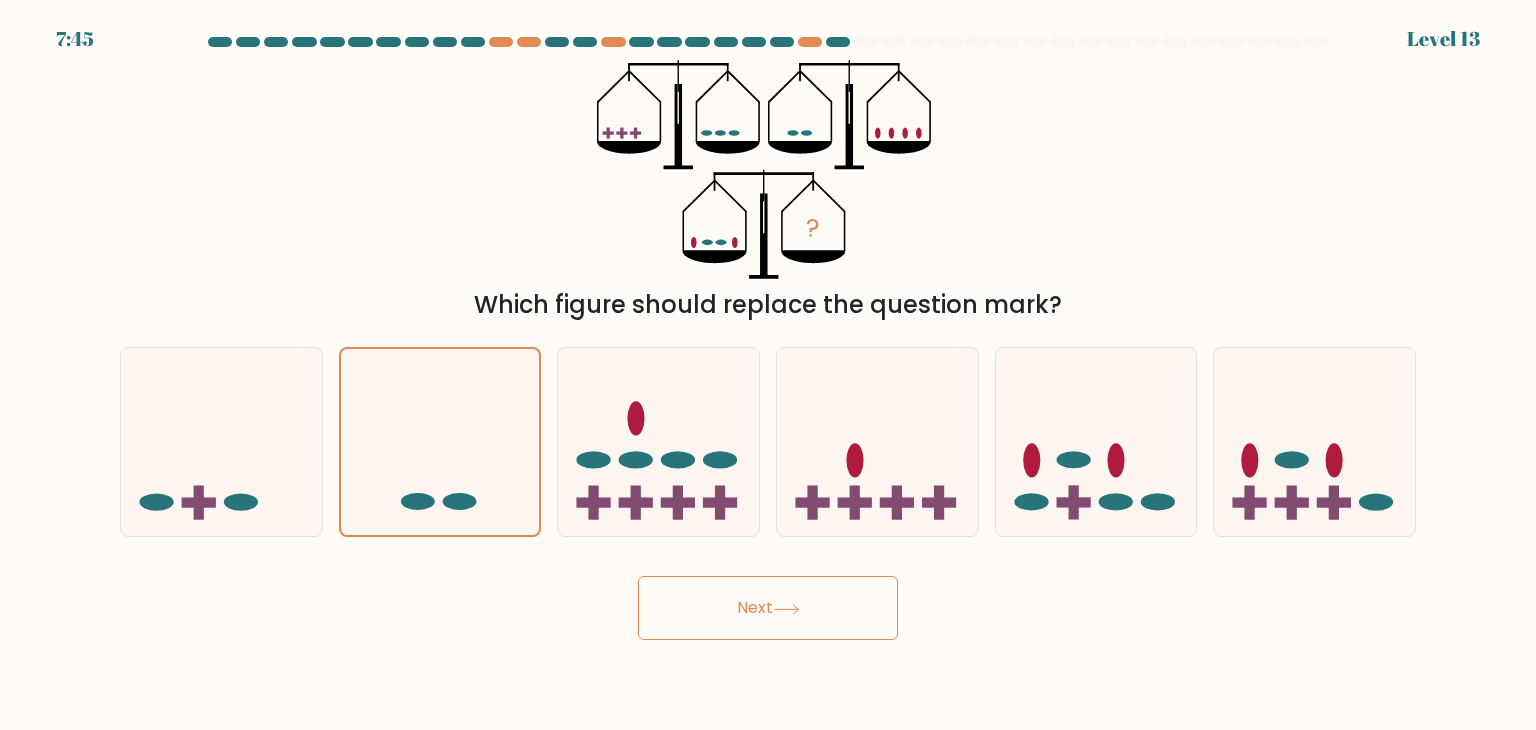 click on "Next" at bounding box center [768, 608] 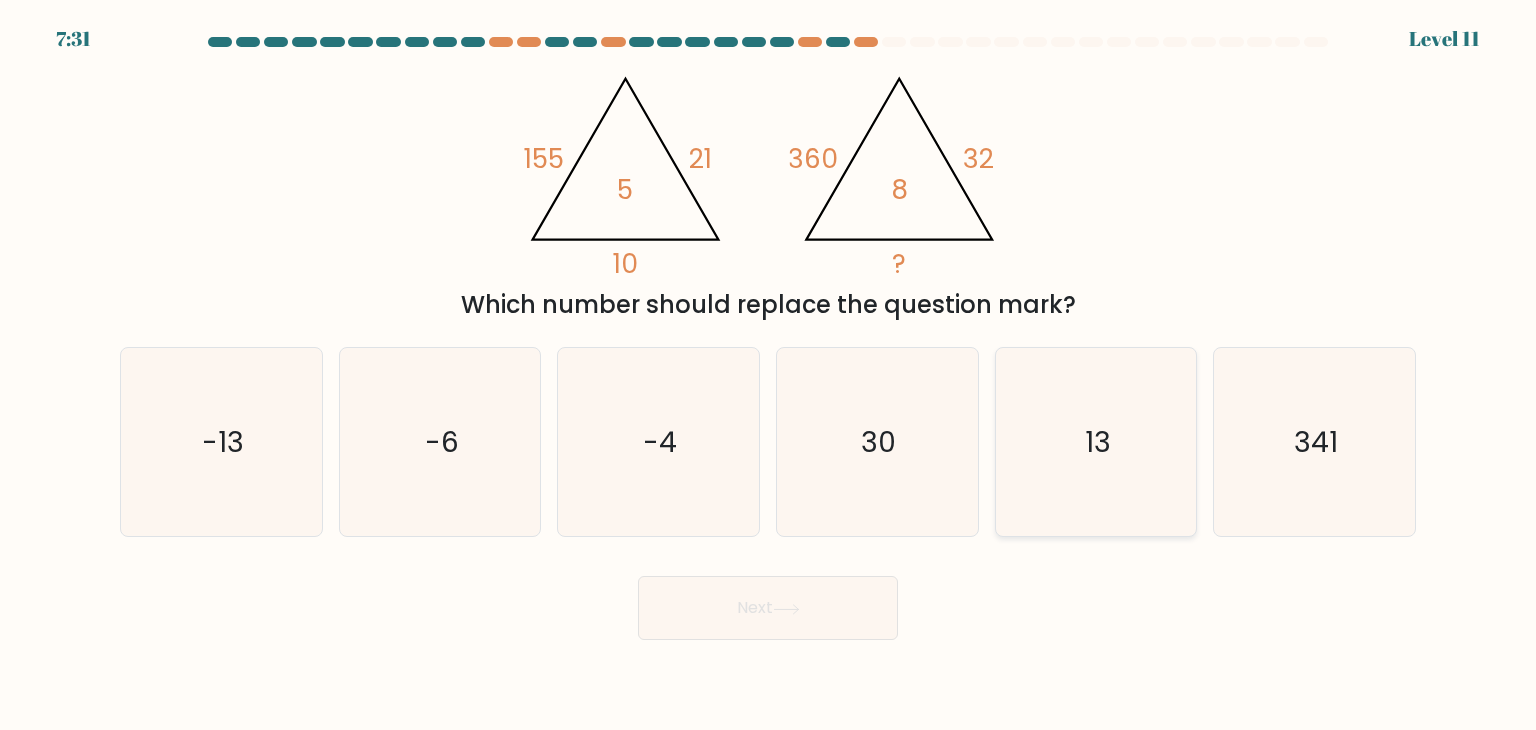 click on "13" 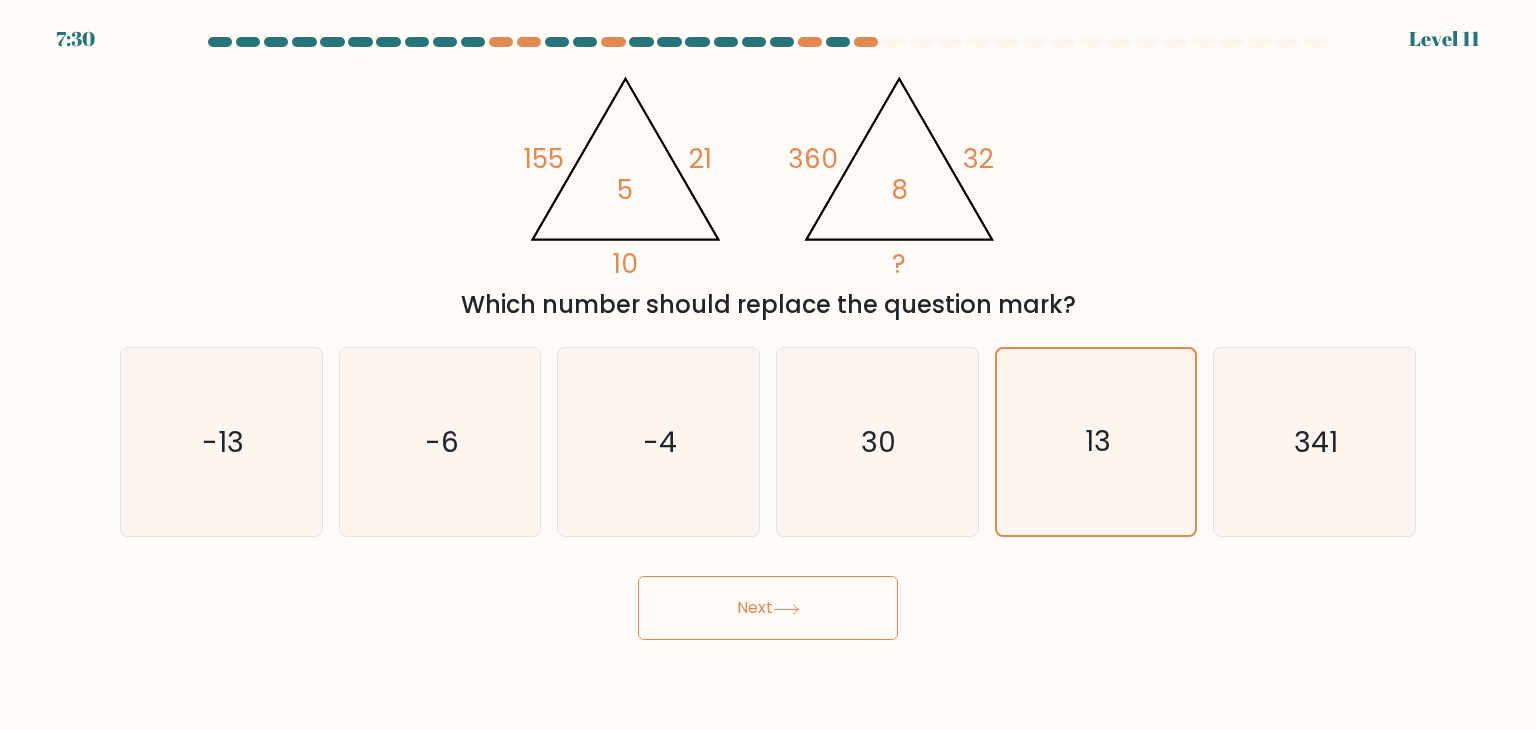 click on "Next" at bounding box center [768, 608] 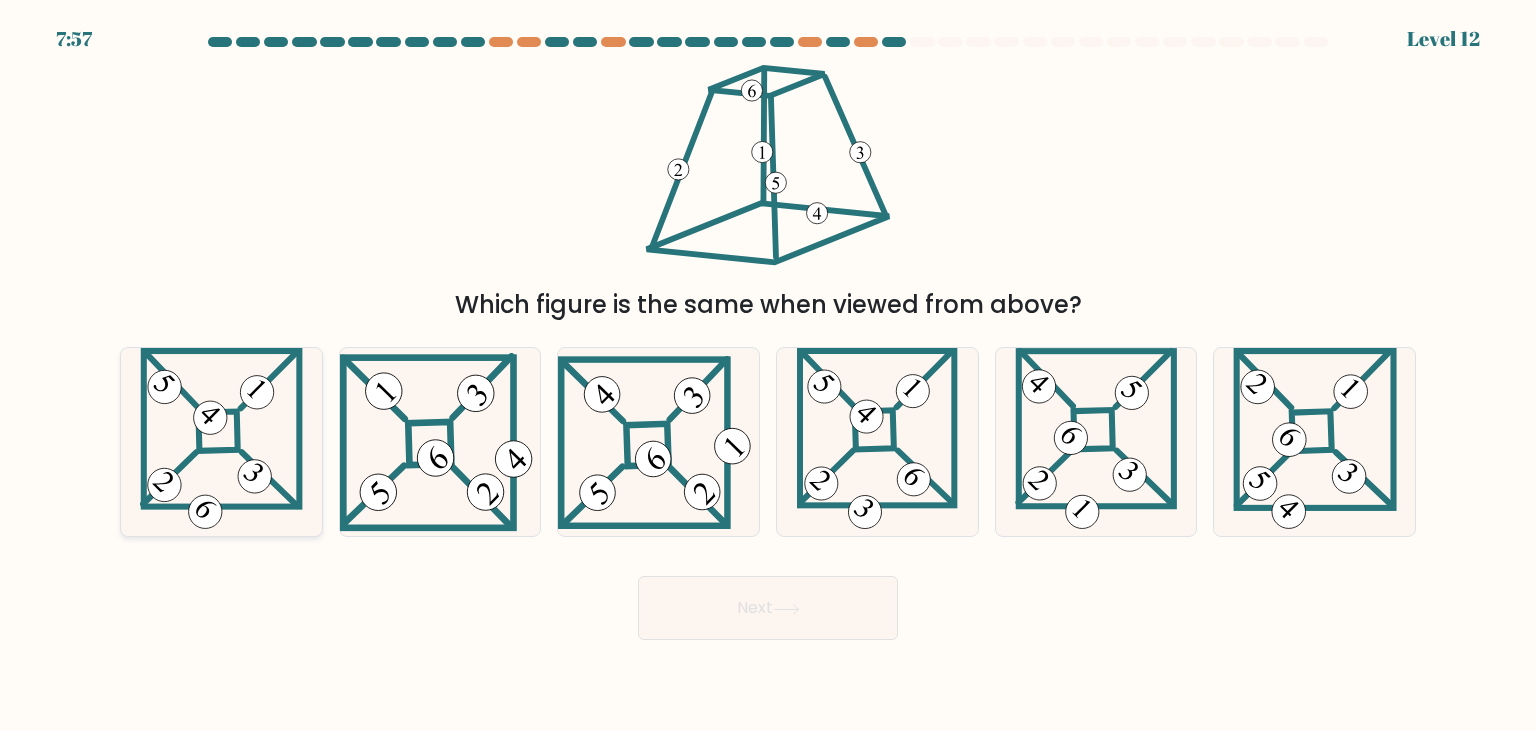 click 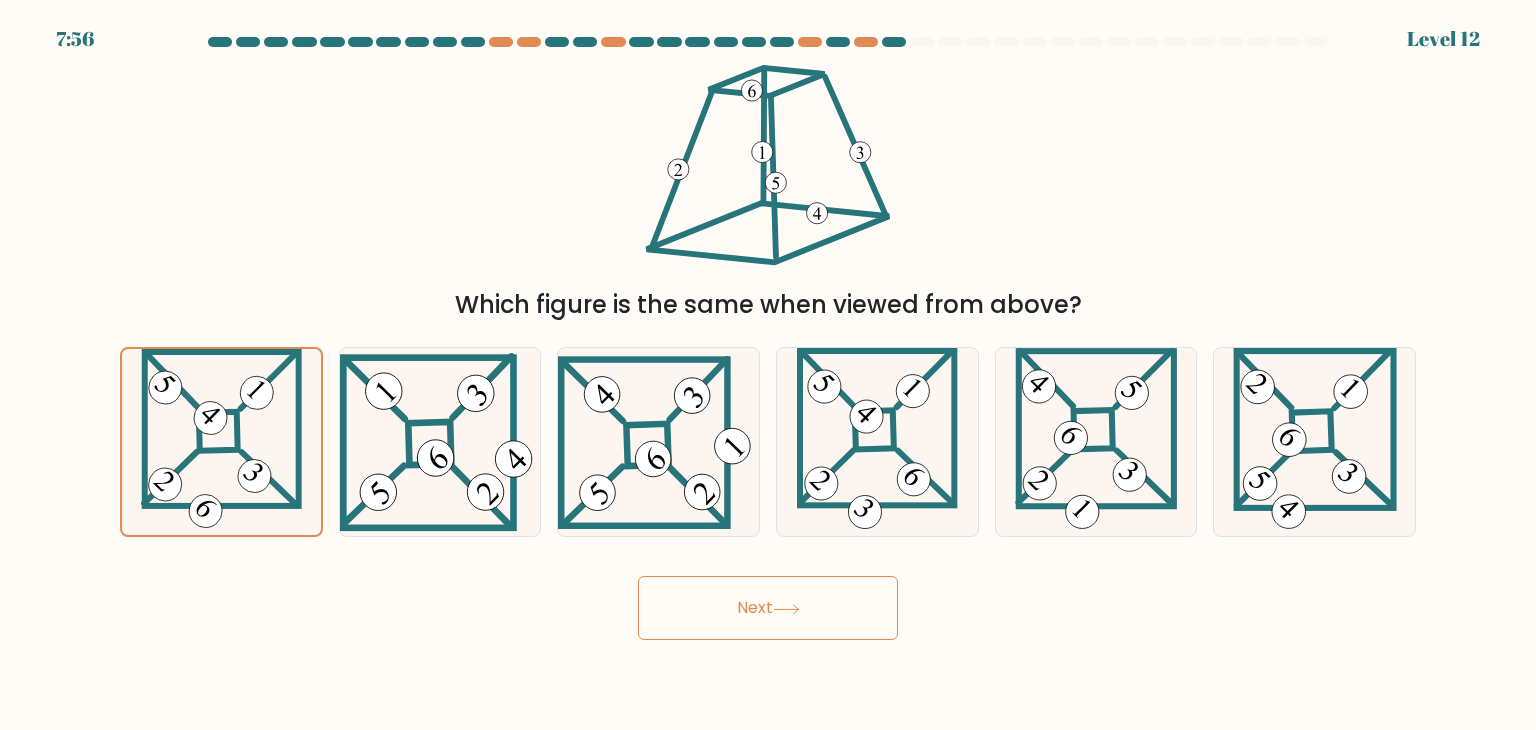 click on "Next" at bounding box center (768, 608) 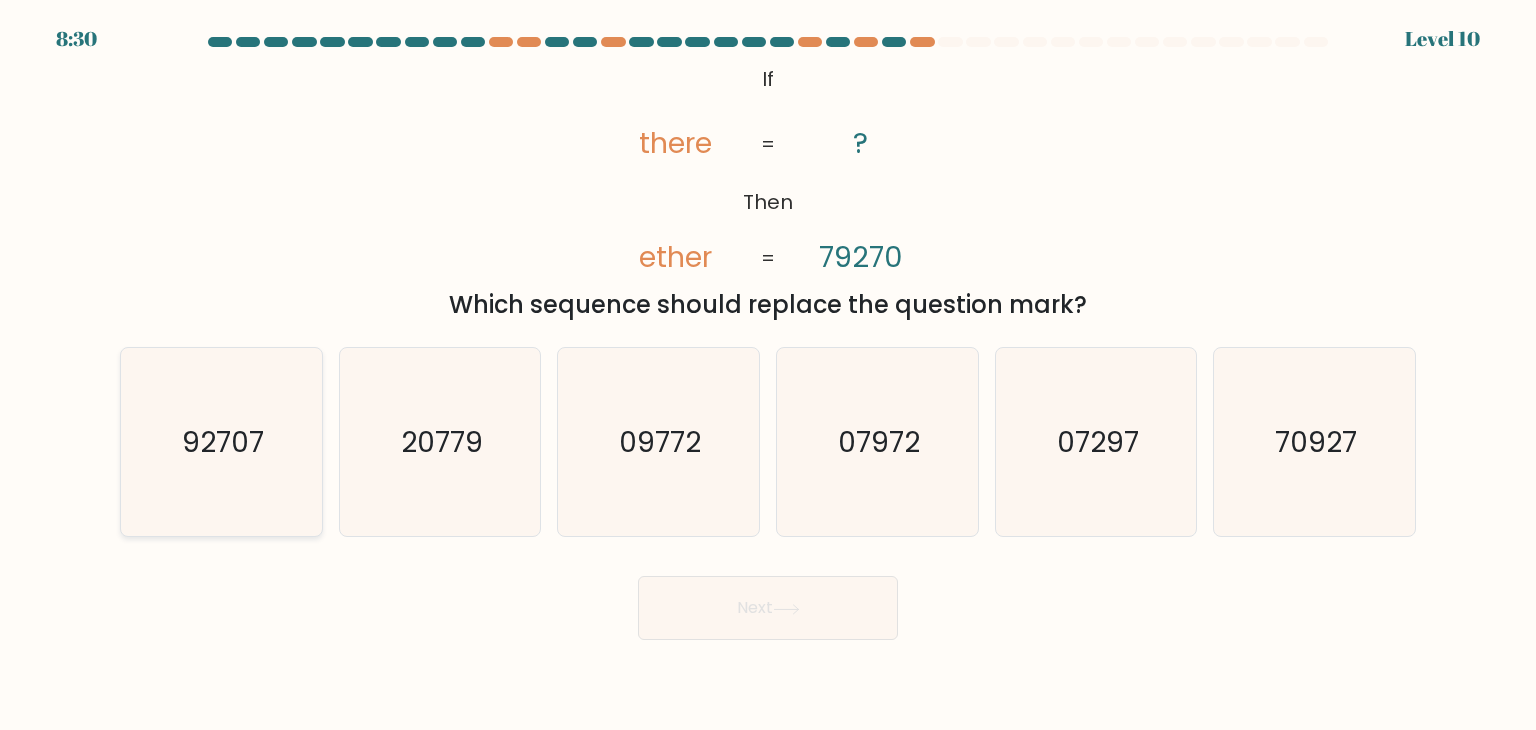 click on "92707" 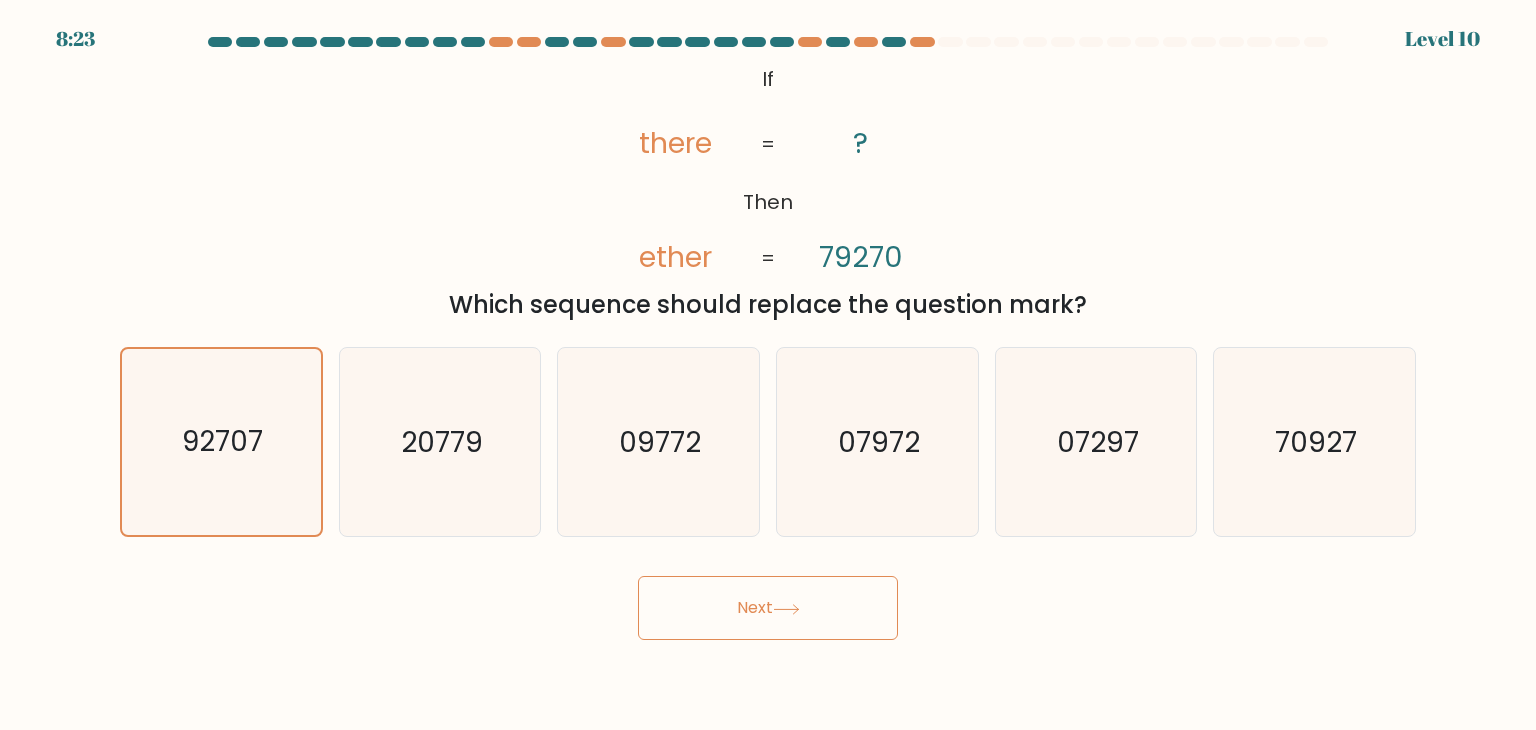 click on "Next" at bounding box center [768, 608] 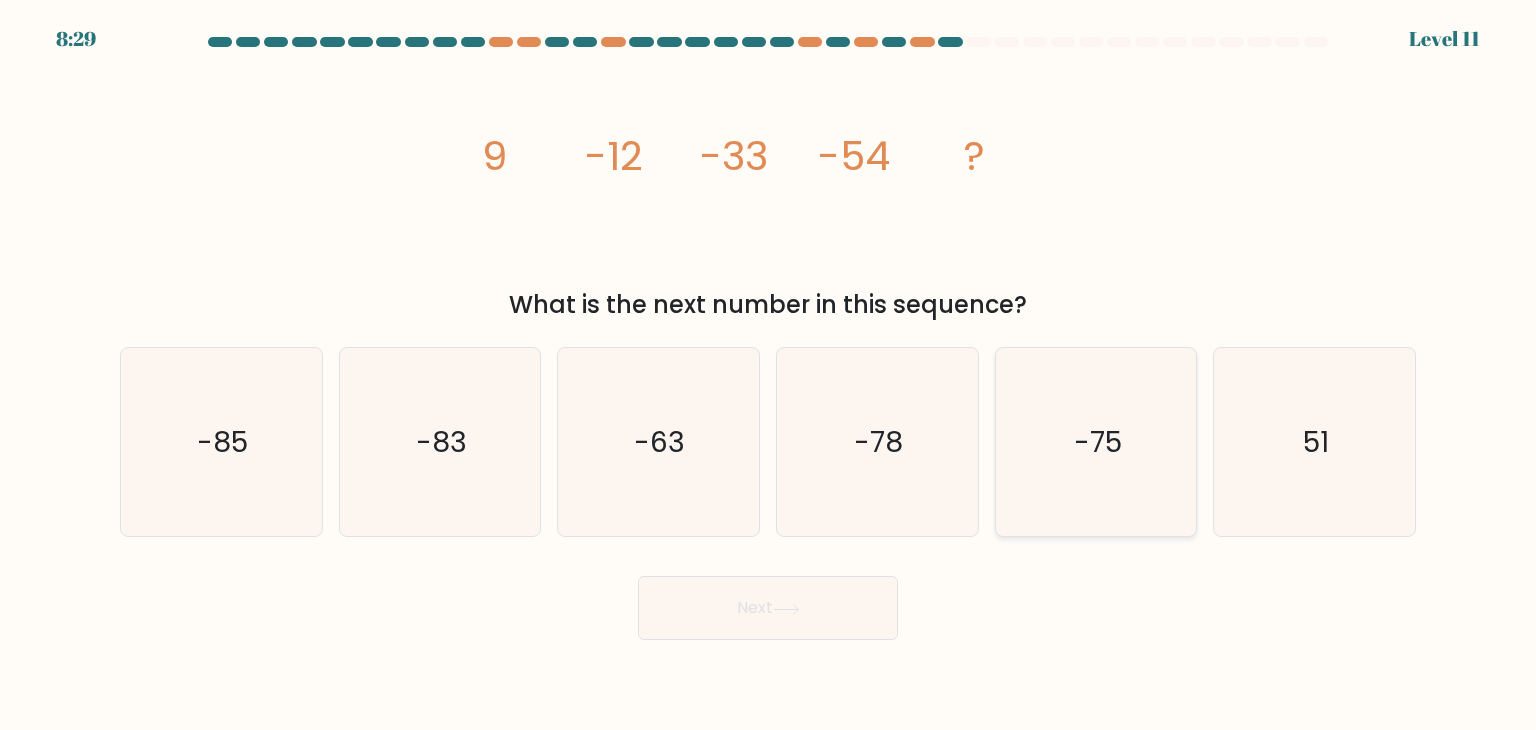 click on "-75" 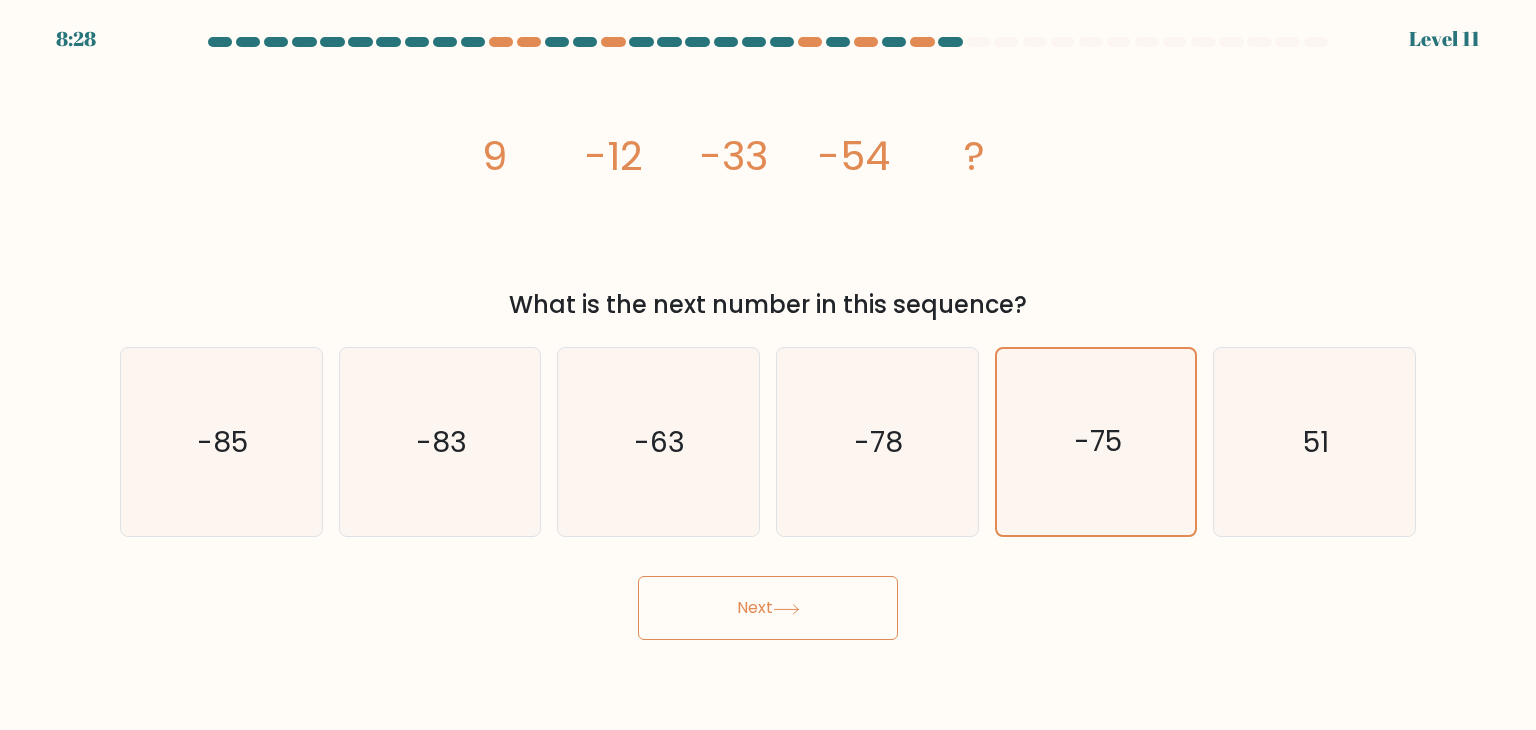 click on "Next" at bounding box center [768, 608] 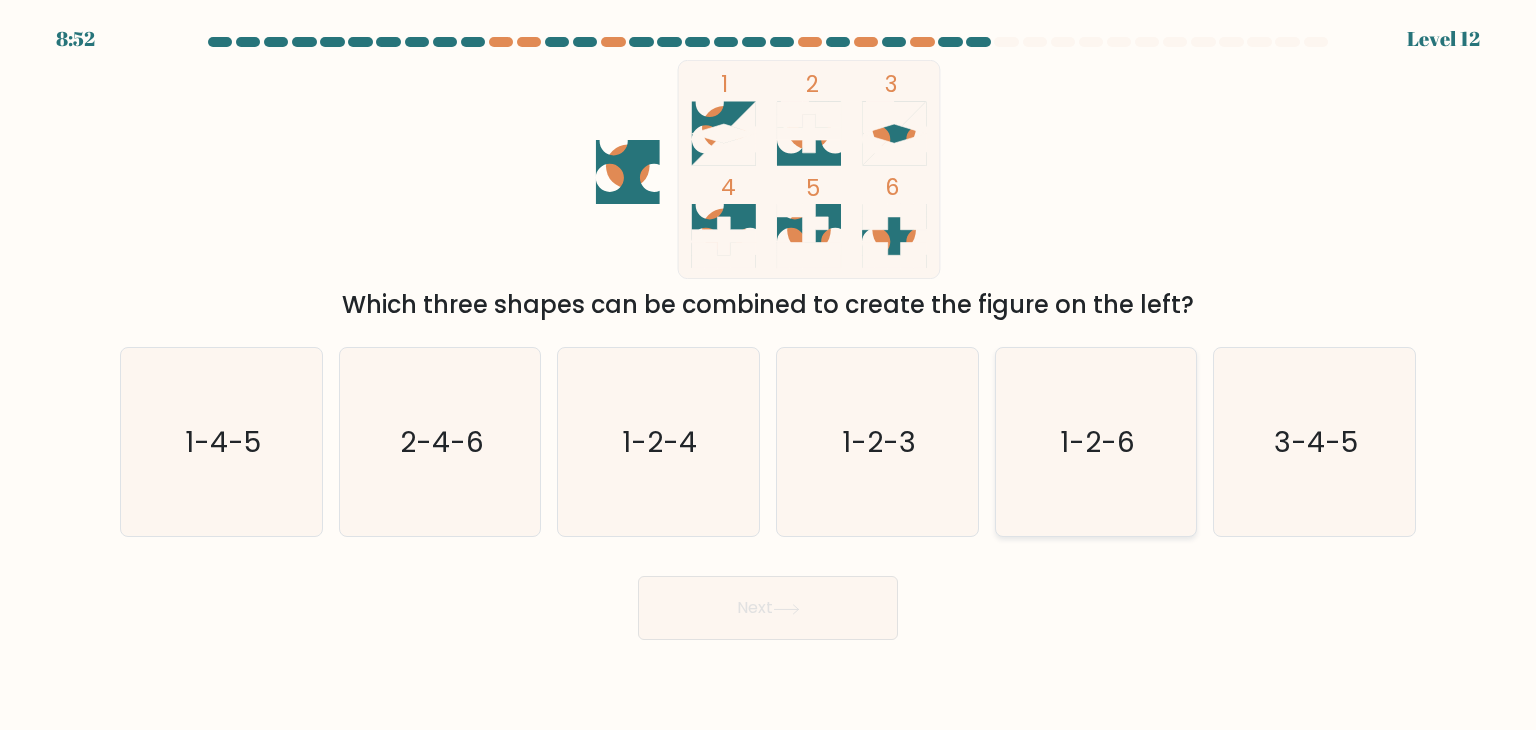 click on "1-2-6" 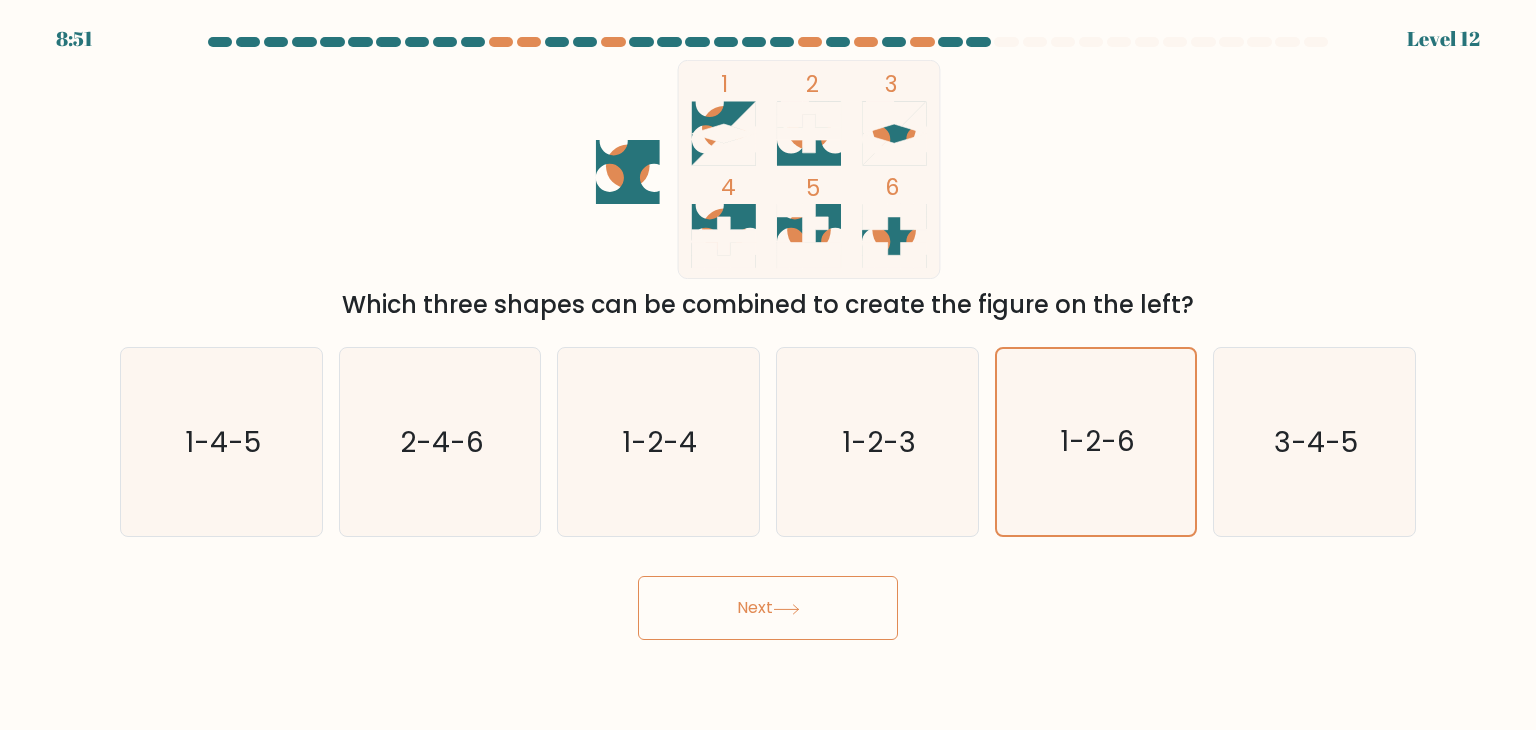 click 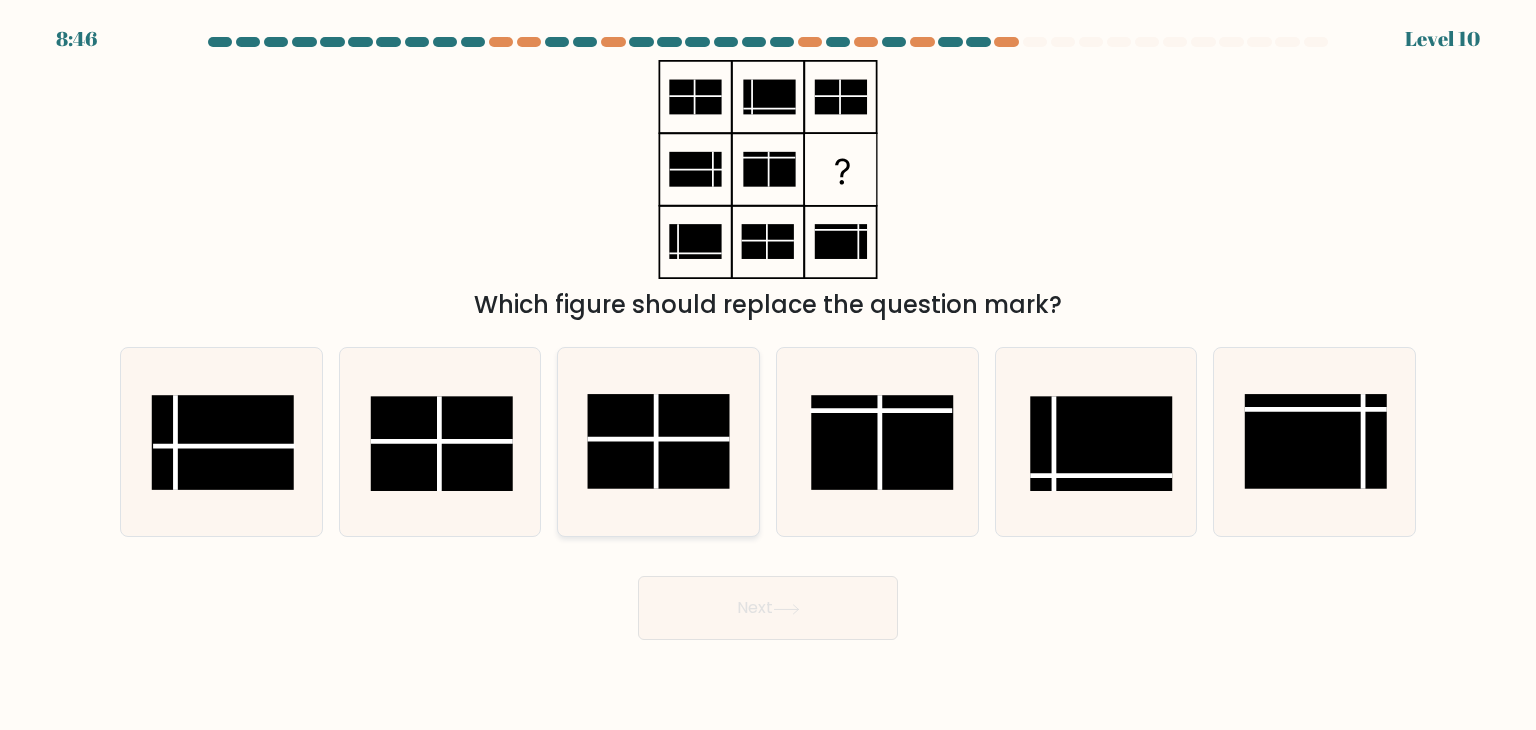 click 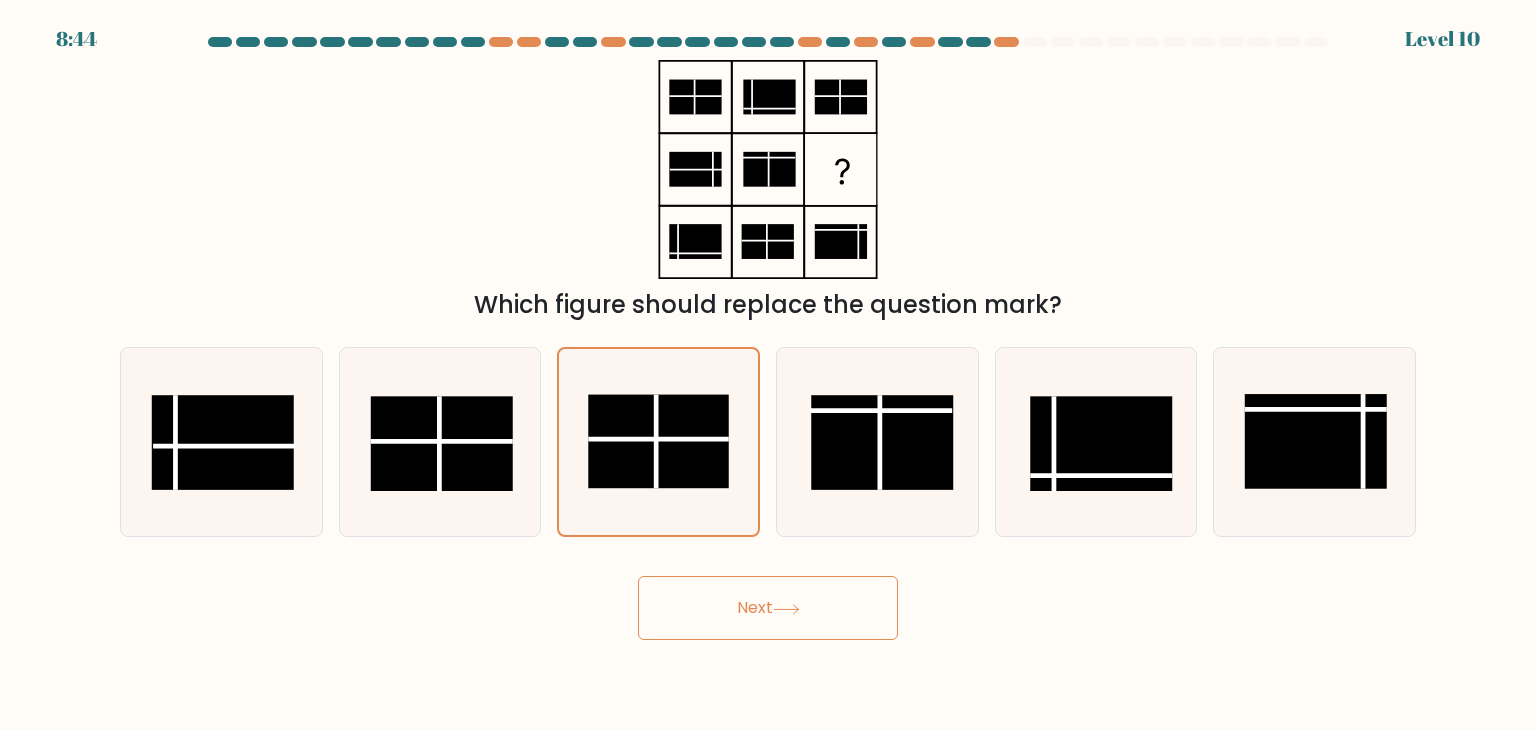 click on "Next" at bounding box center (768, 608) 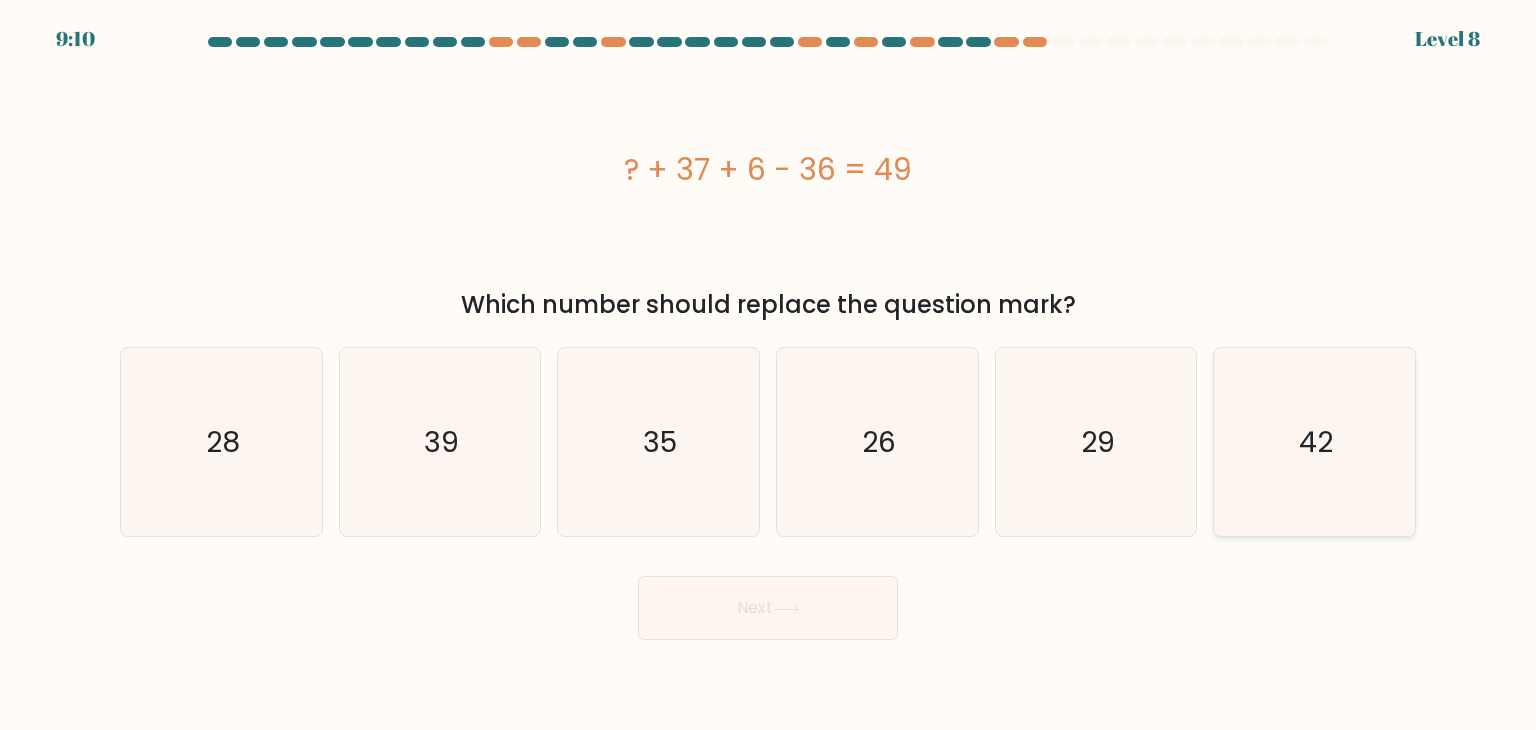click on "42" 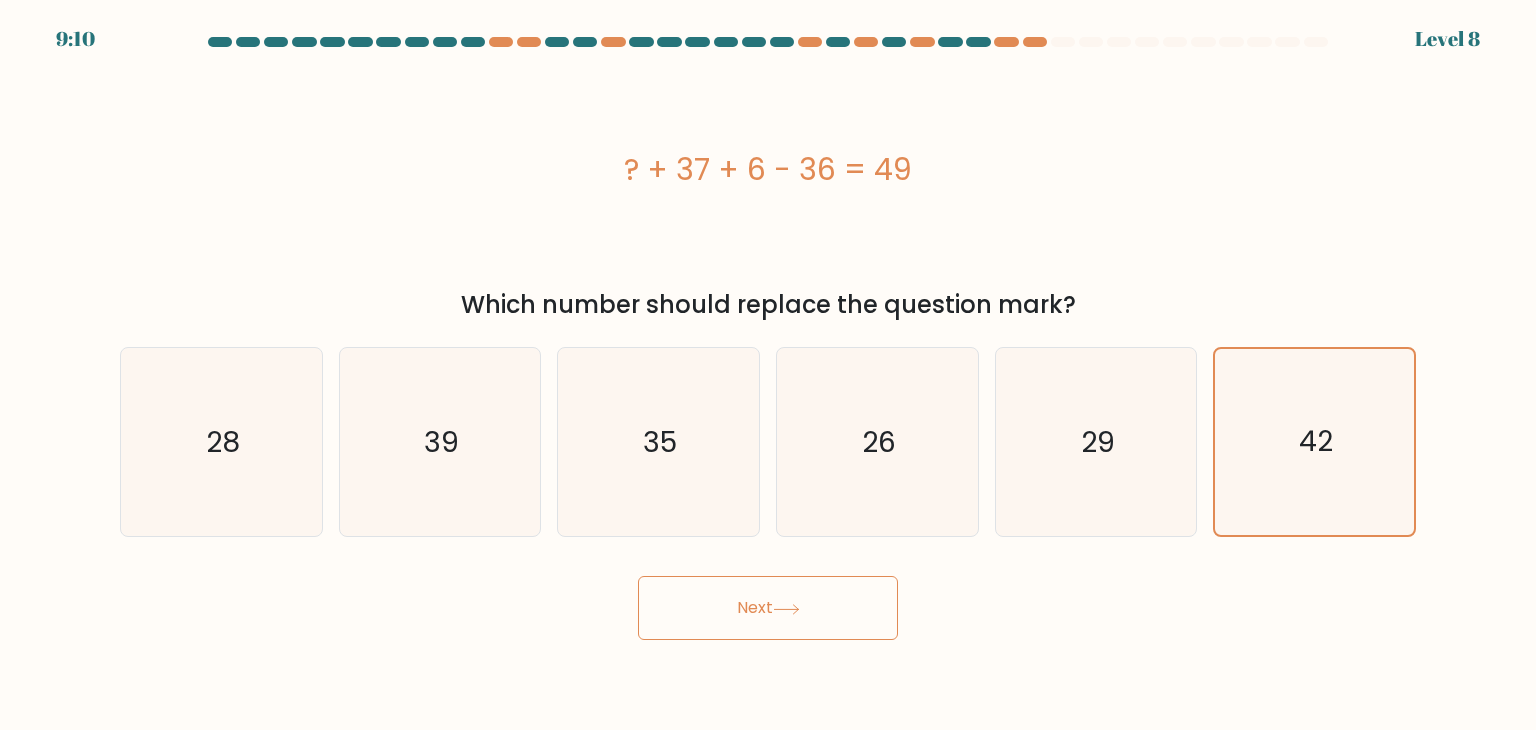click on "Next" at bounding box center [768, 608] 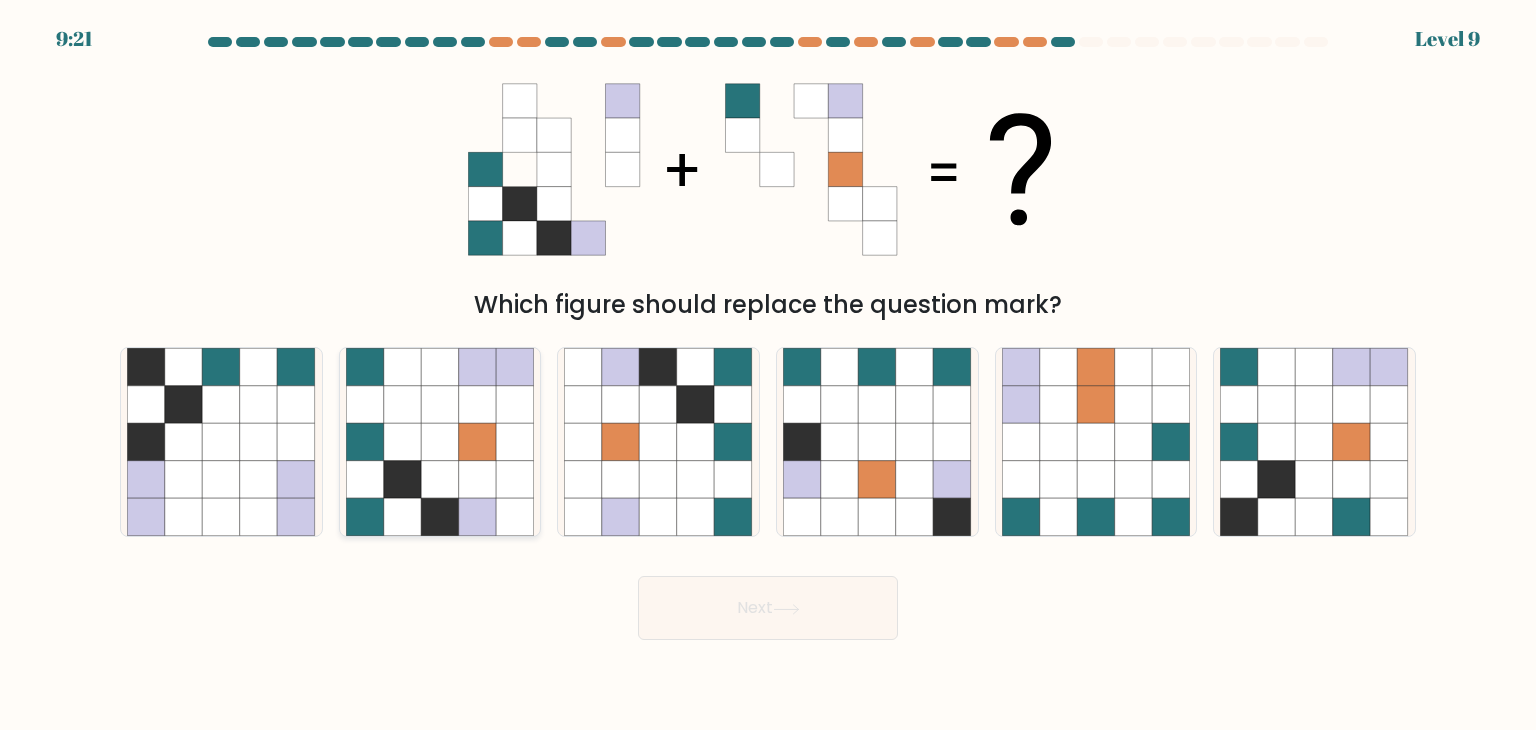 click 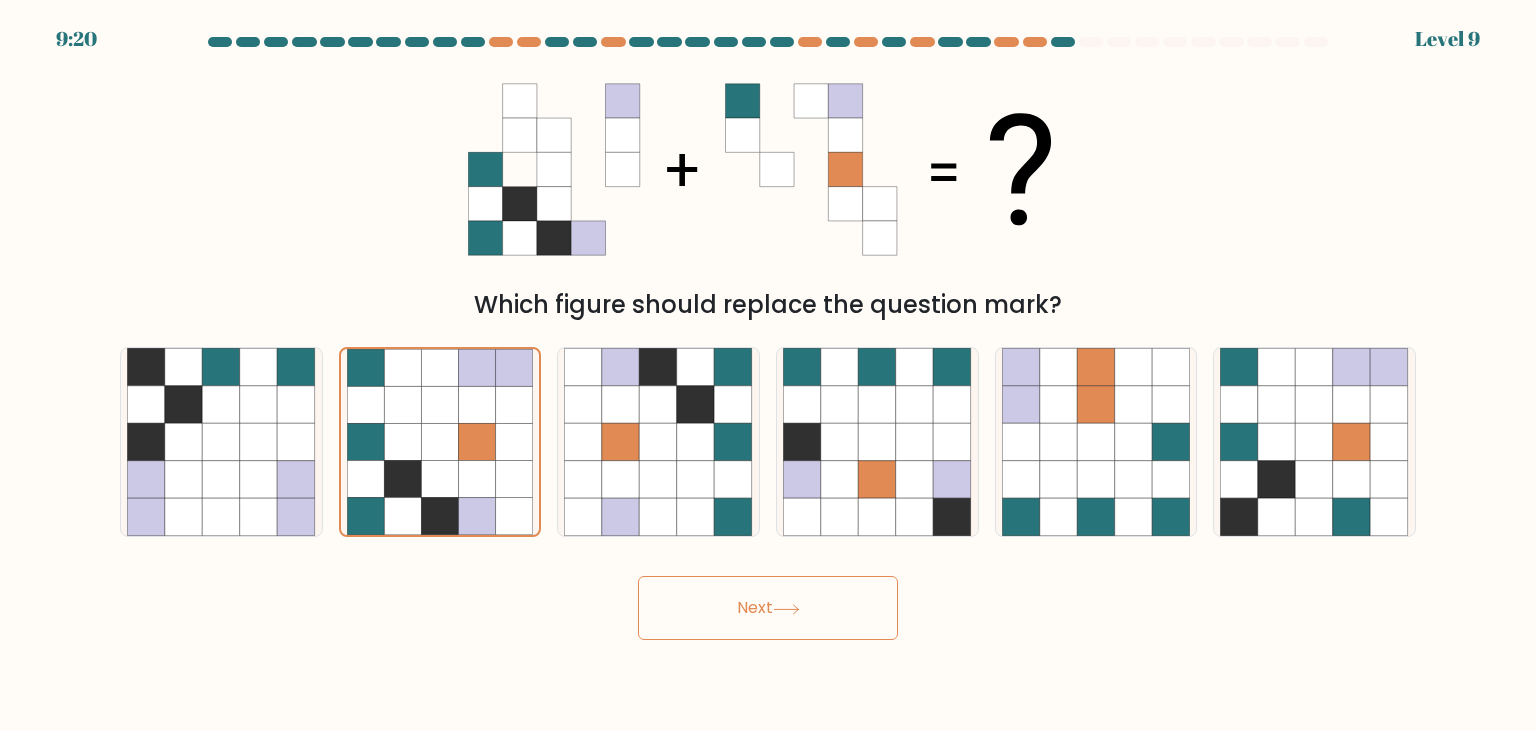 click on "Next" at bounding box center (768, 608) 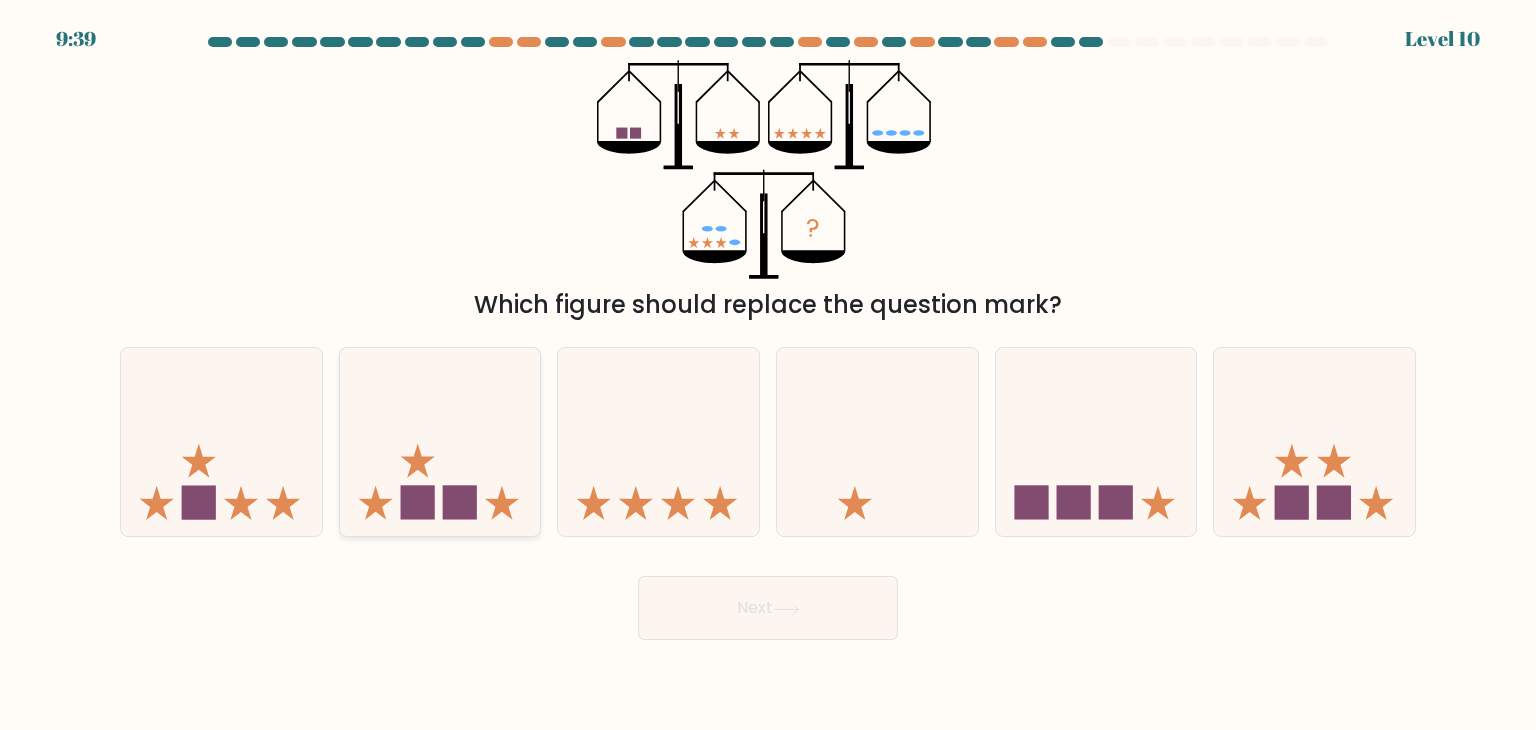 click 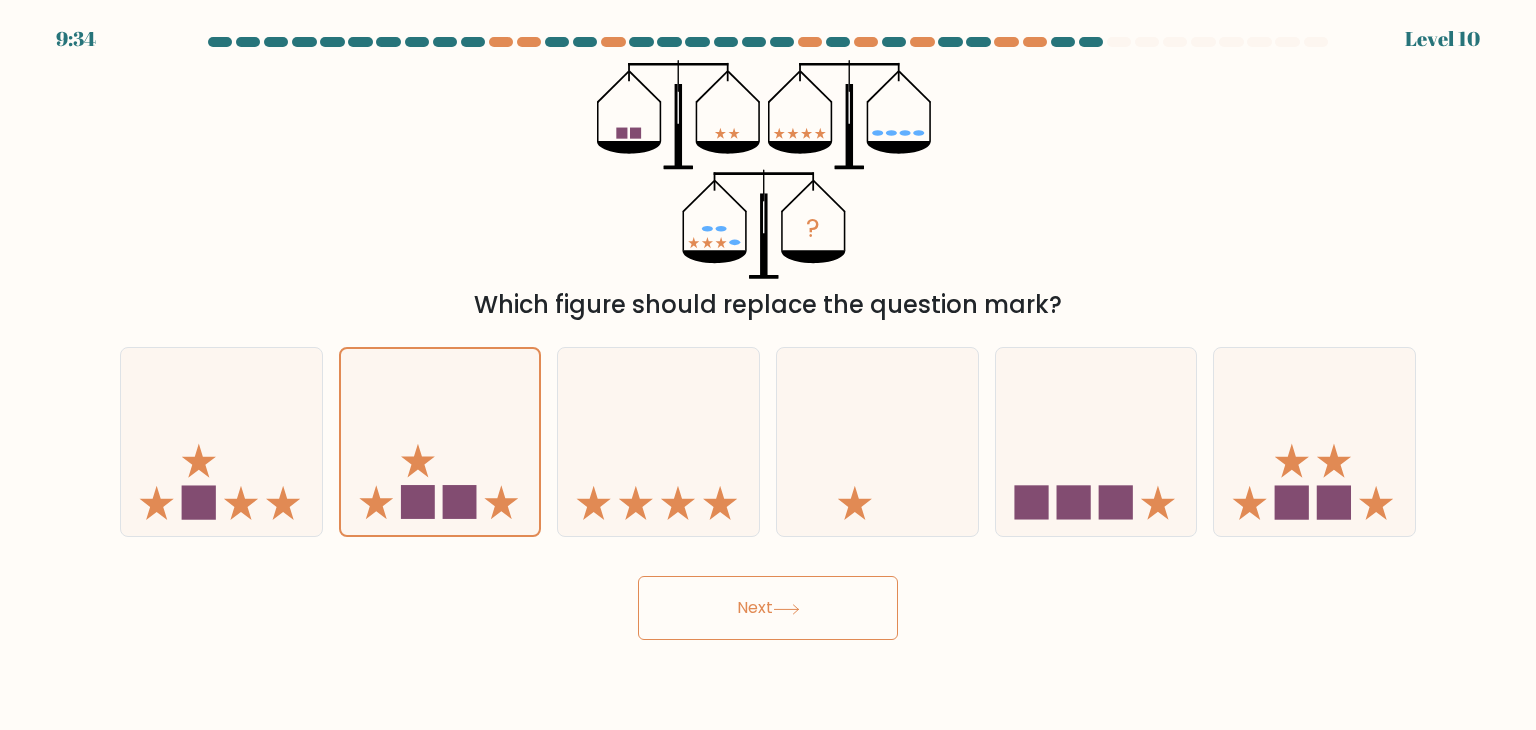 click on "Next" at bounding box center [768, 608] 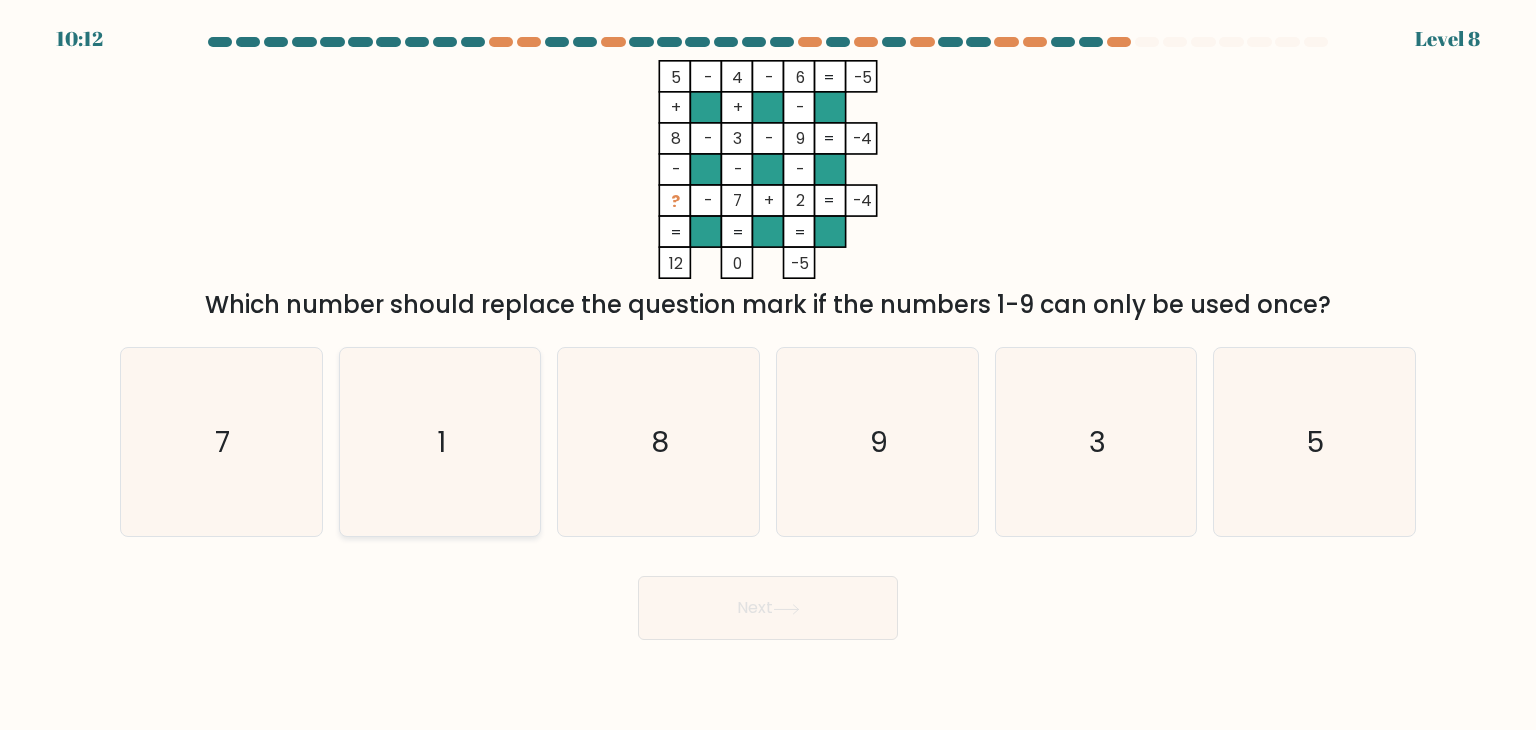 click on "1" 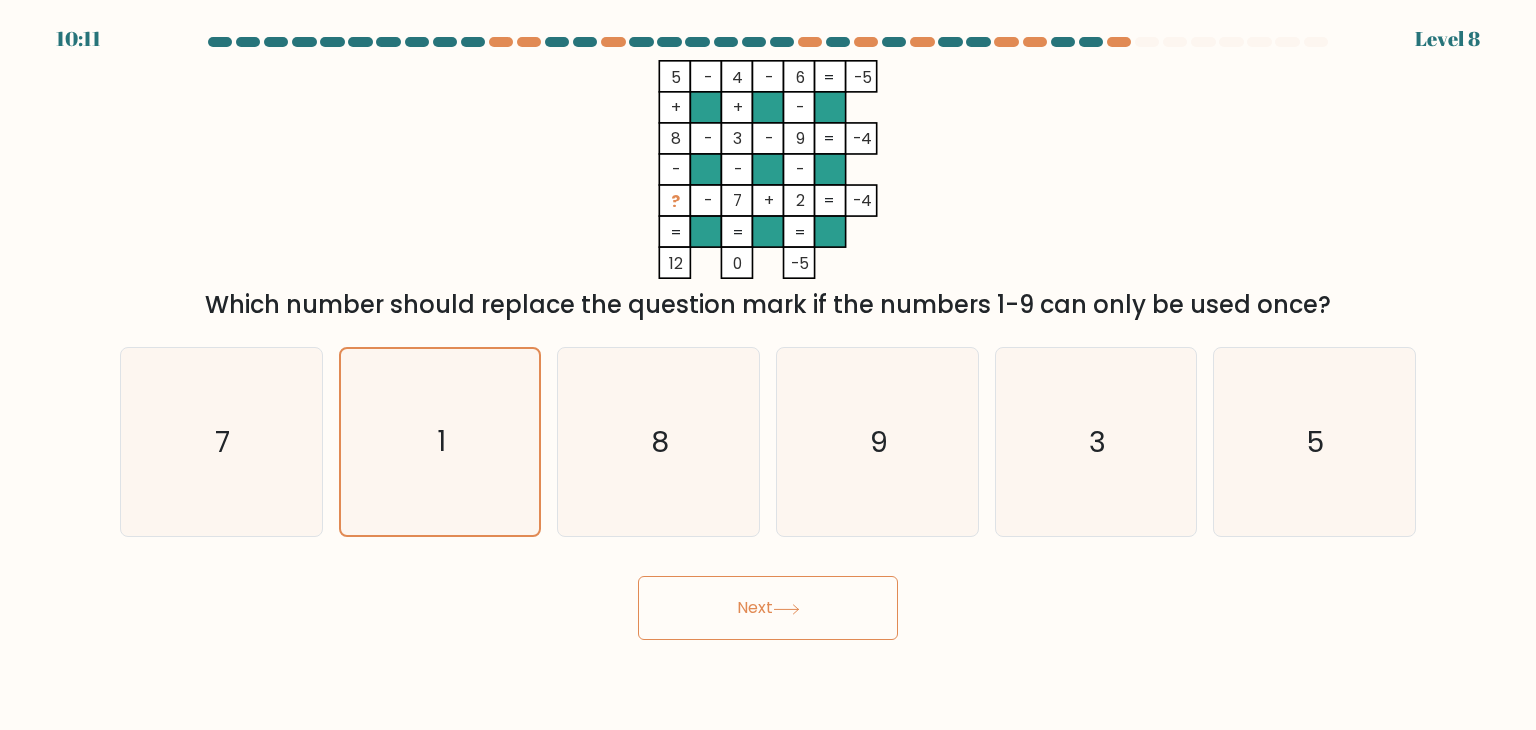click on "Next" at bounding box center [768, 608] 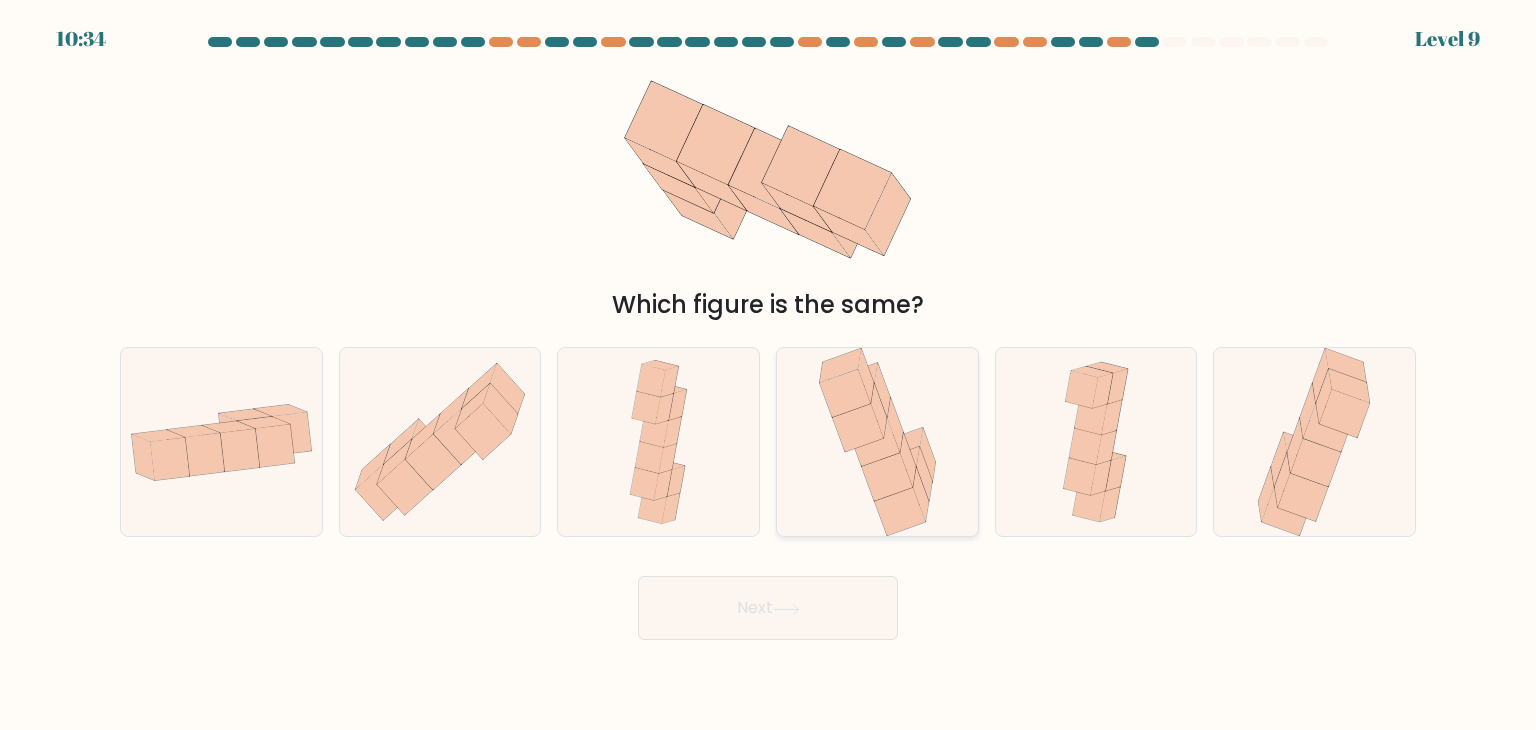 click 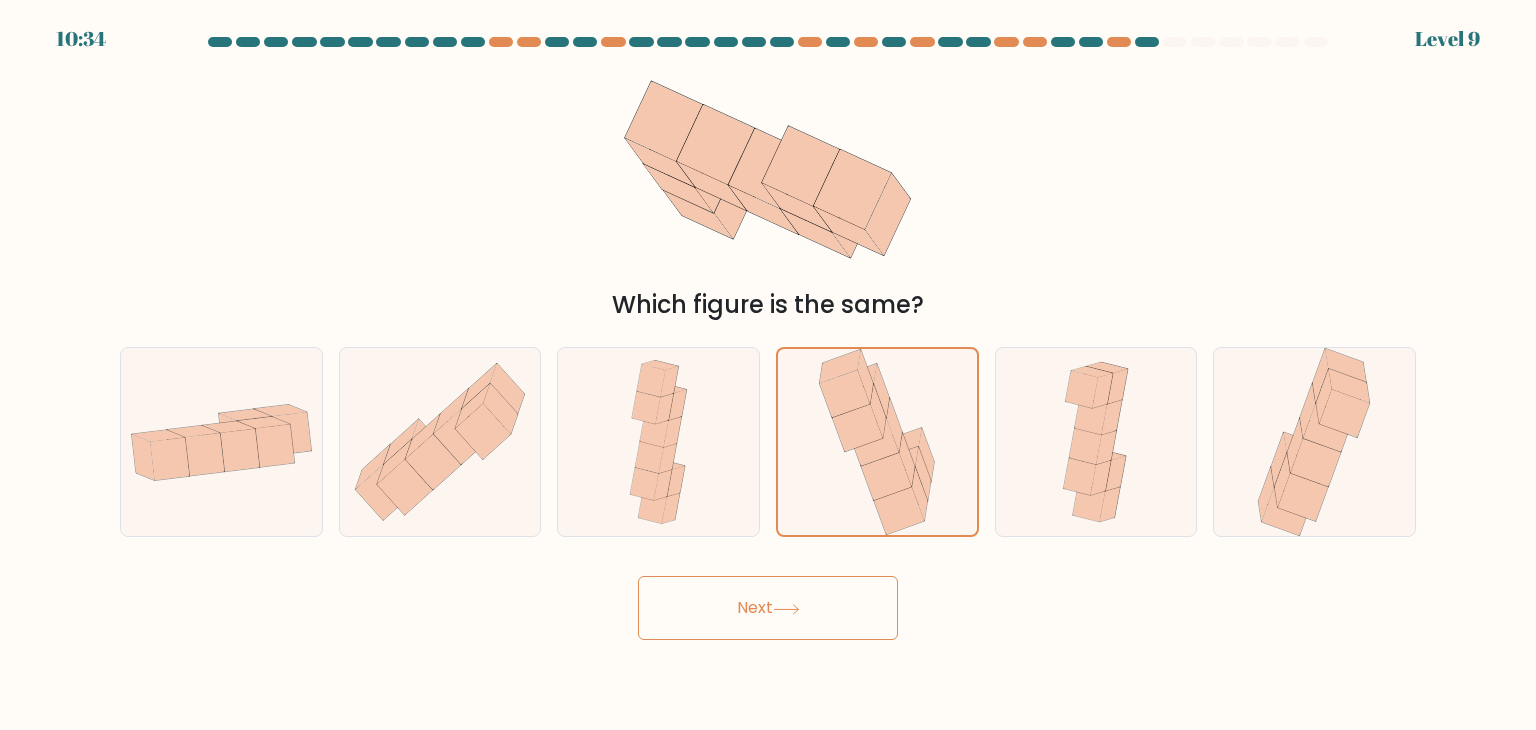 click 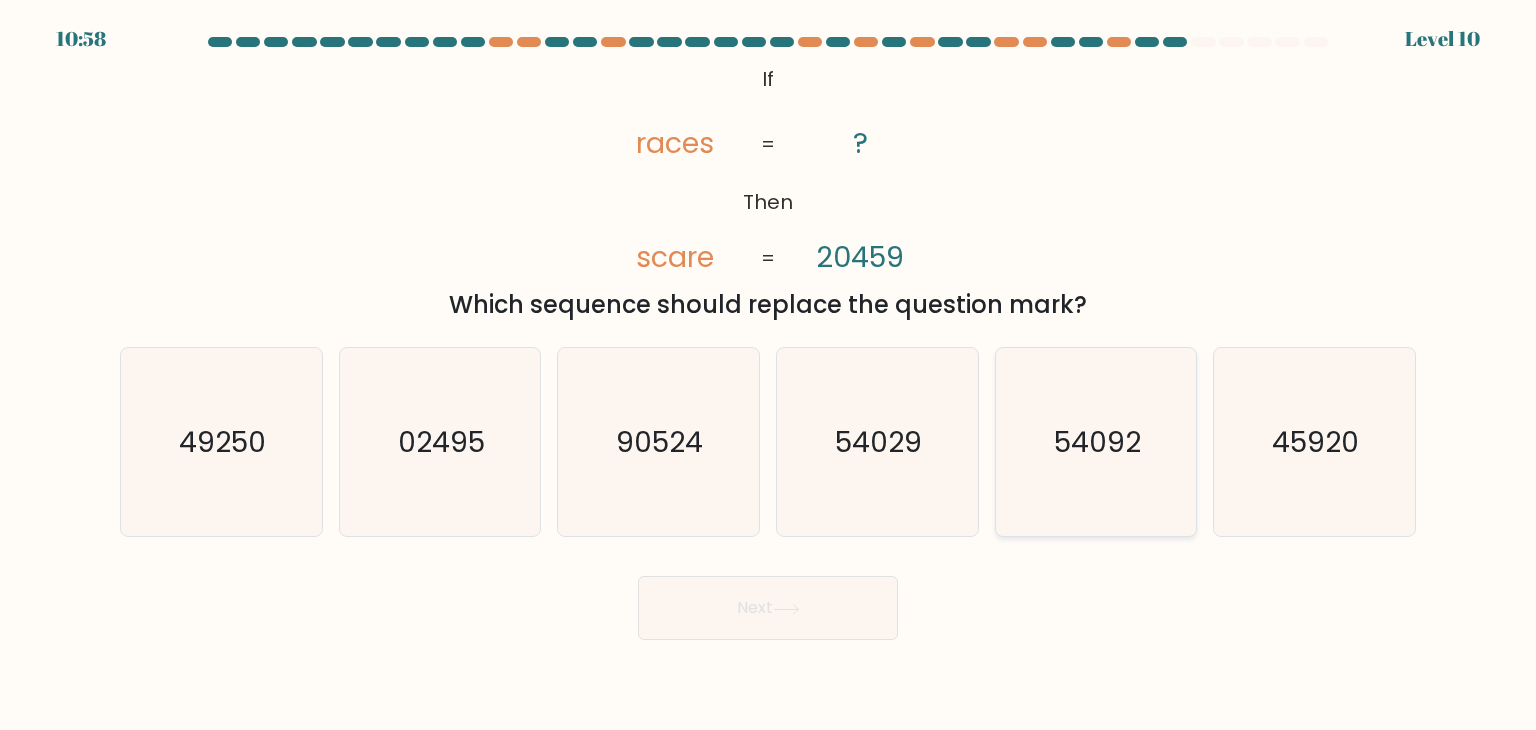 click on "54092" 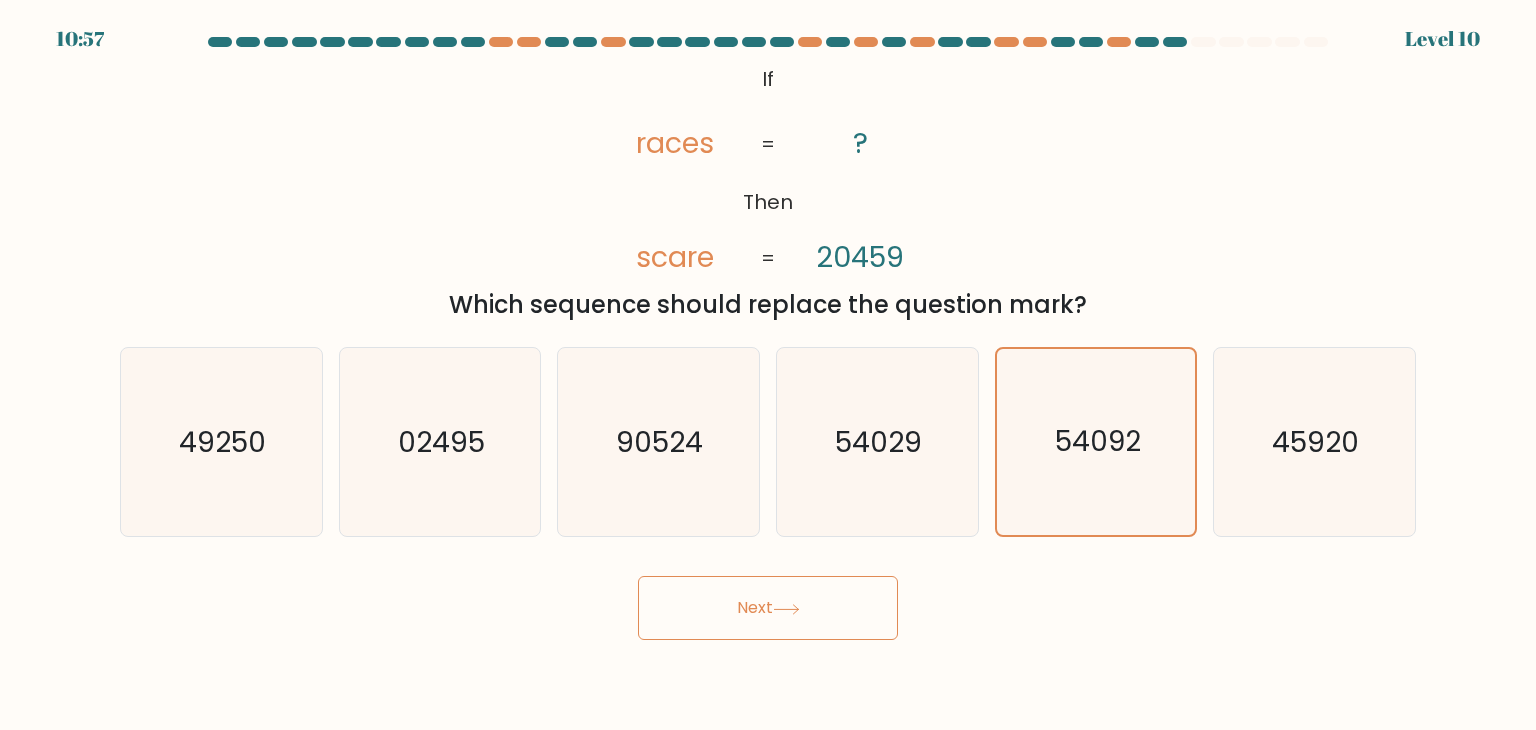 click on "Next" at bounding box center [768, 608] 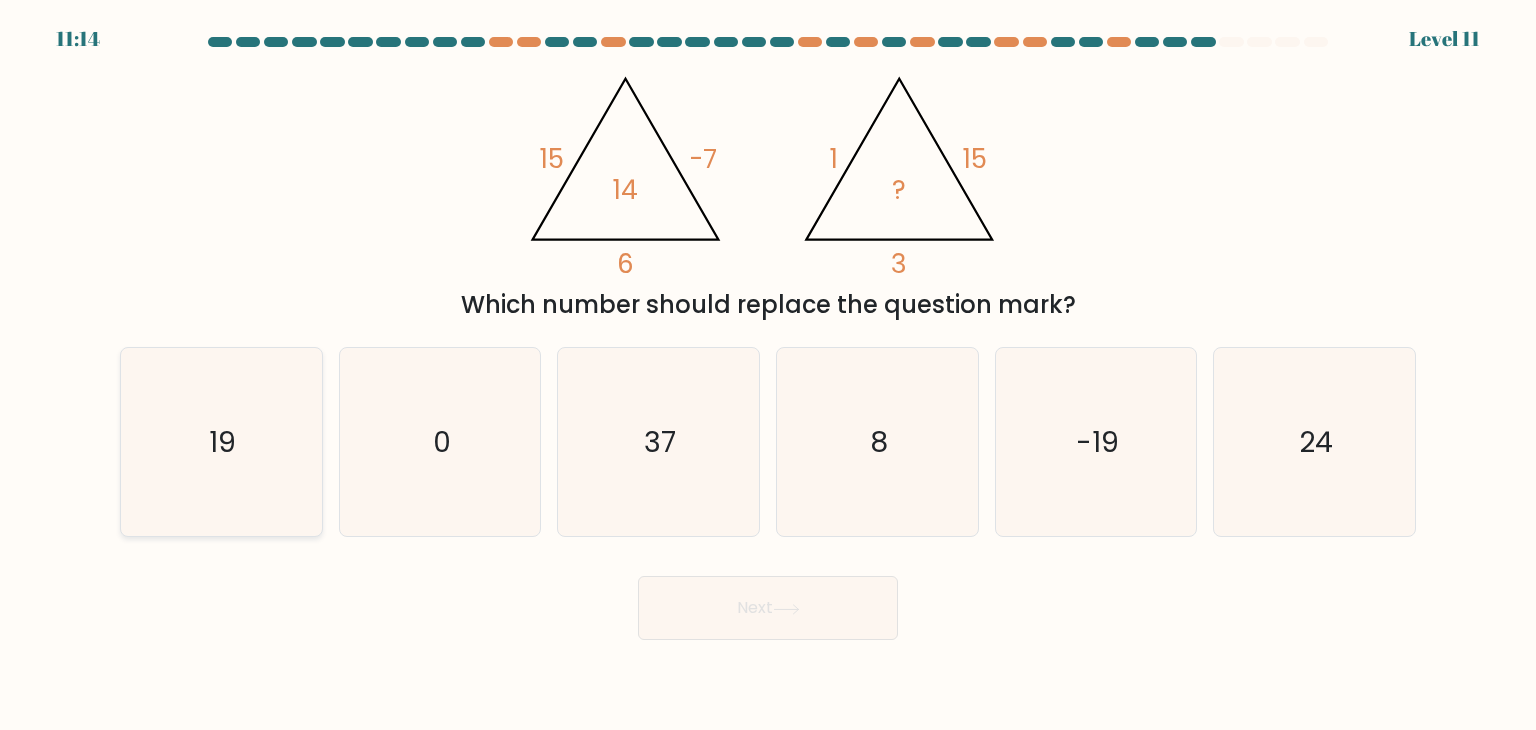 click on "19" 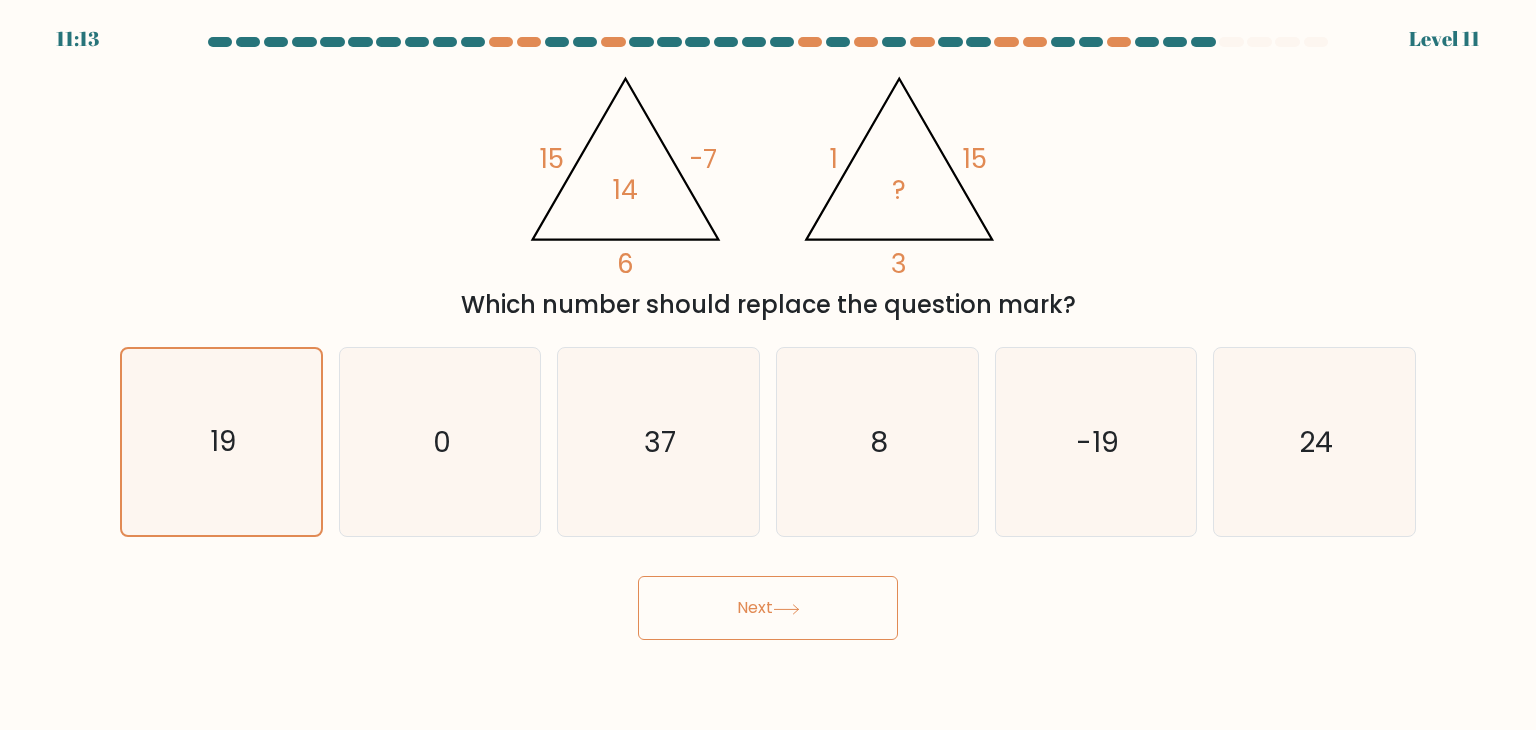 click on "Next" at bounding box center (768, 608) 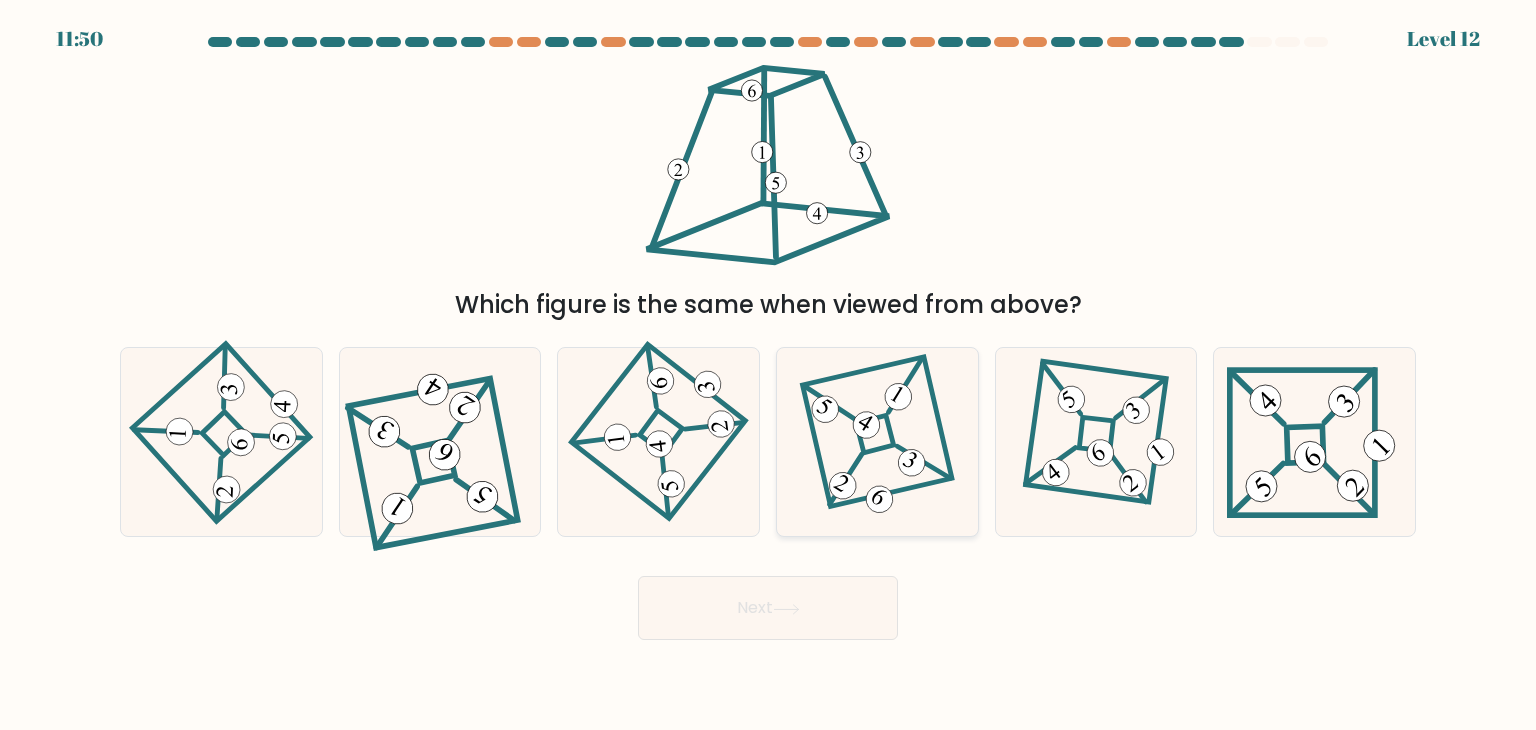 click 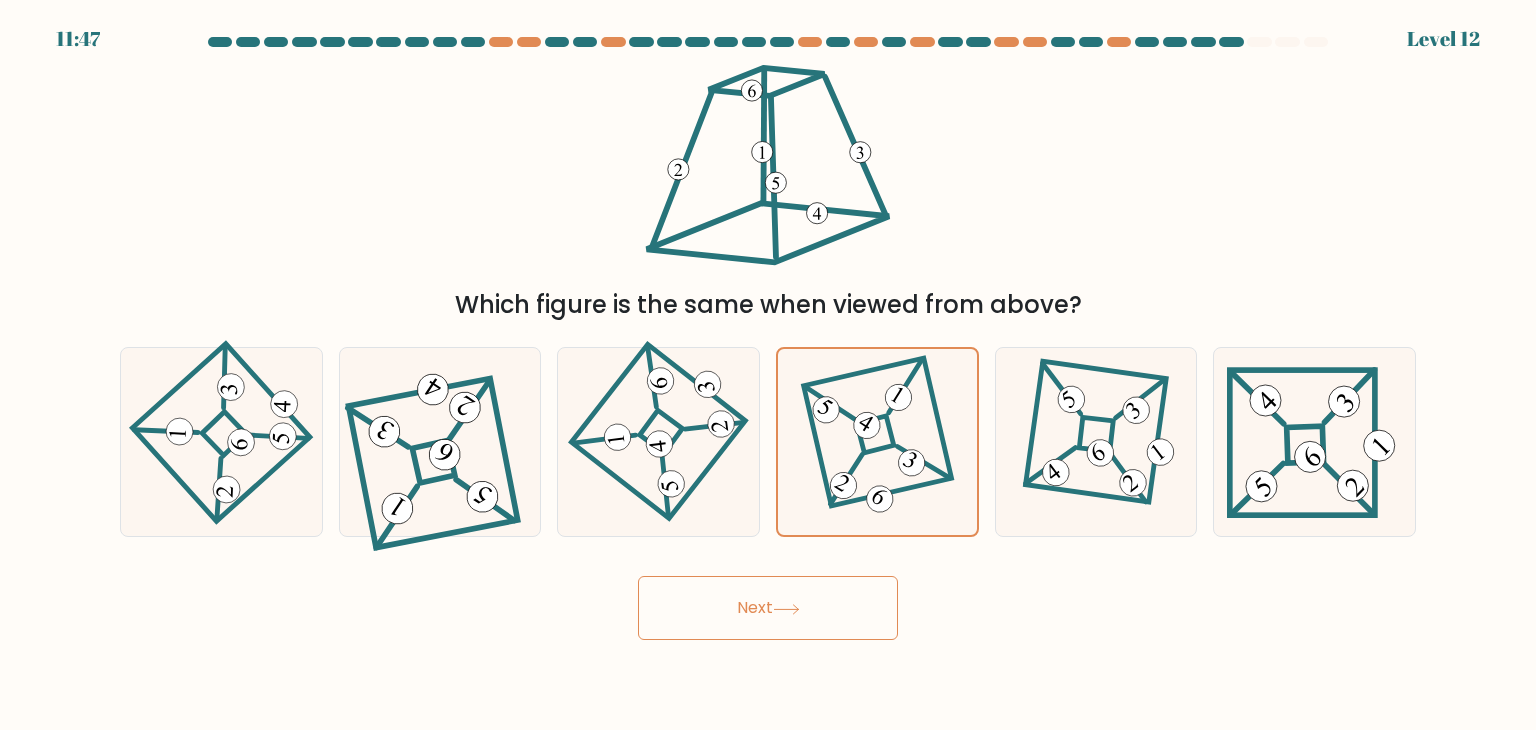 click on "Next" at bounding box center [768, 608] 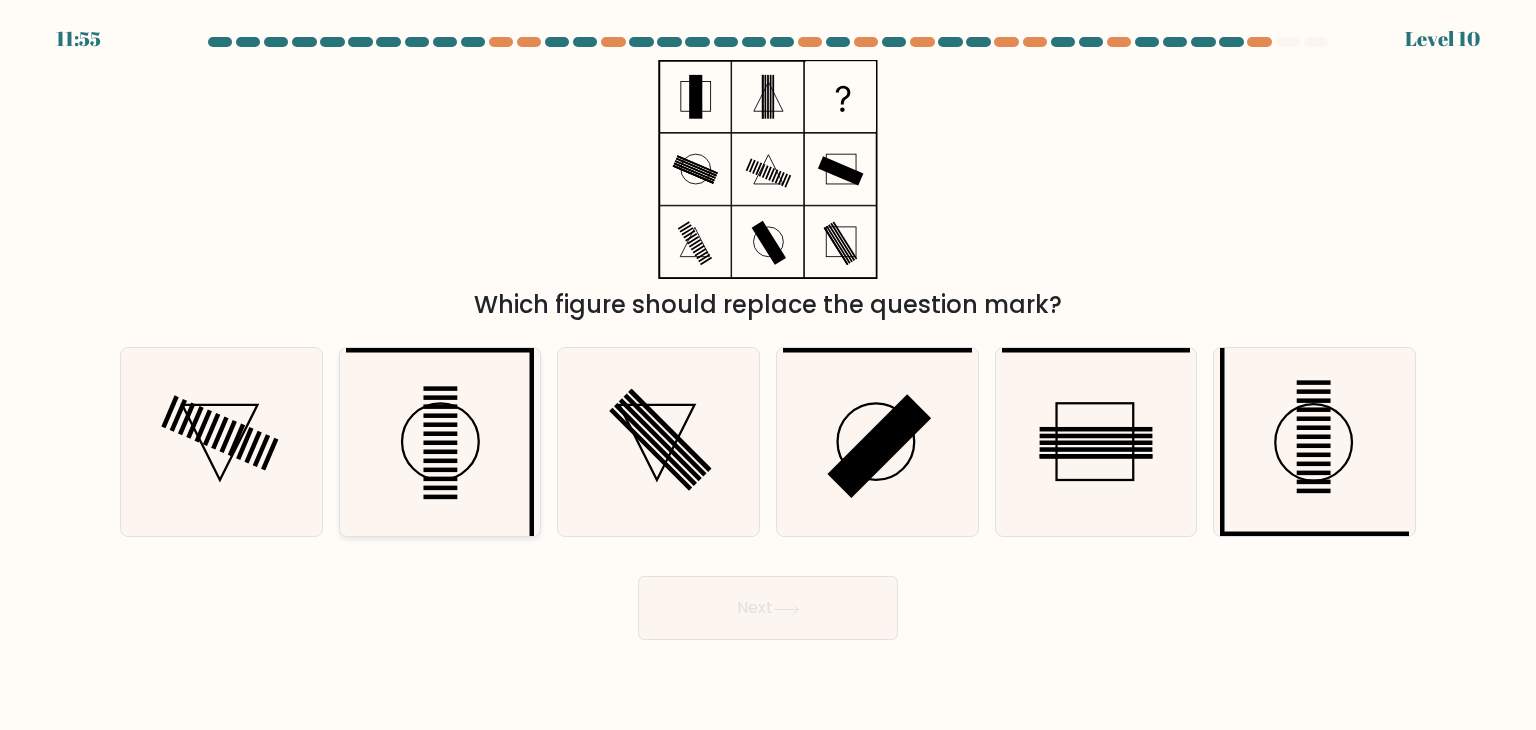click 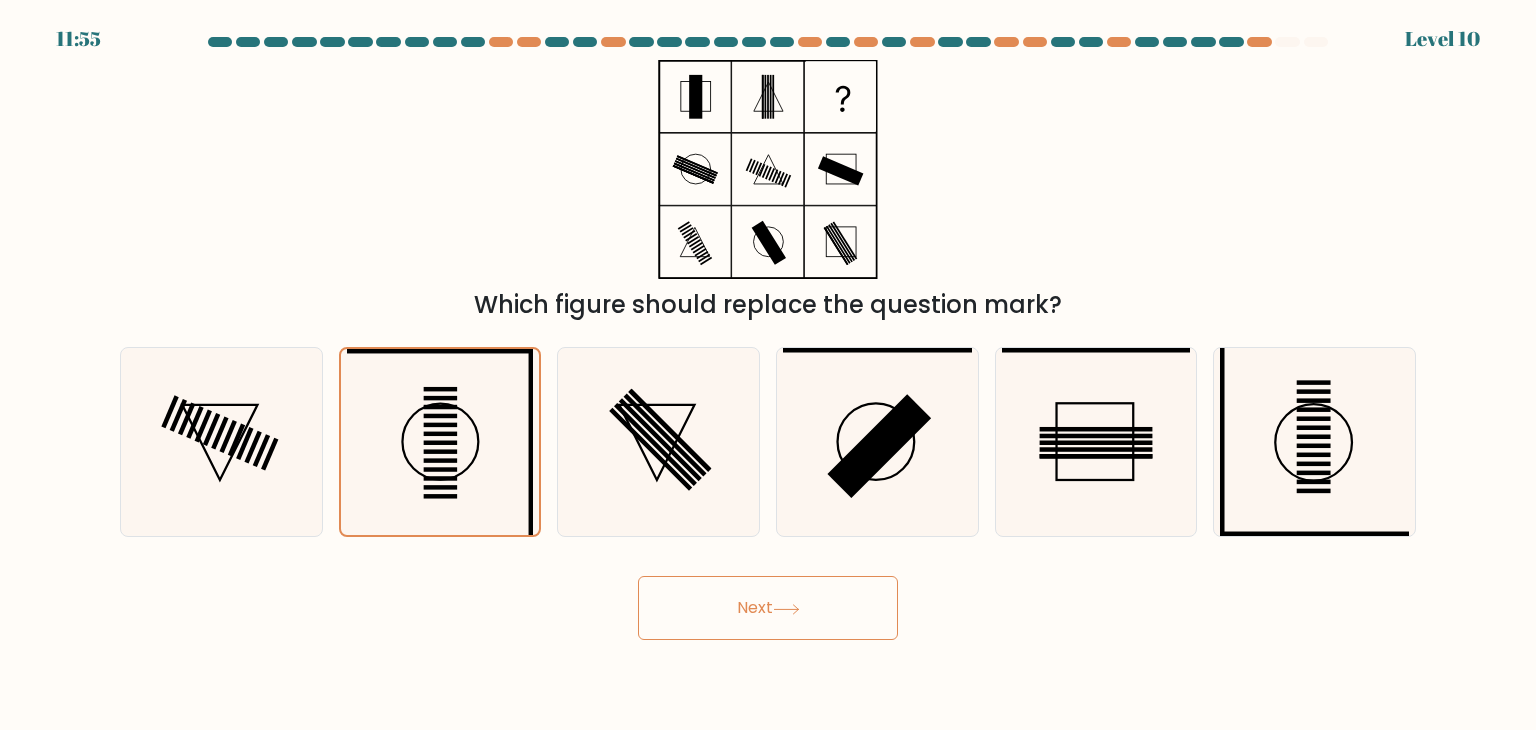 click on "Next" at bounding box center (768, 608) 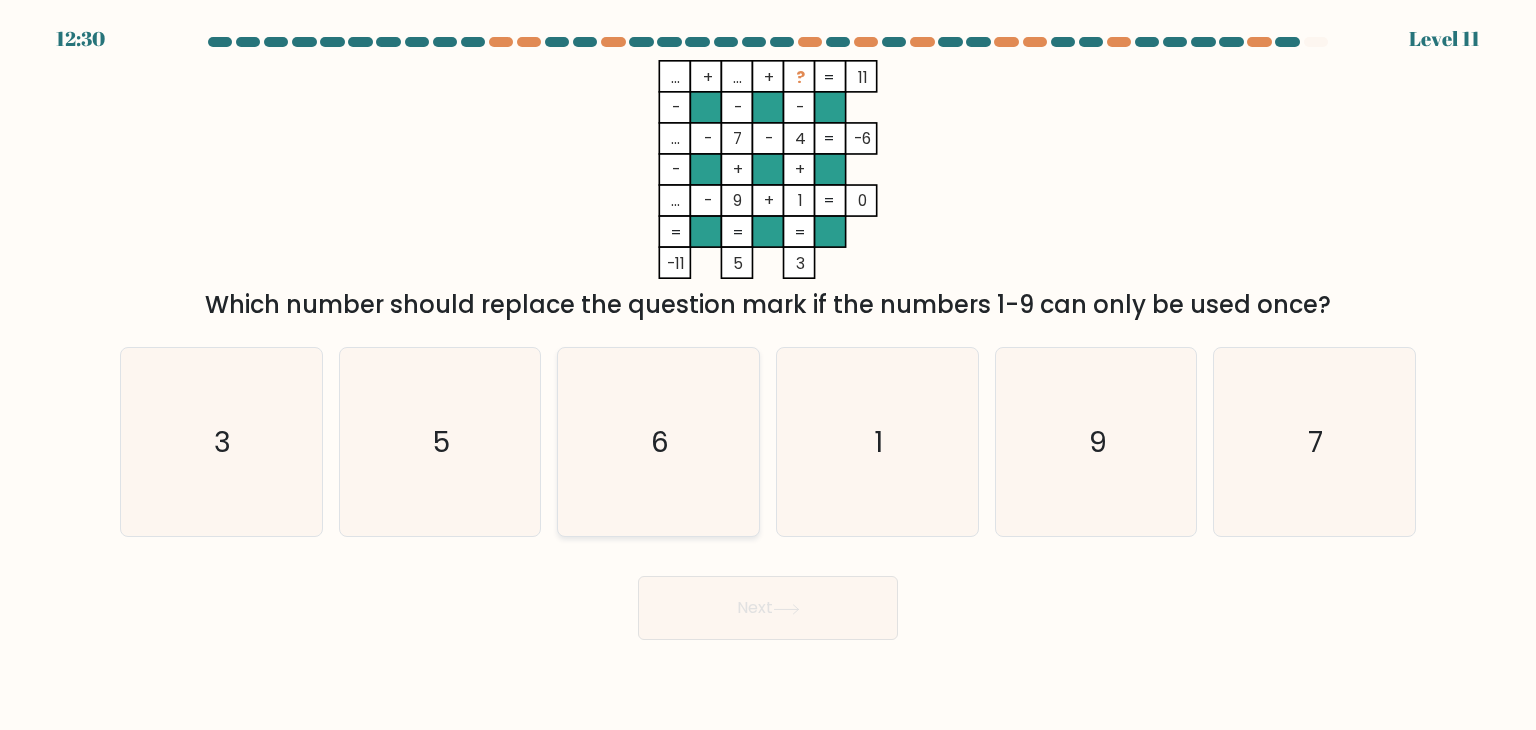 click on "6" 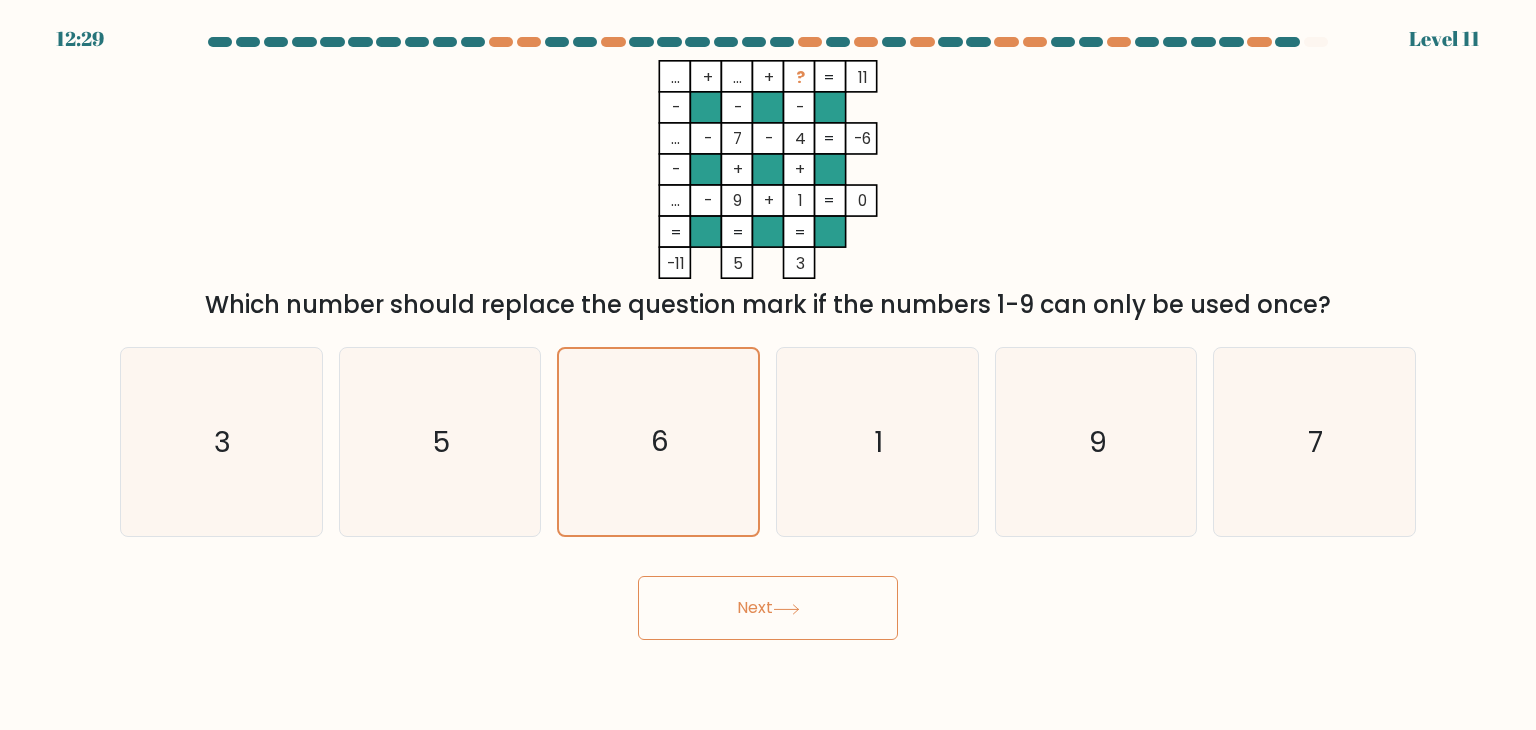 click on "Next" at bounding box center (768, 608) 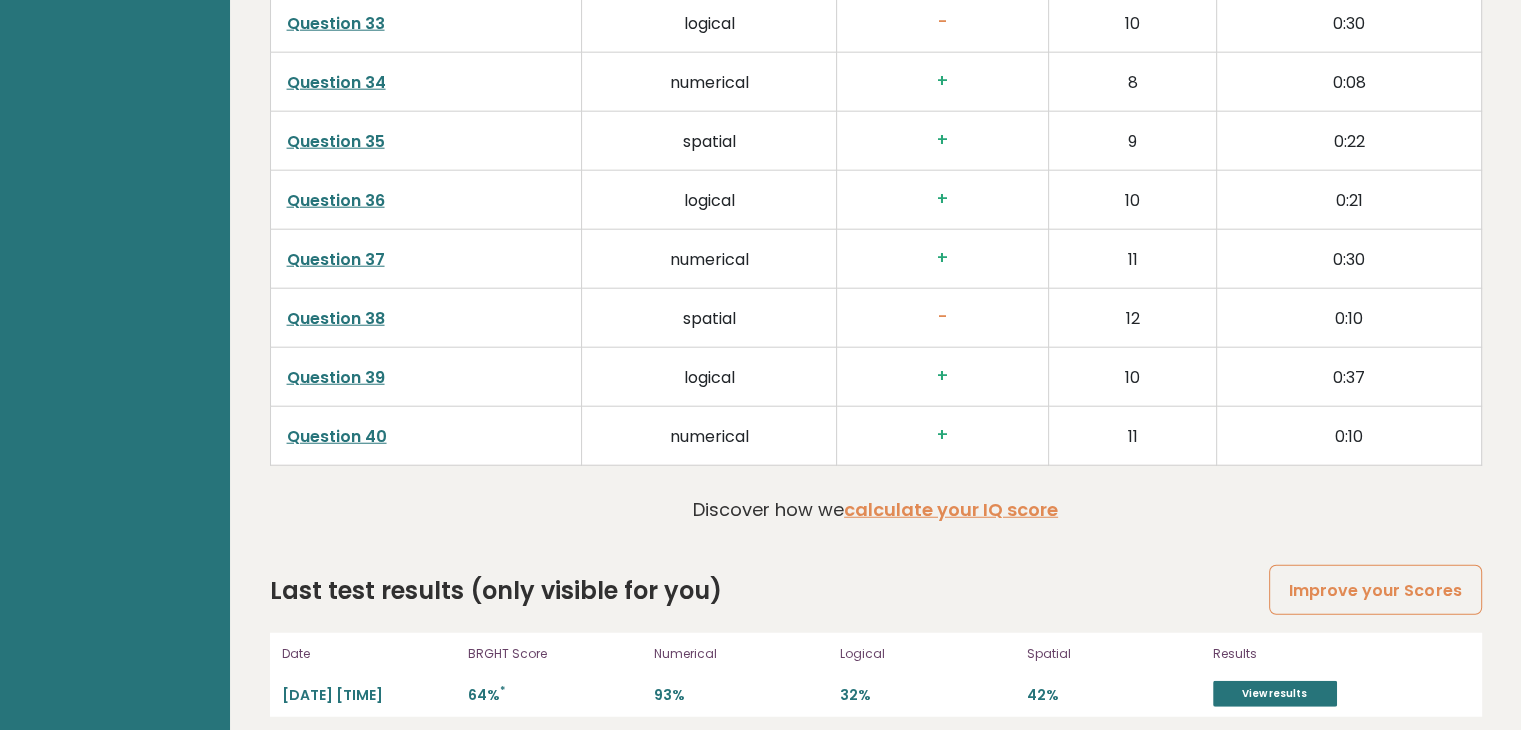 scroll, scrollTop: 5184, scrollLeft: 0, axis: vertical 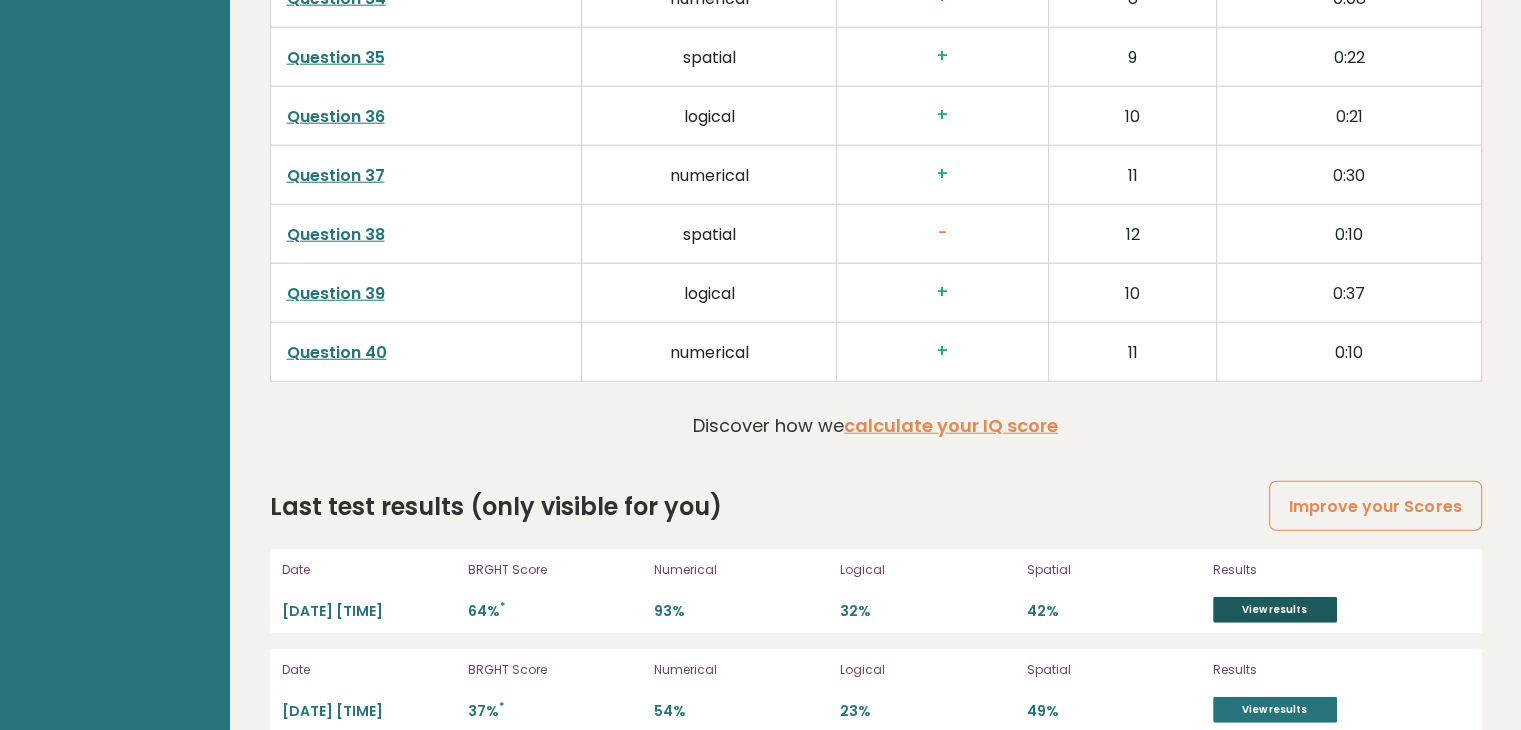 click on "View results" at bounding box center (1275, 610) 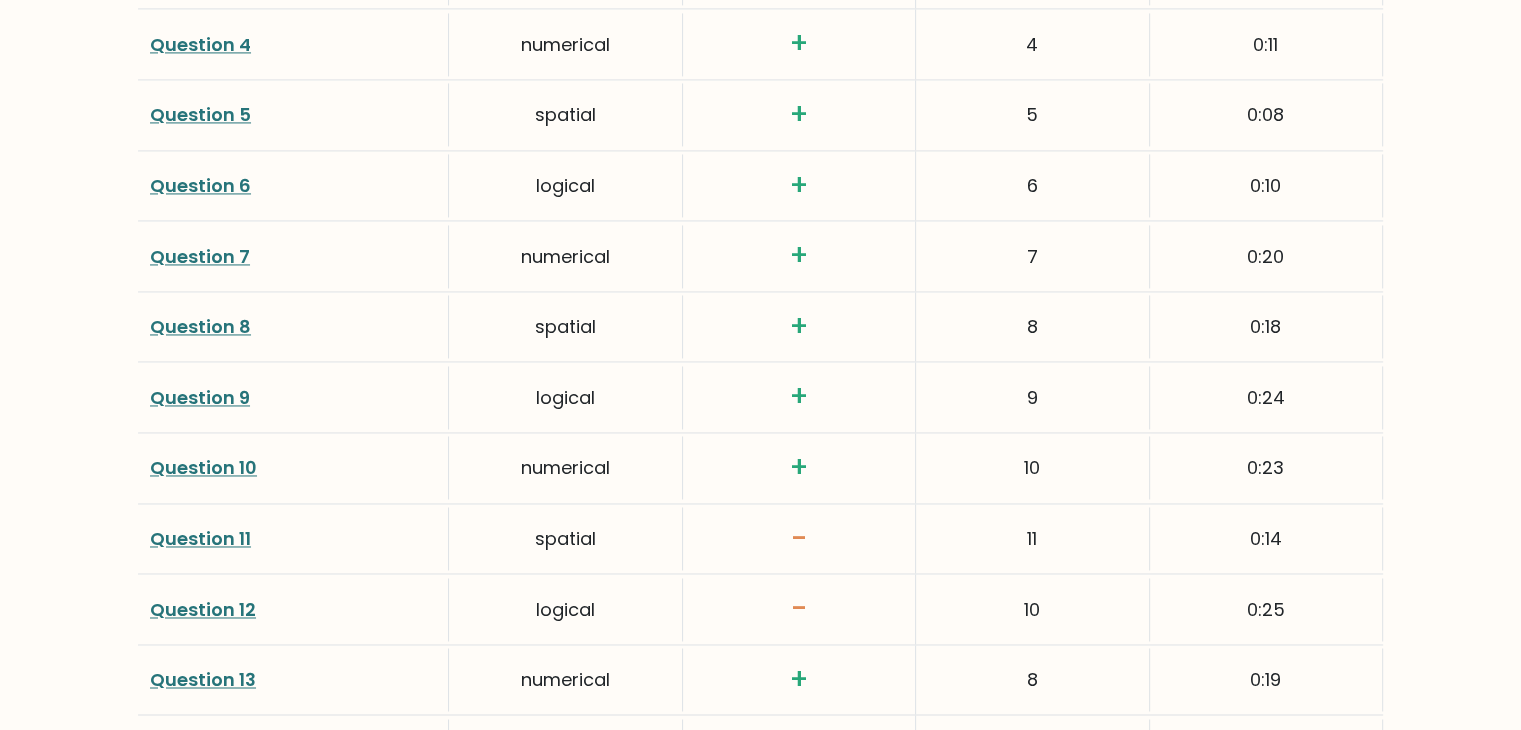 scroll, scrollTop: 3600, scrollLeft: 0, axis: vertical 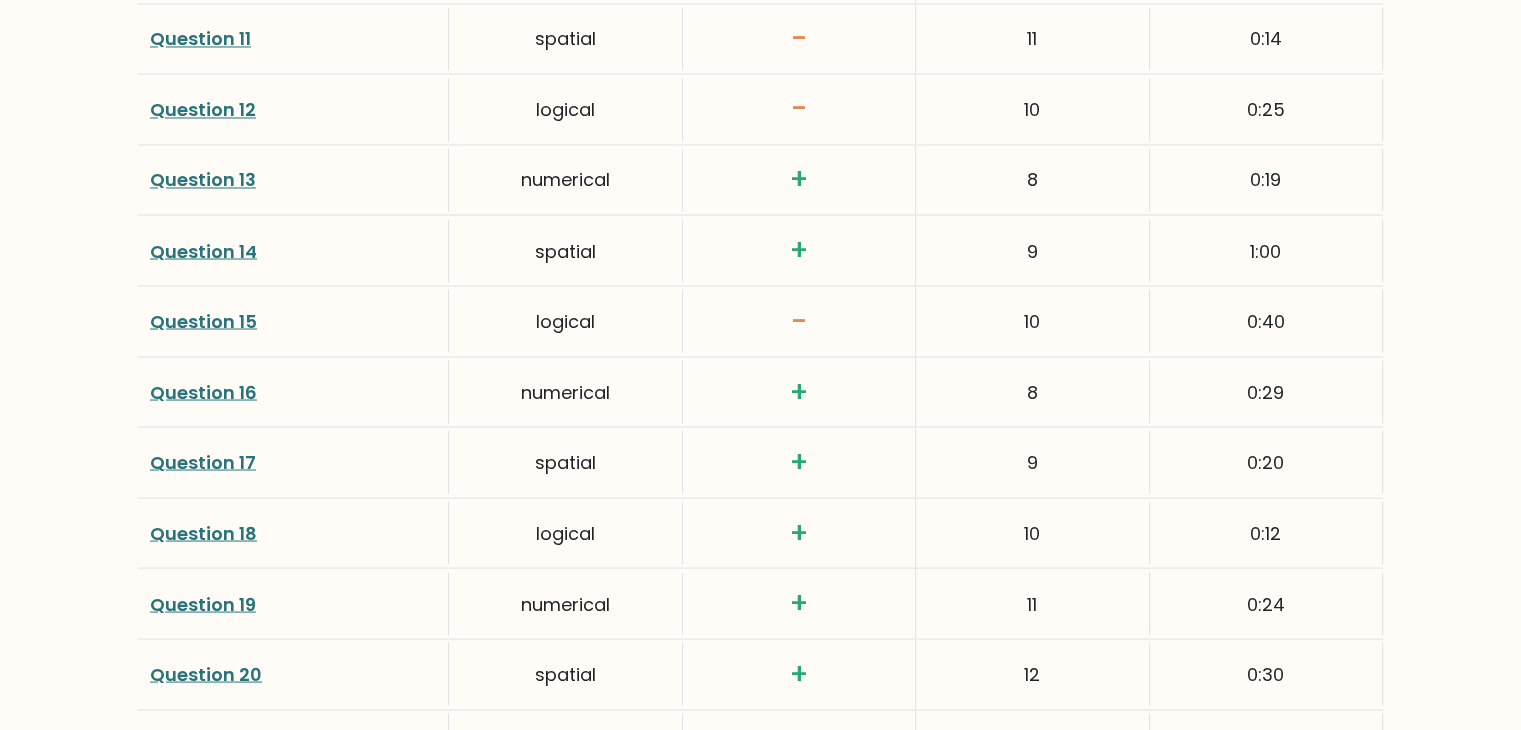 click on "Question 15" at bounding box center (203, 320) 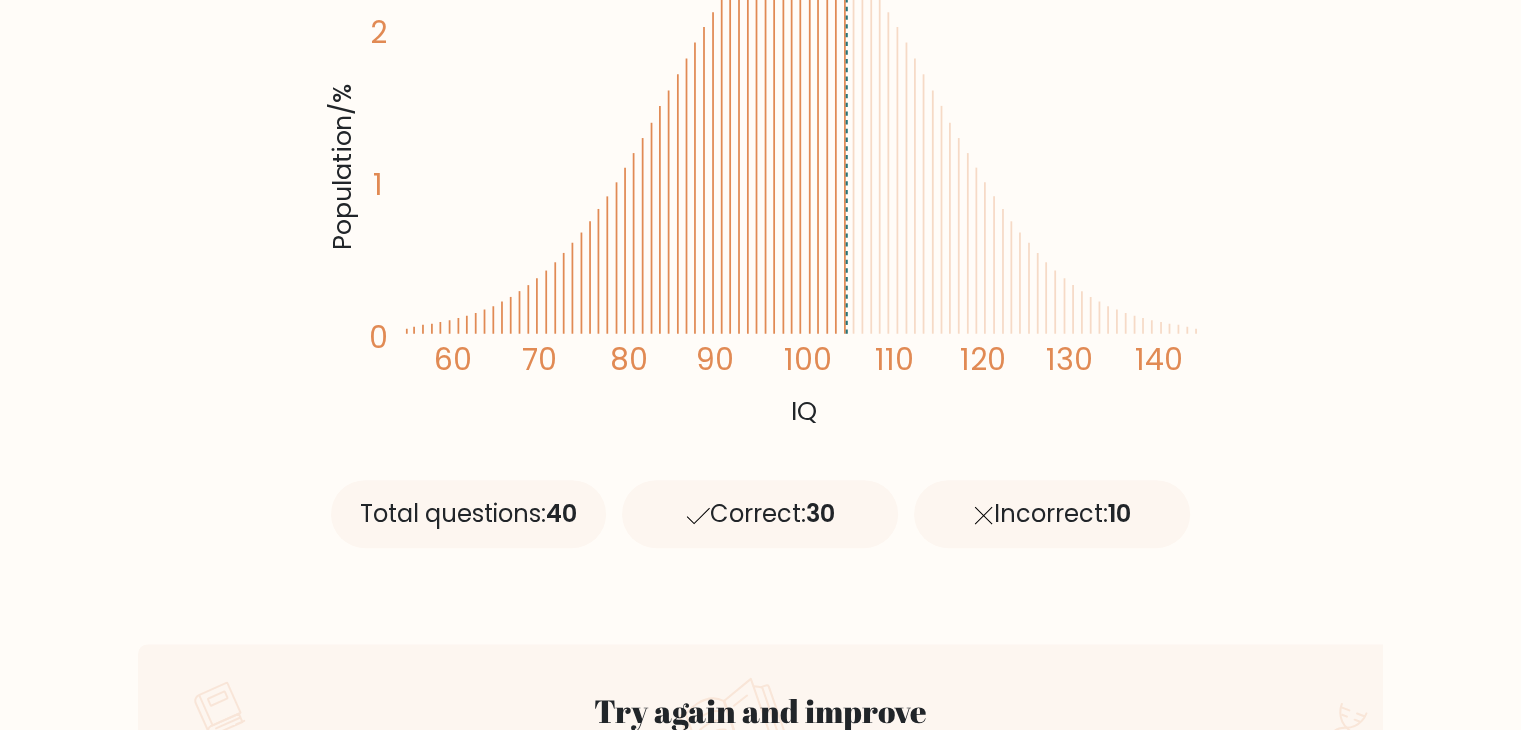 scroll, scrollTop: 0, scrollLeft: 0, axis: both 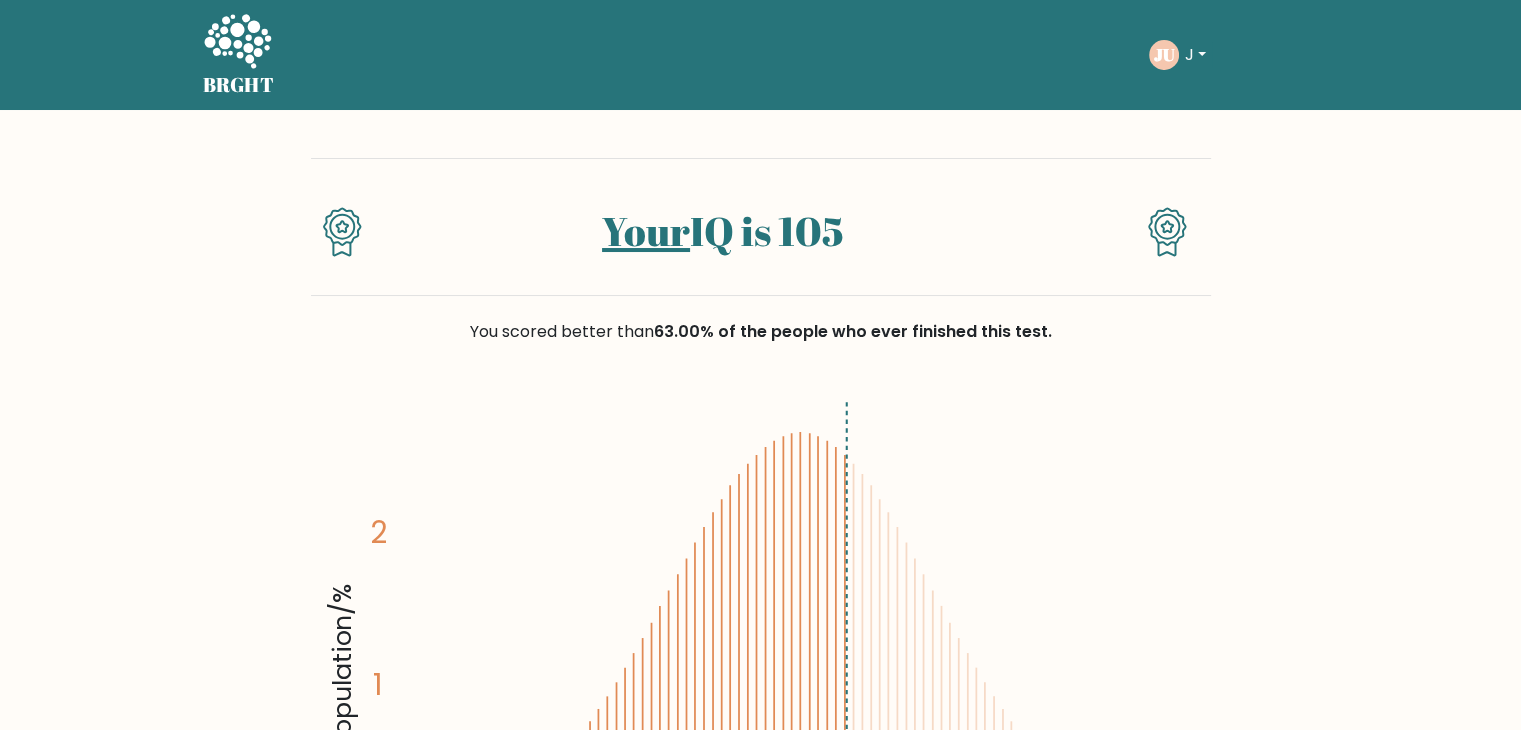 click on "Your  IQ is 105" at bounding box center (722, 231) 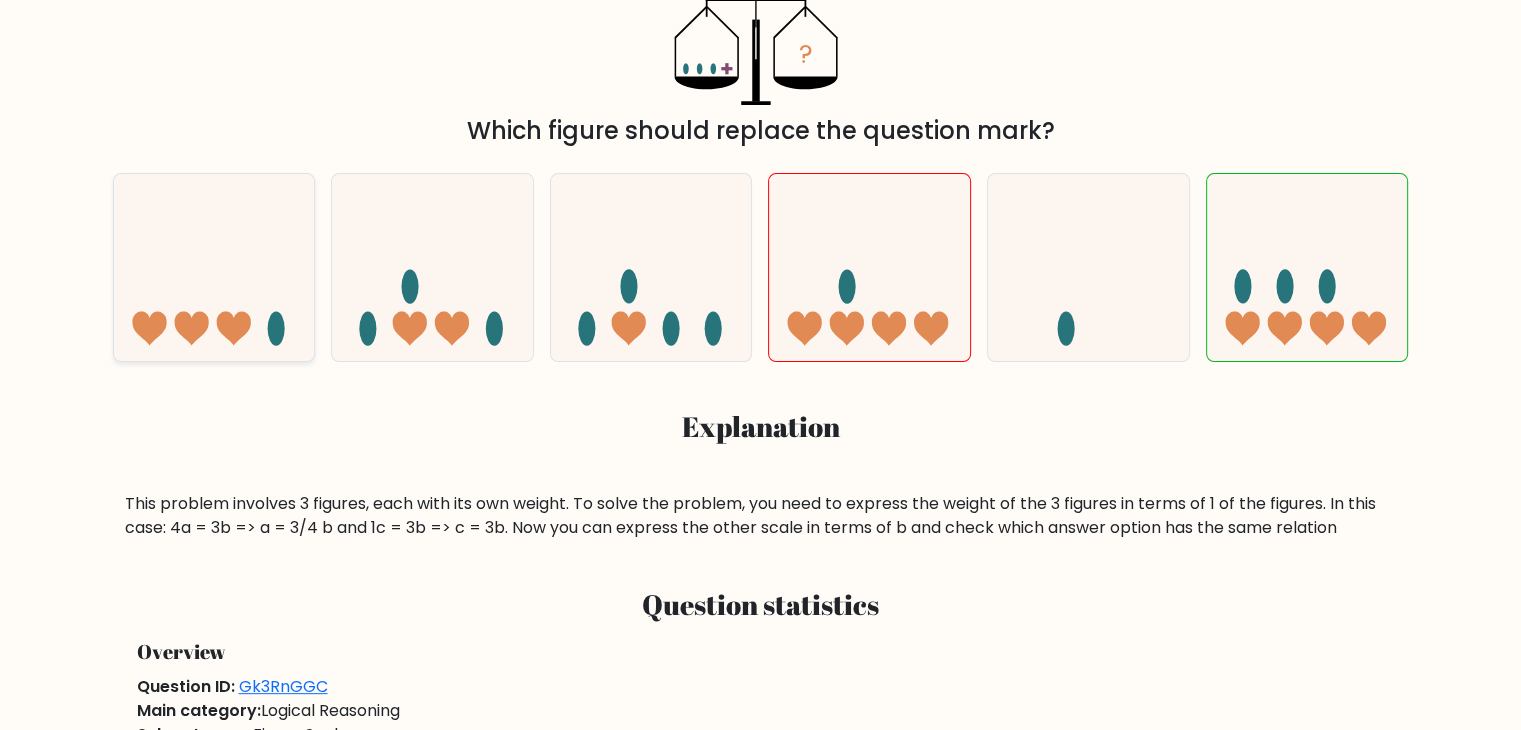 scroll, scrollTop: 300, scrollLeft: 0, axis: vertical 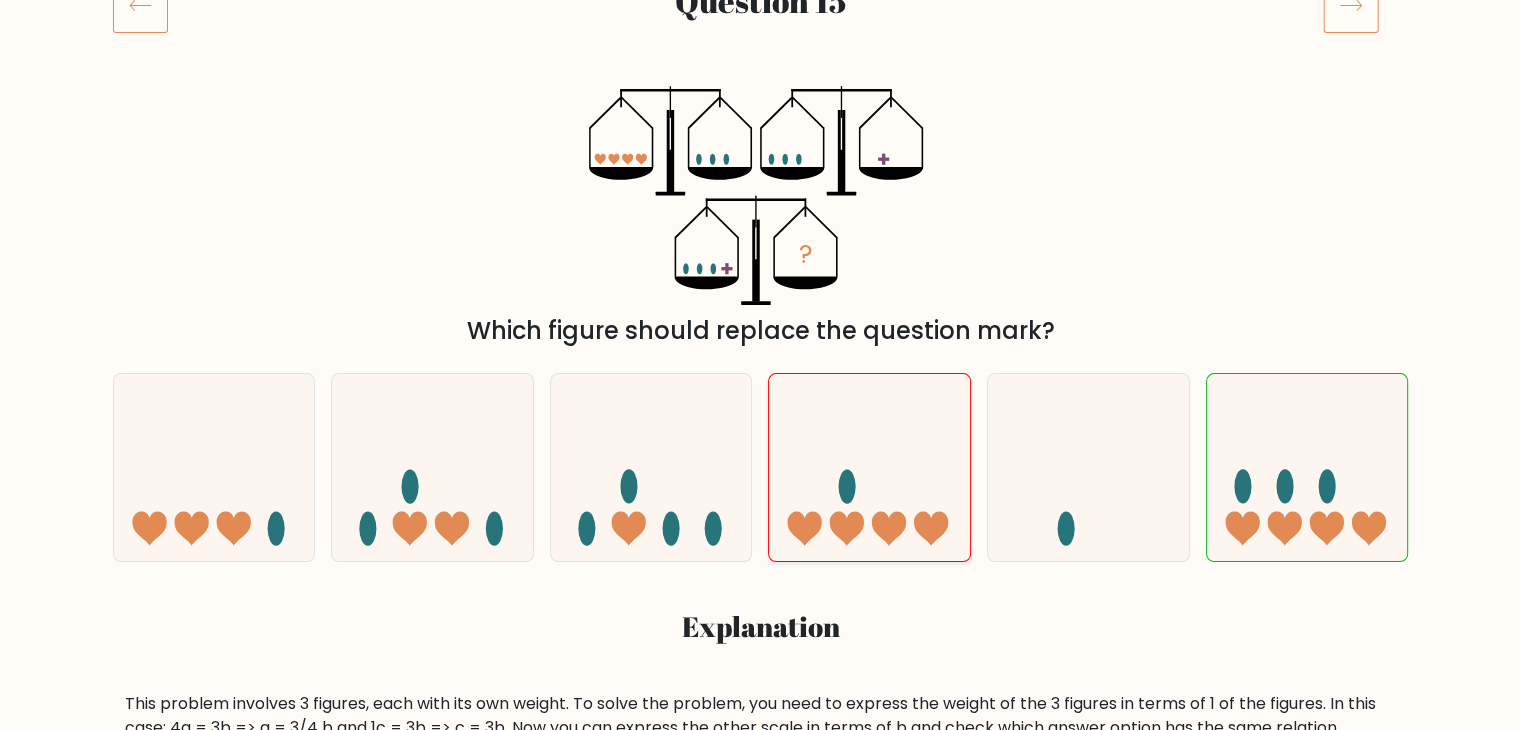 click 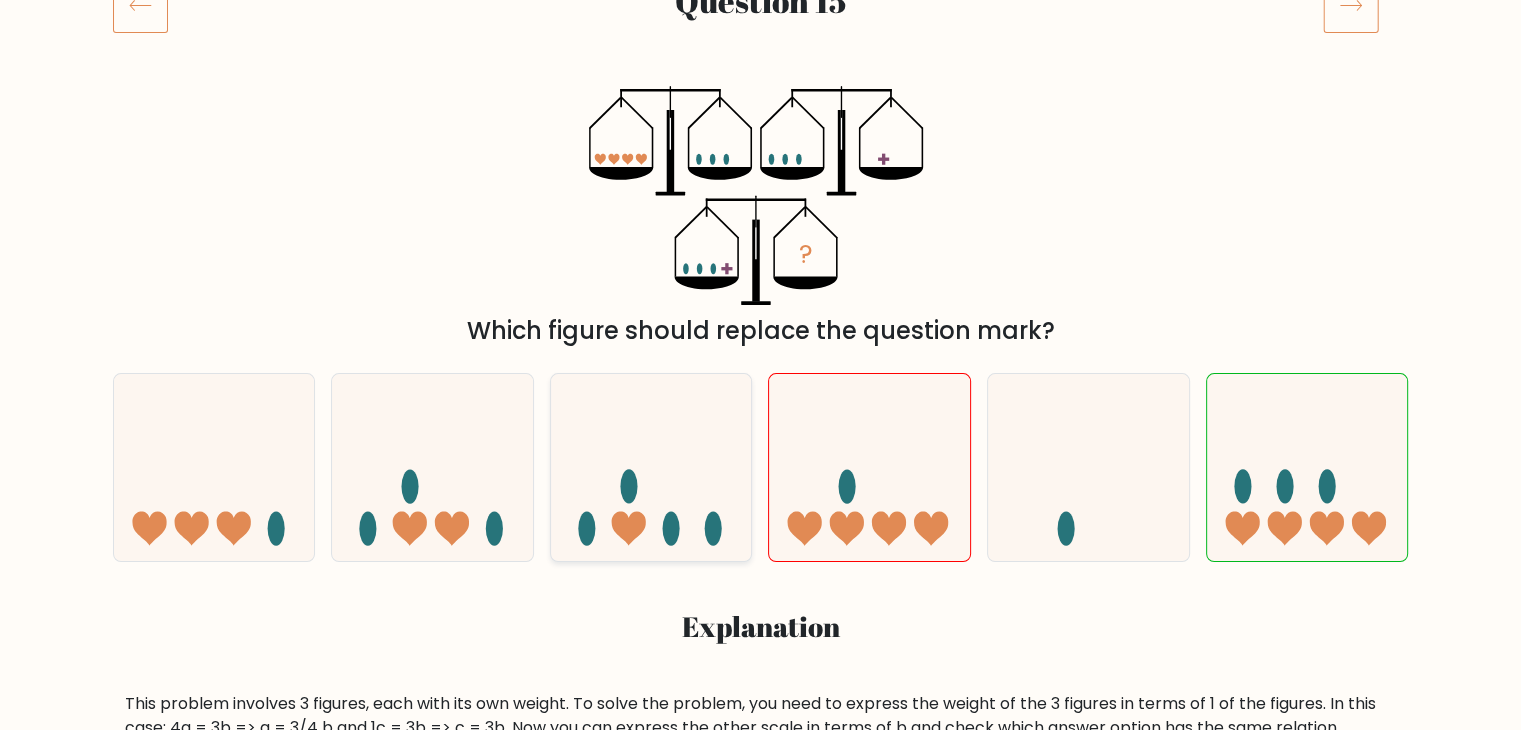 click 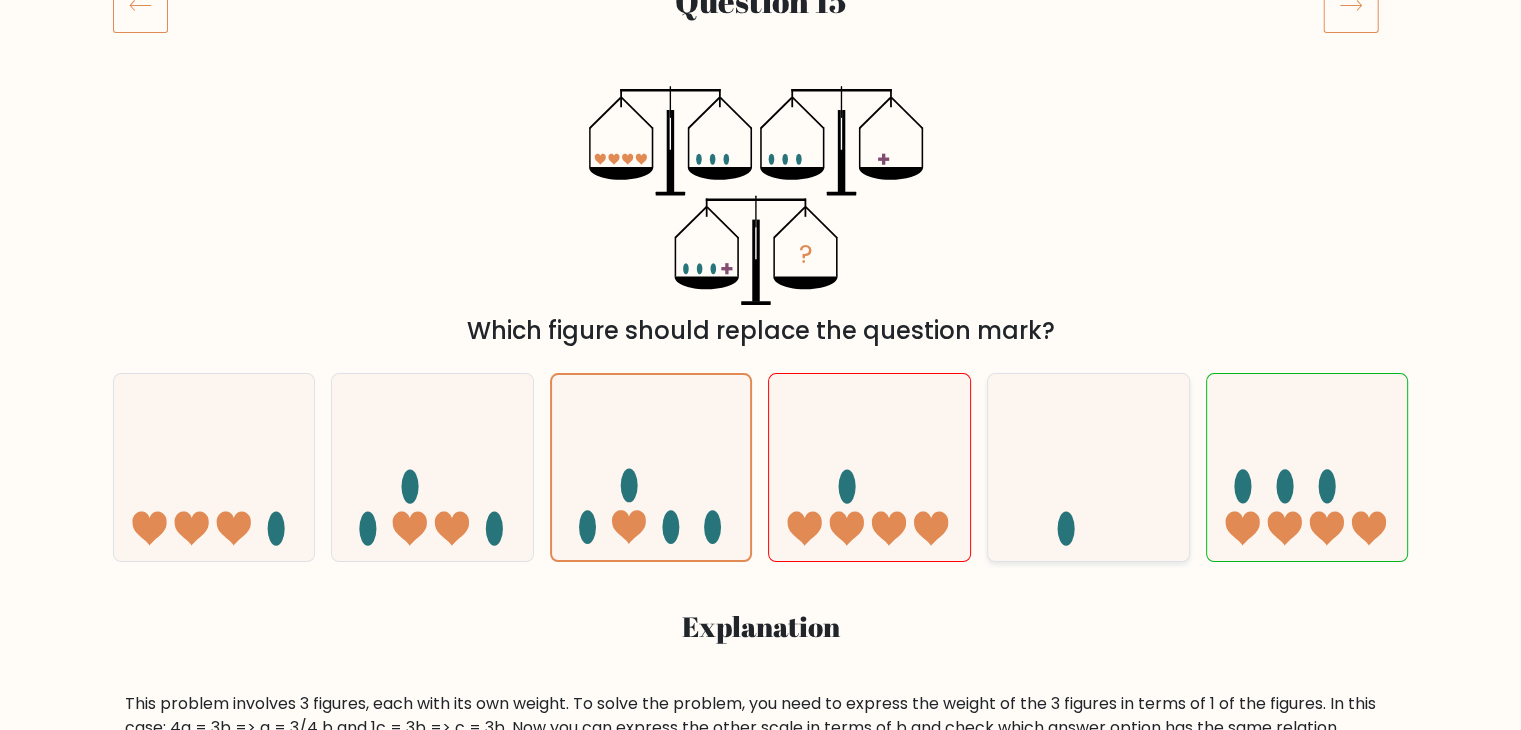 click 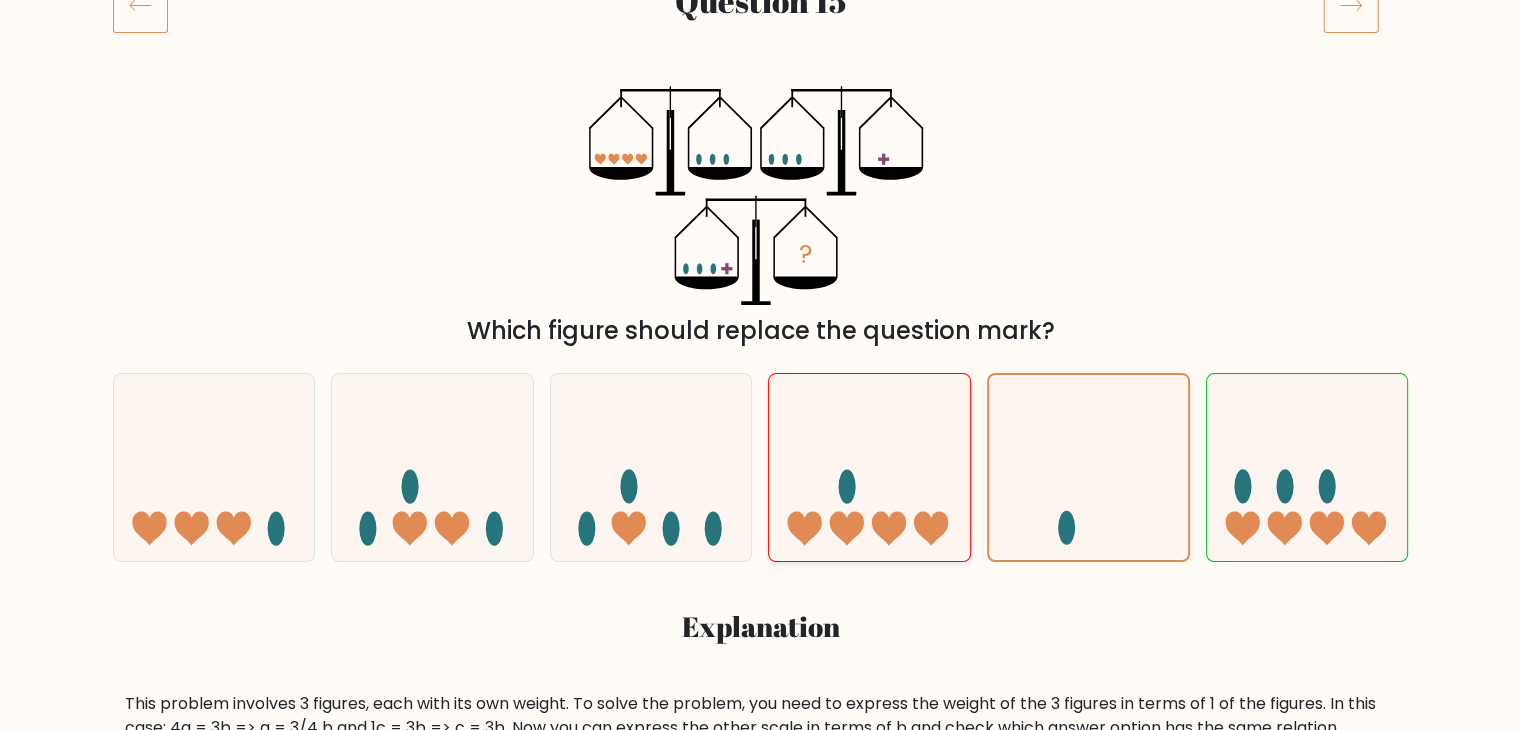 click 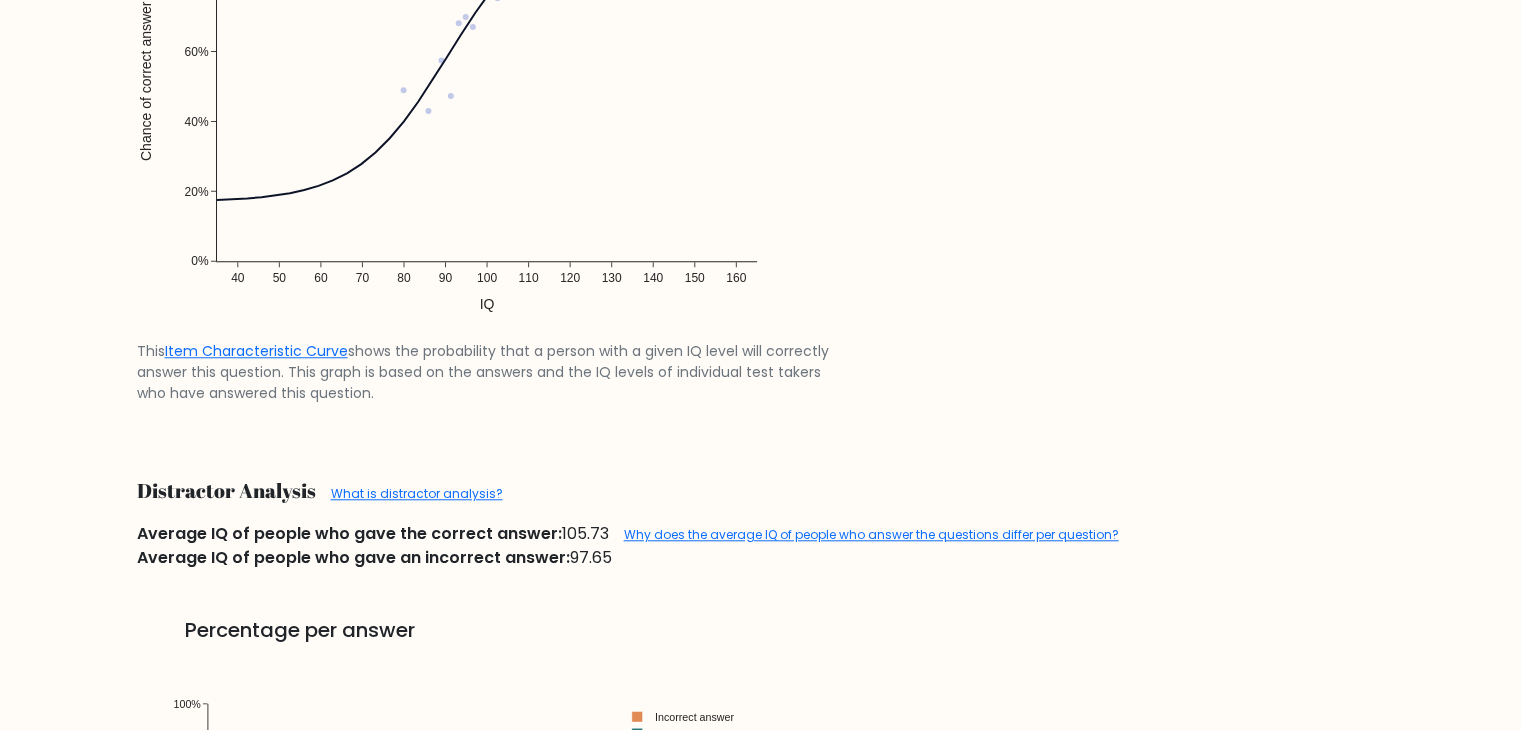 scroll, scrollTop: 1400, scrollLeft: 0, axis: vertical 